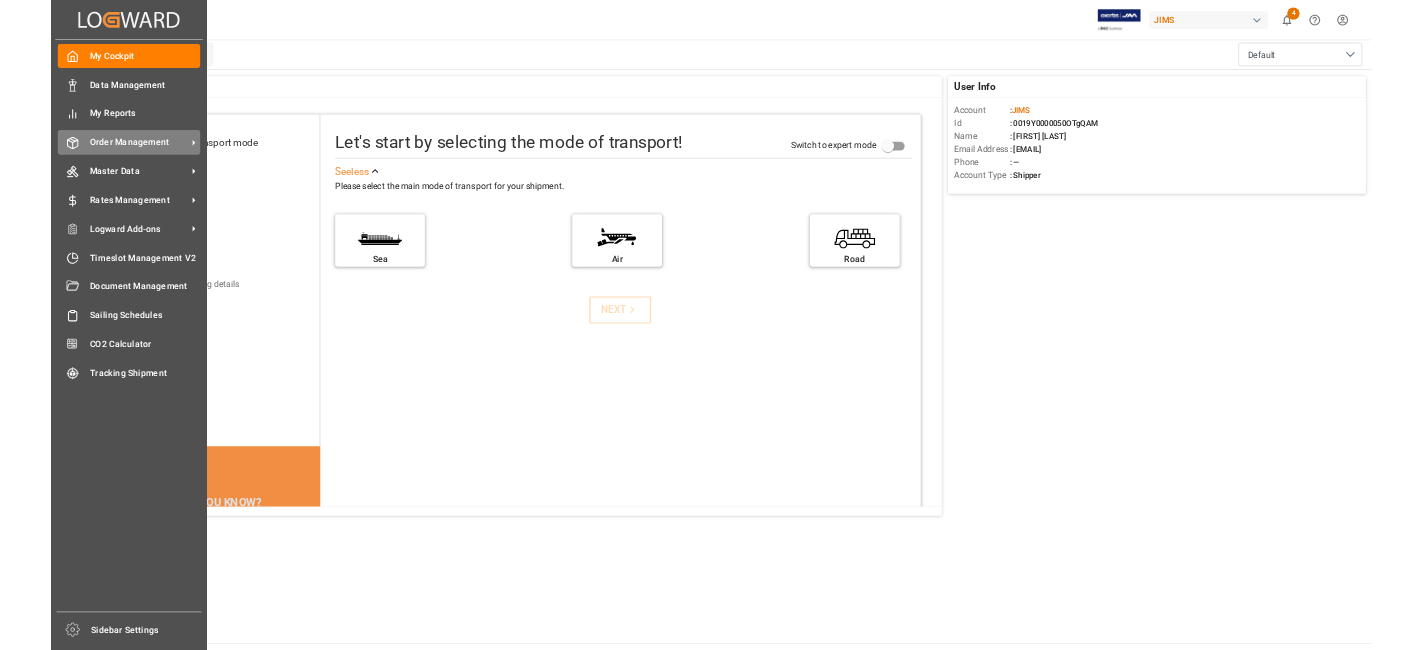 scroll, scrollTop: 0, scrollLeft: 0, axis: both 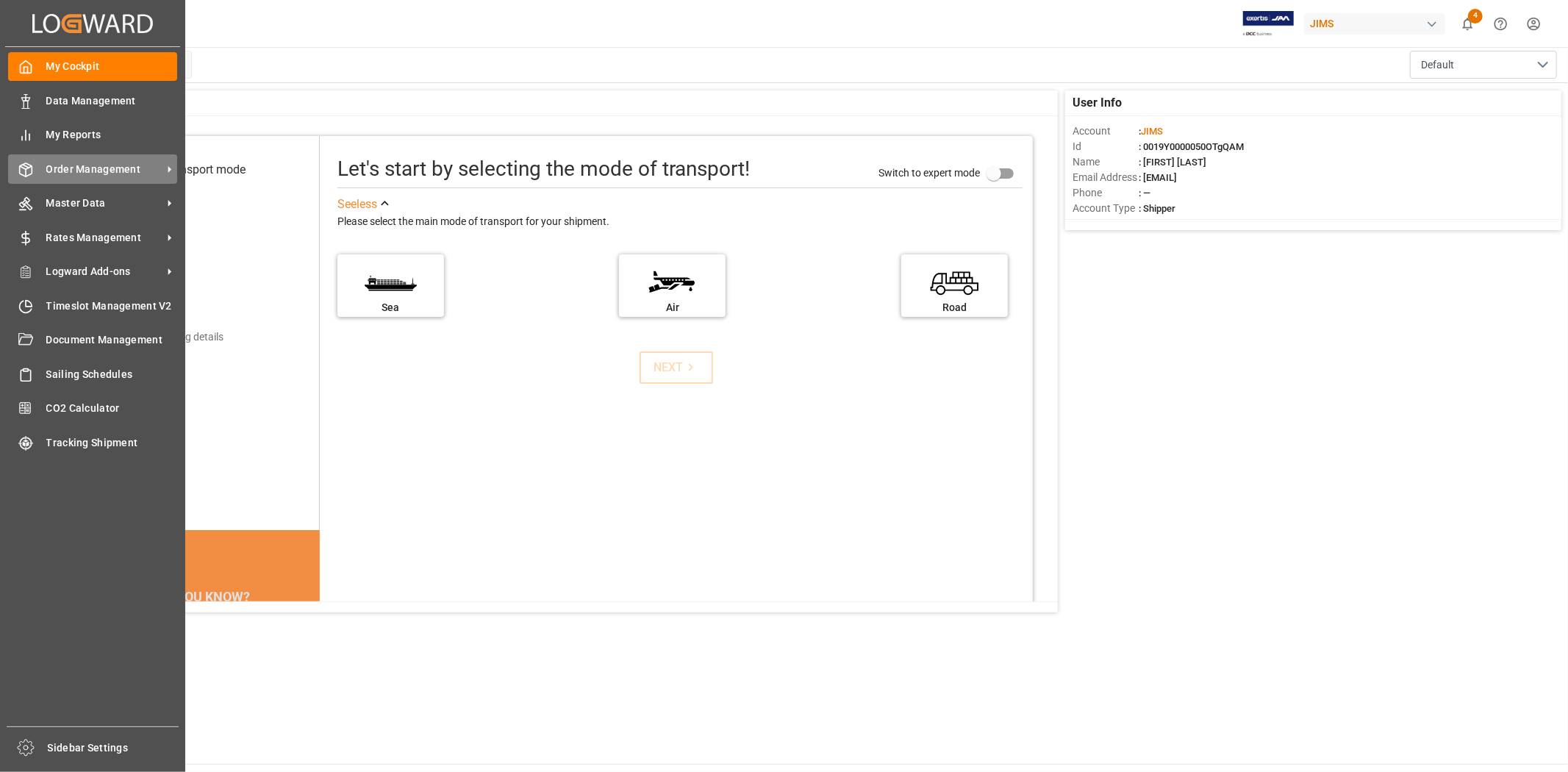 click on "Order Management" at bounding box center [104, 169] 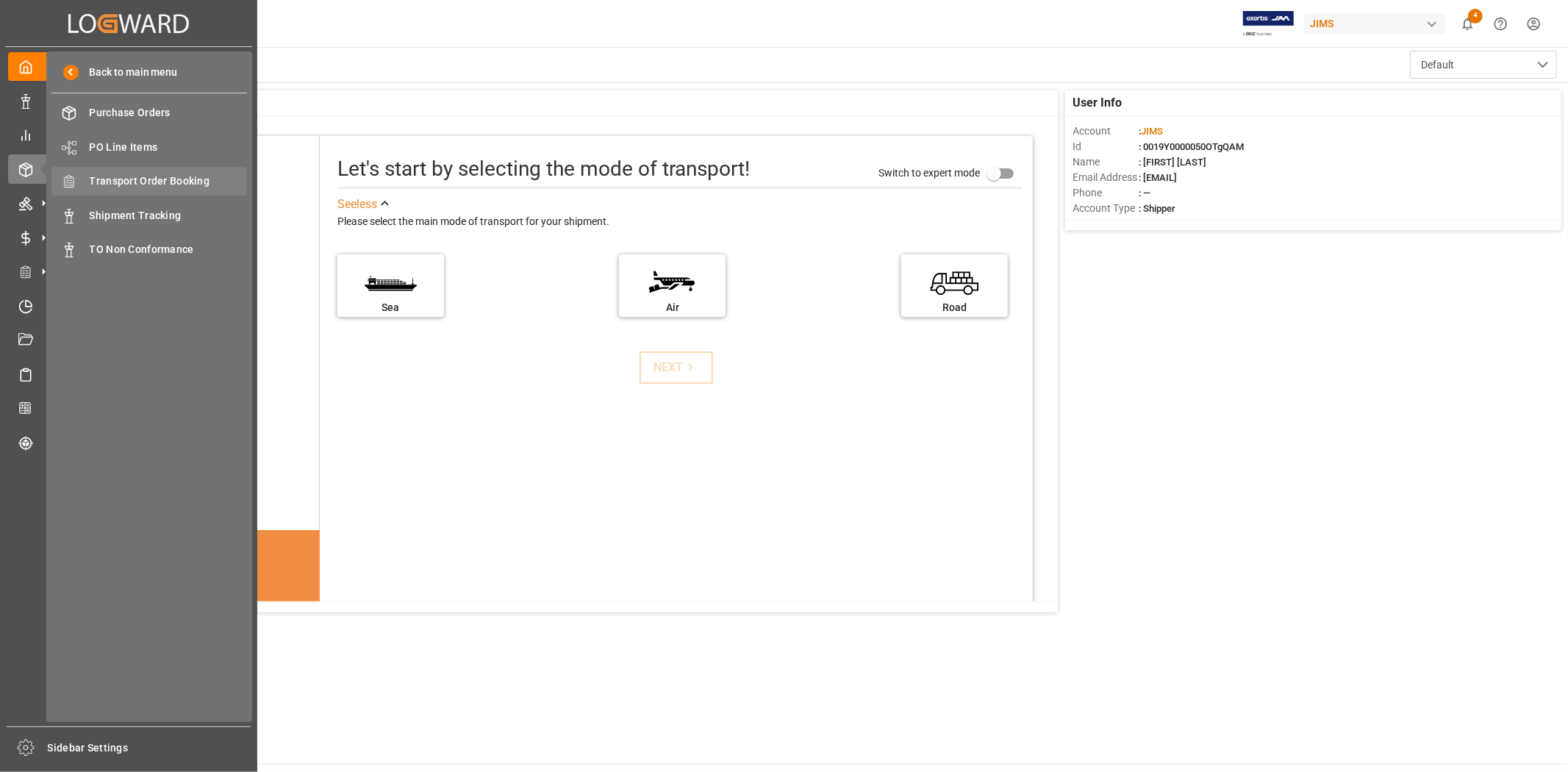 click on "Transport Order Booking" at bounding box center (168, 181) 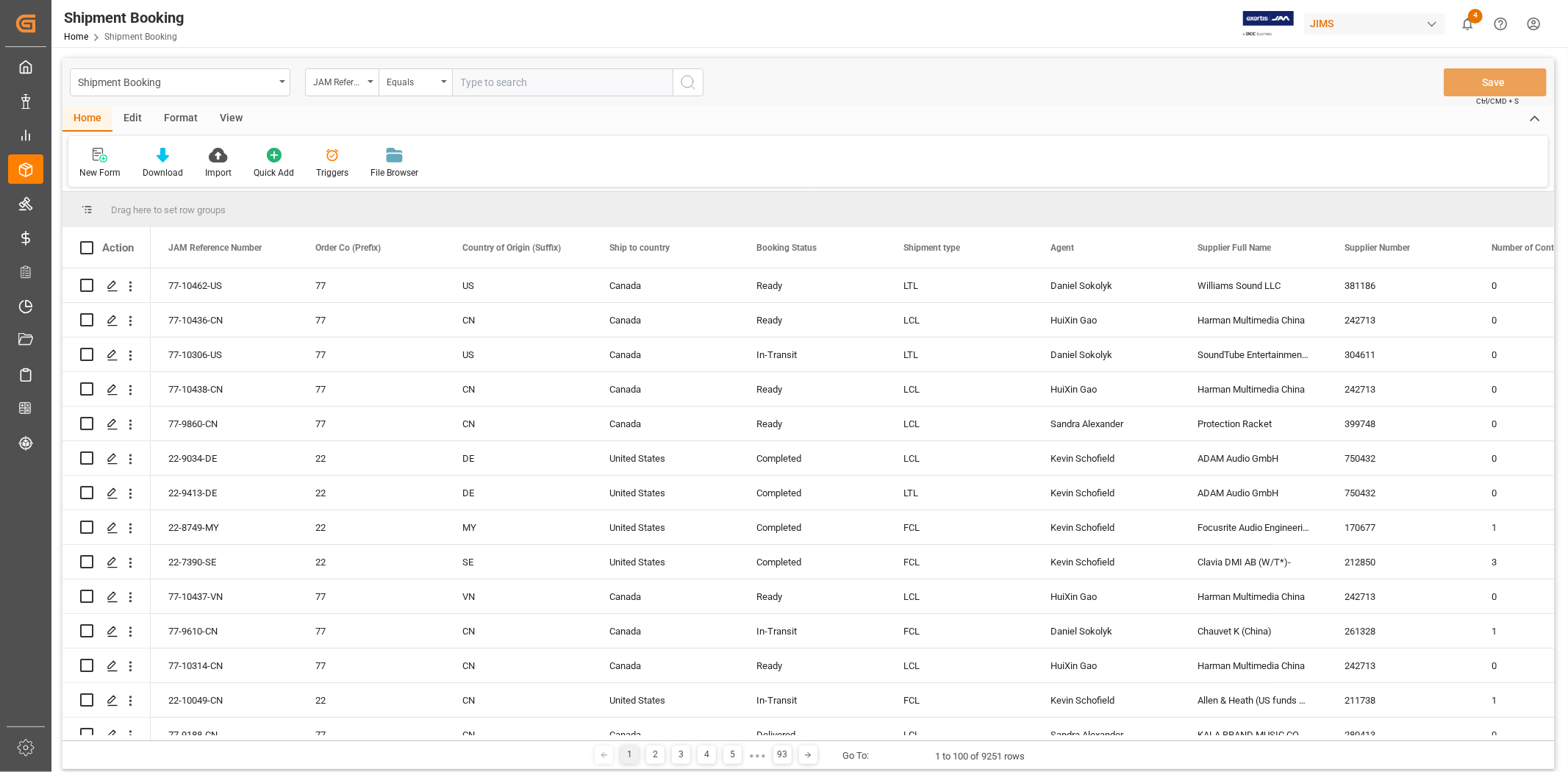 click at bounding box center (562, 82) 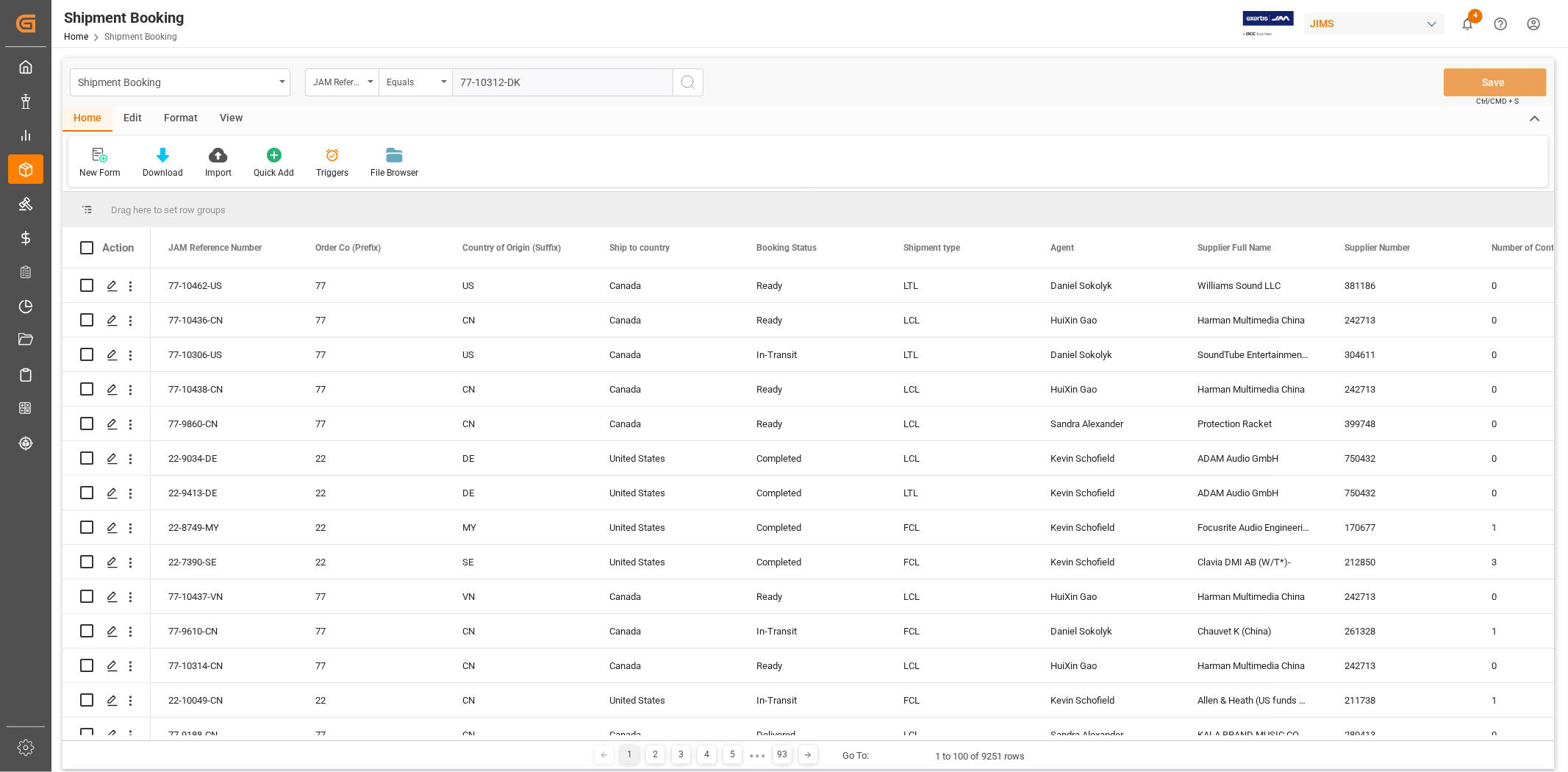 type on "77-10312-DK" 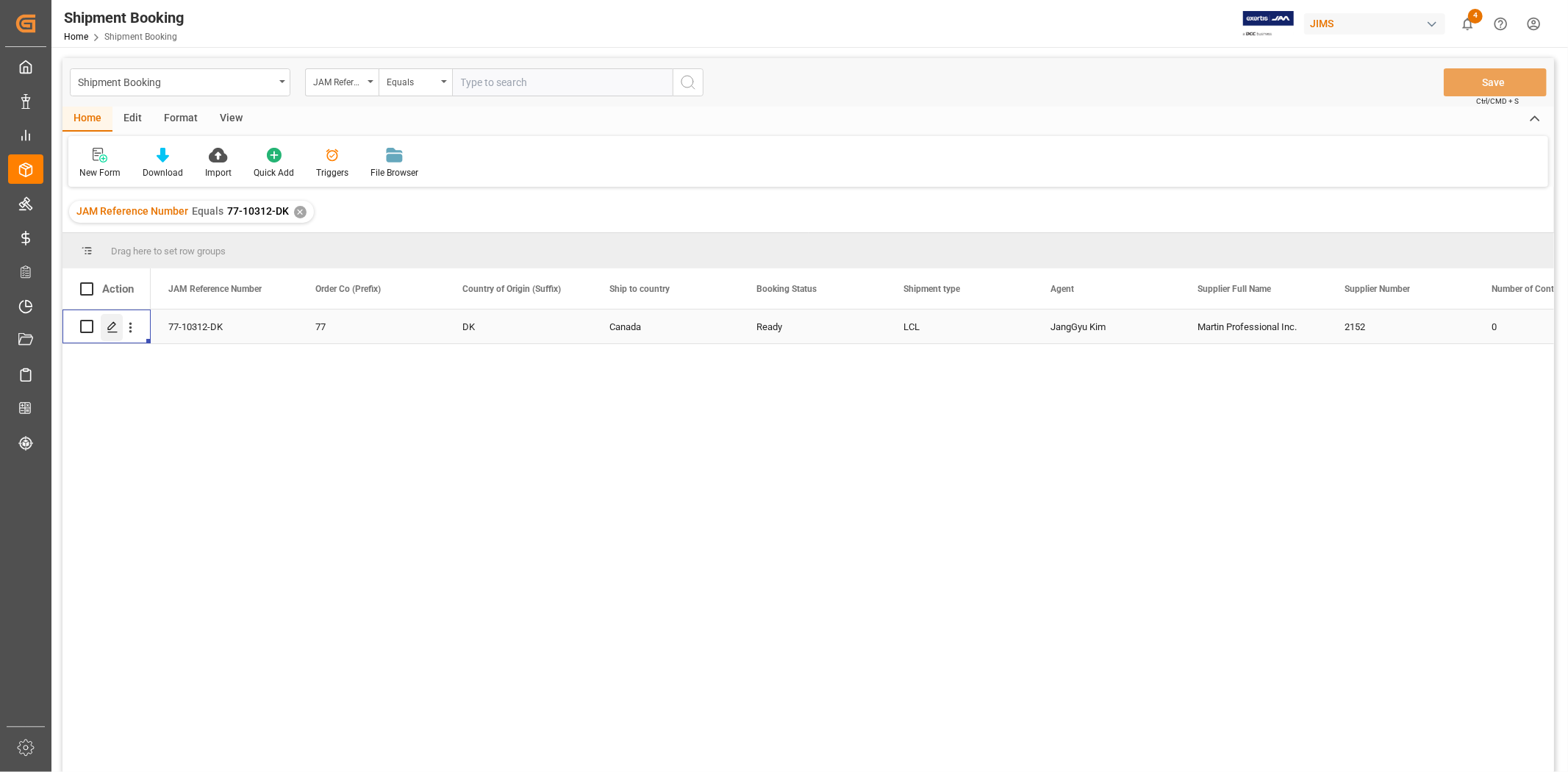click 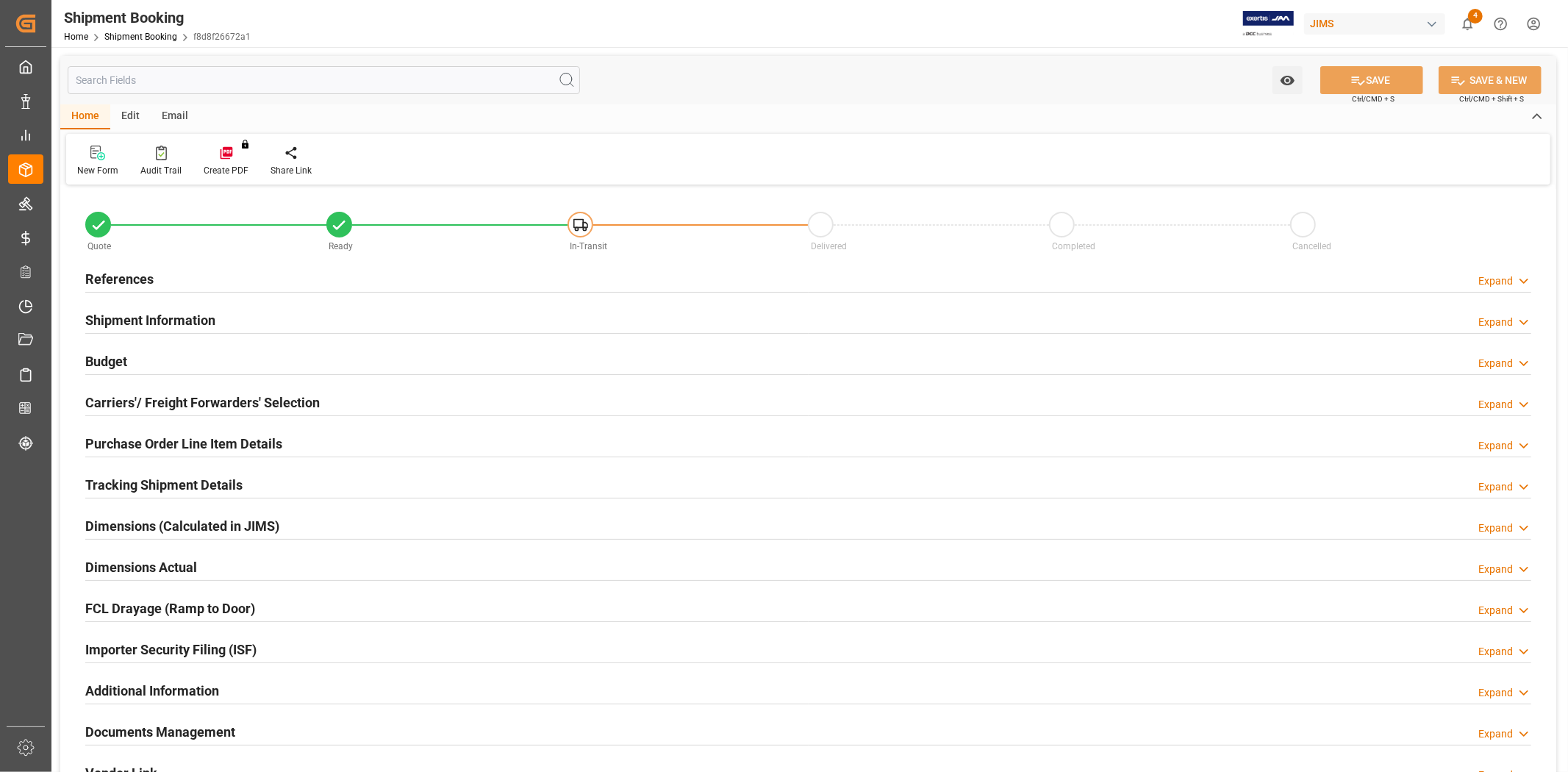 type on "0" 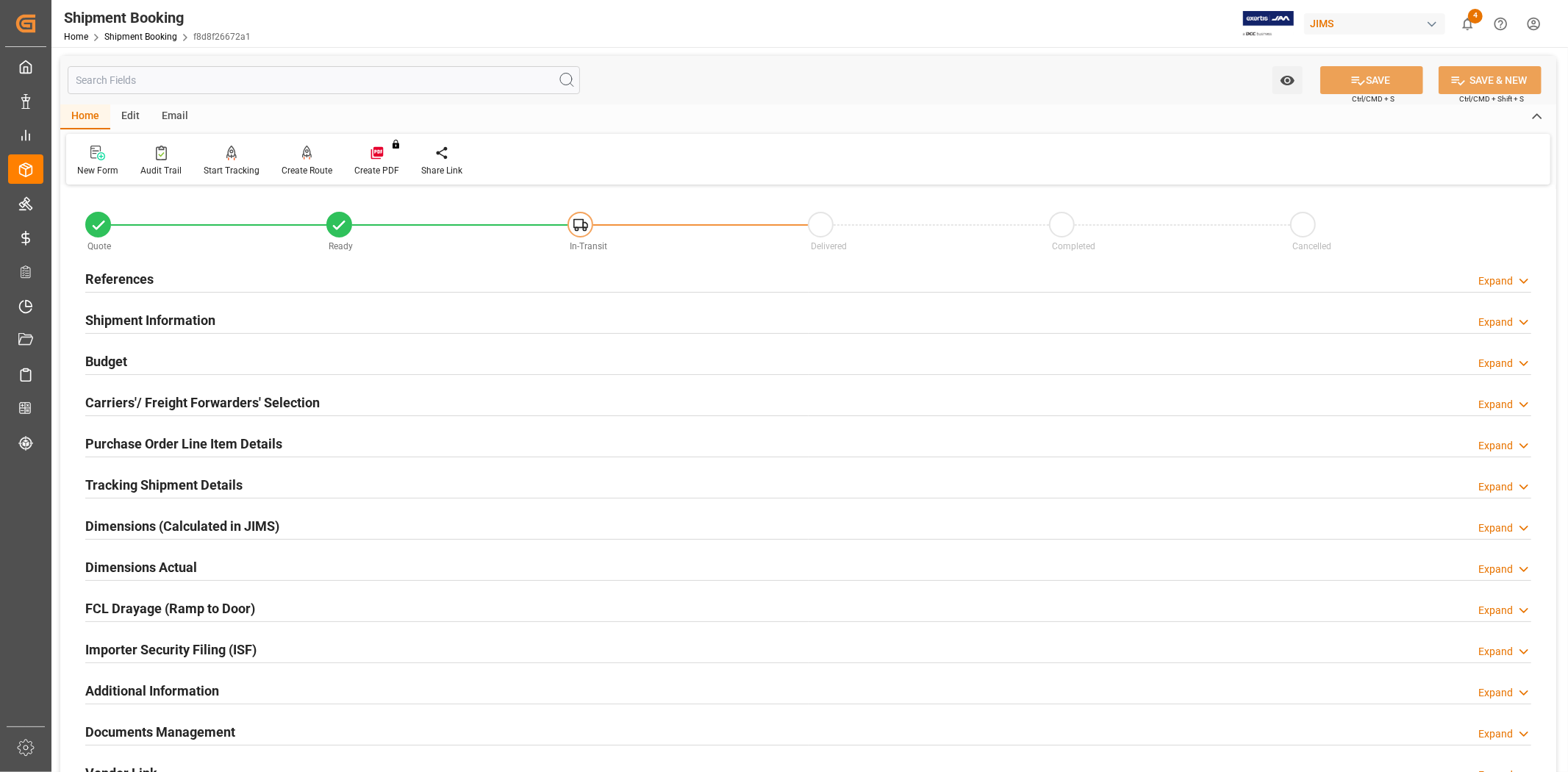 click on "Budget Expand" at bounding box center (808, 360) 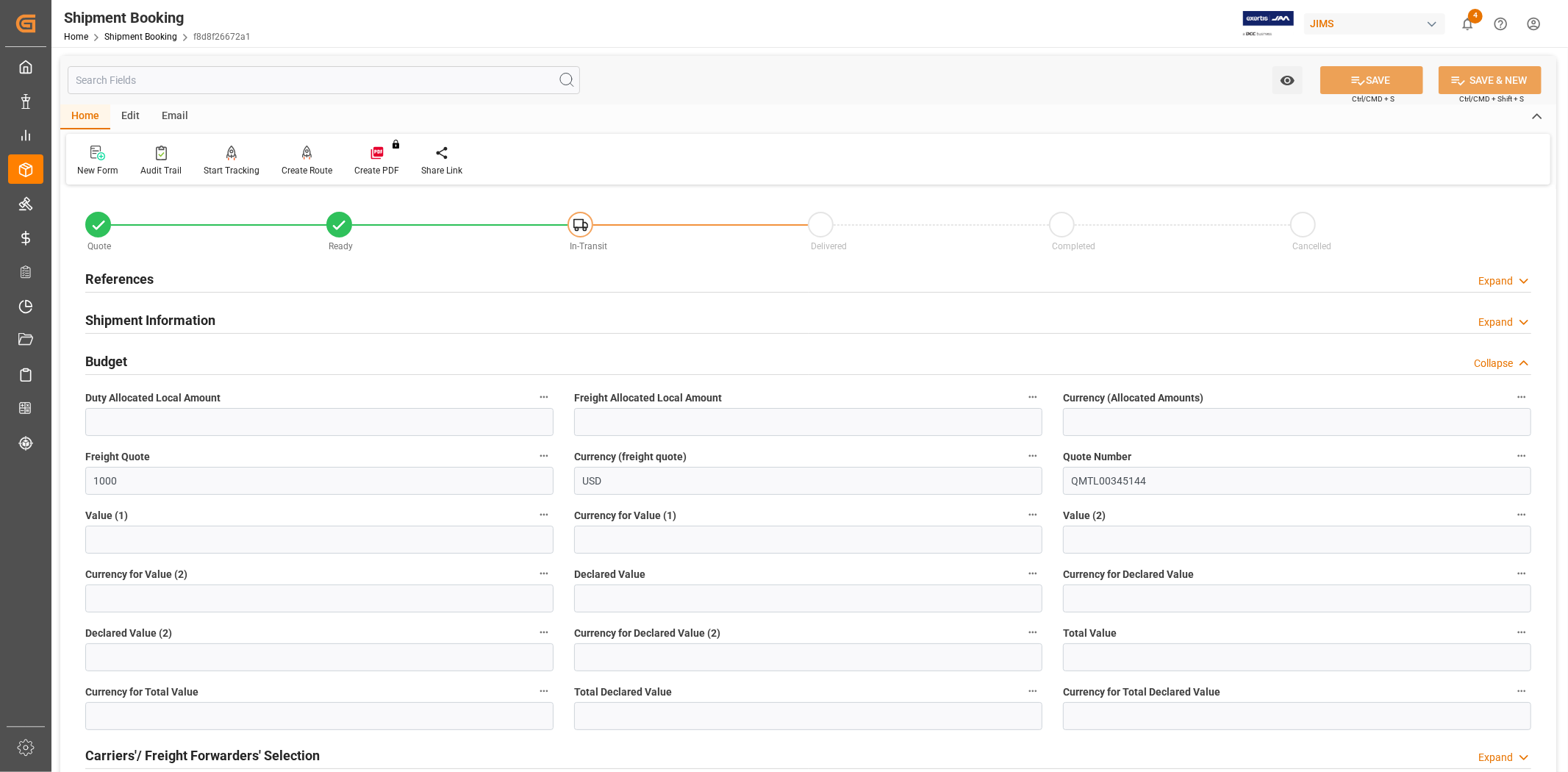 click on "Budget Collapse" at bounding box center (808, 360) 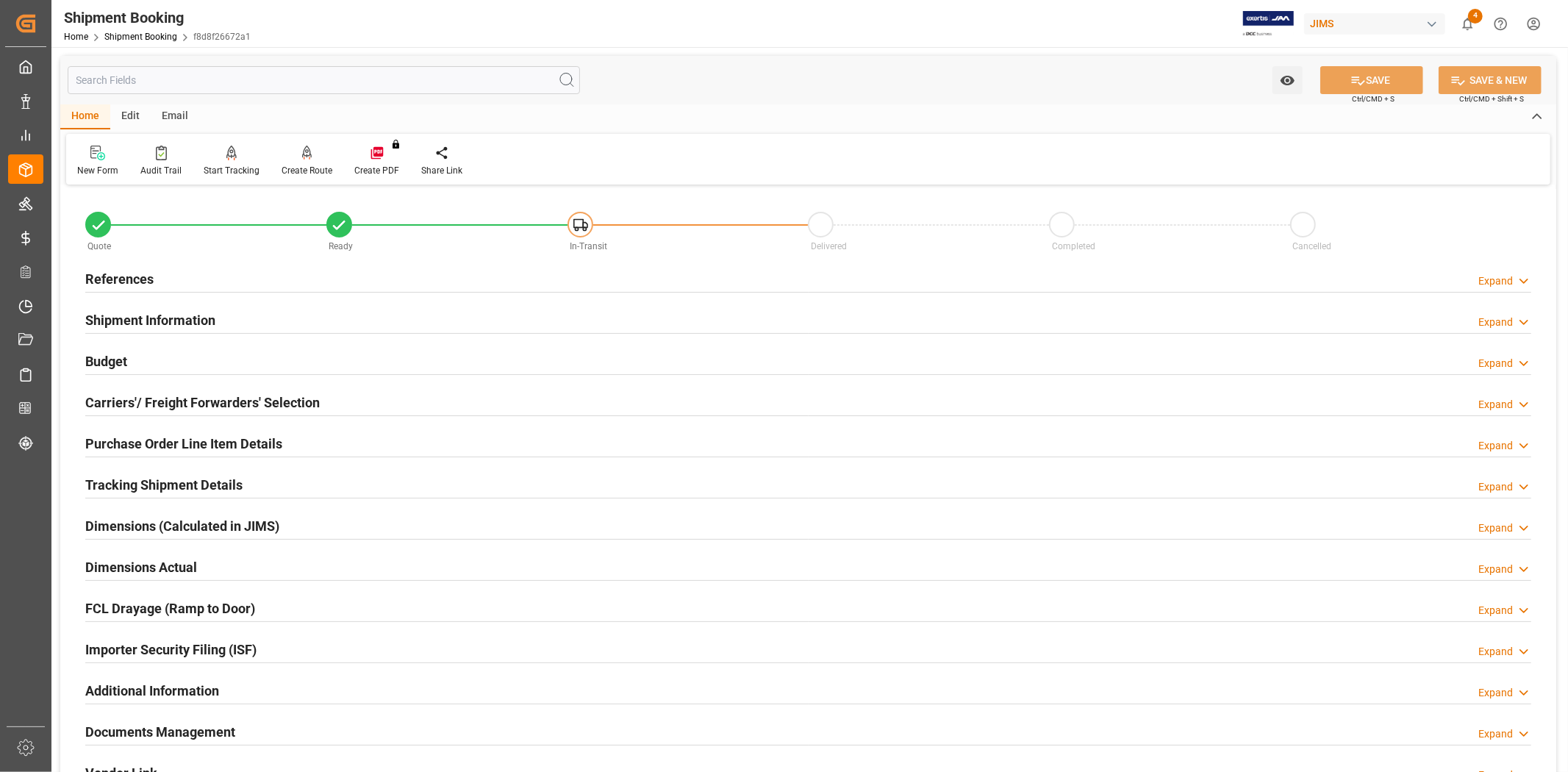 click on "Carriers'/ Freight Forwarders' Selection" at bounding box center [202, 402] 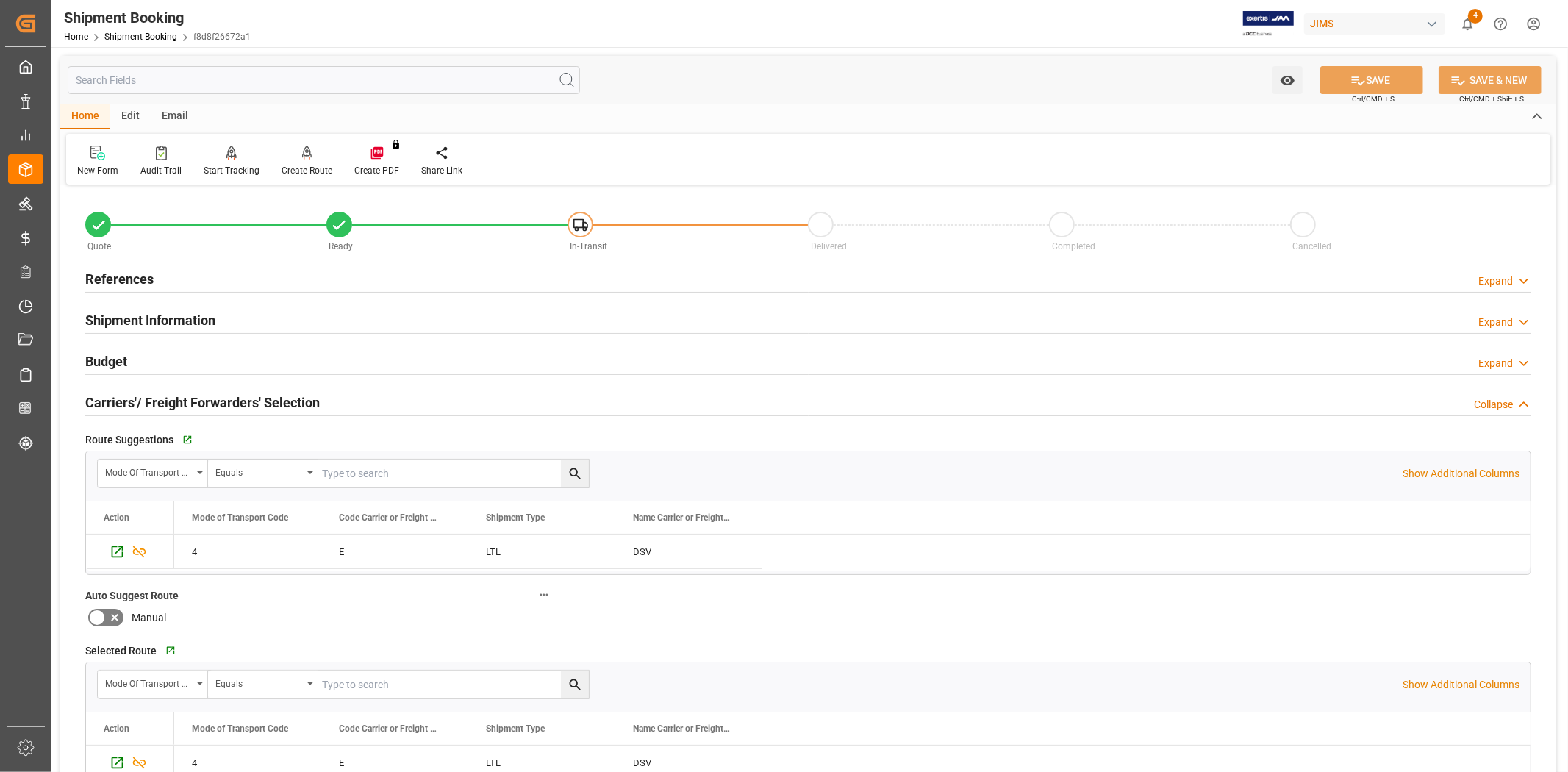 click on "Carriers'/ Freight Forwarders' Selection" at bounding box center [202, 402] 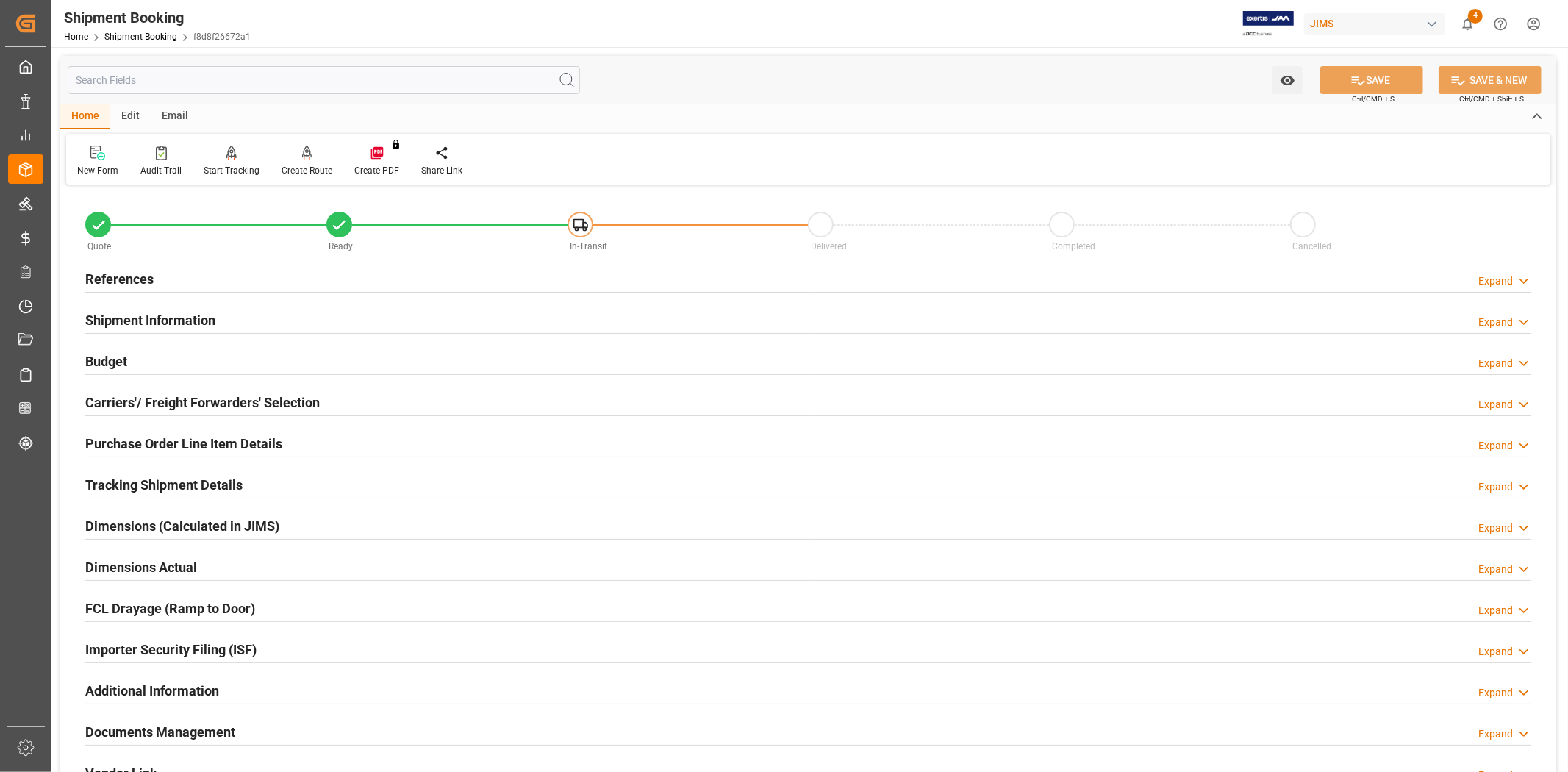 click on "Dimensions Actual Expand" at bounding box center [808, 566] 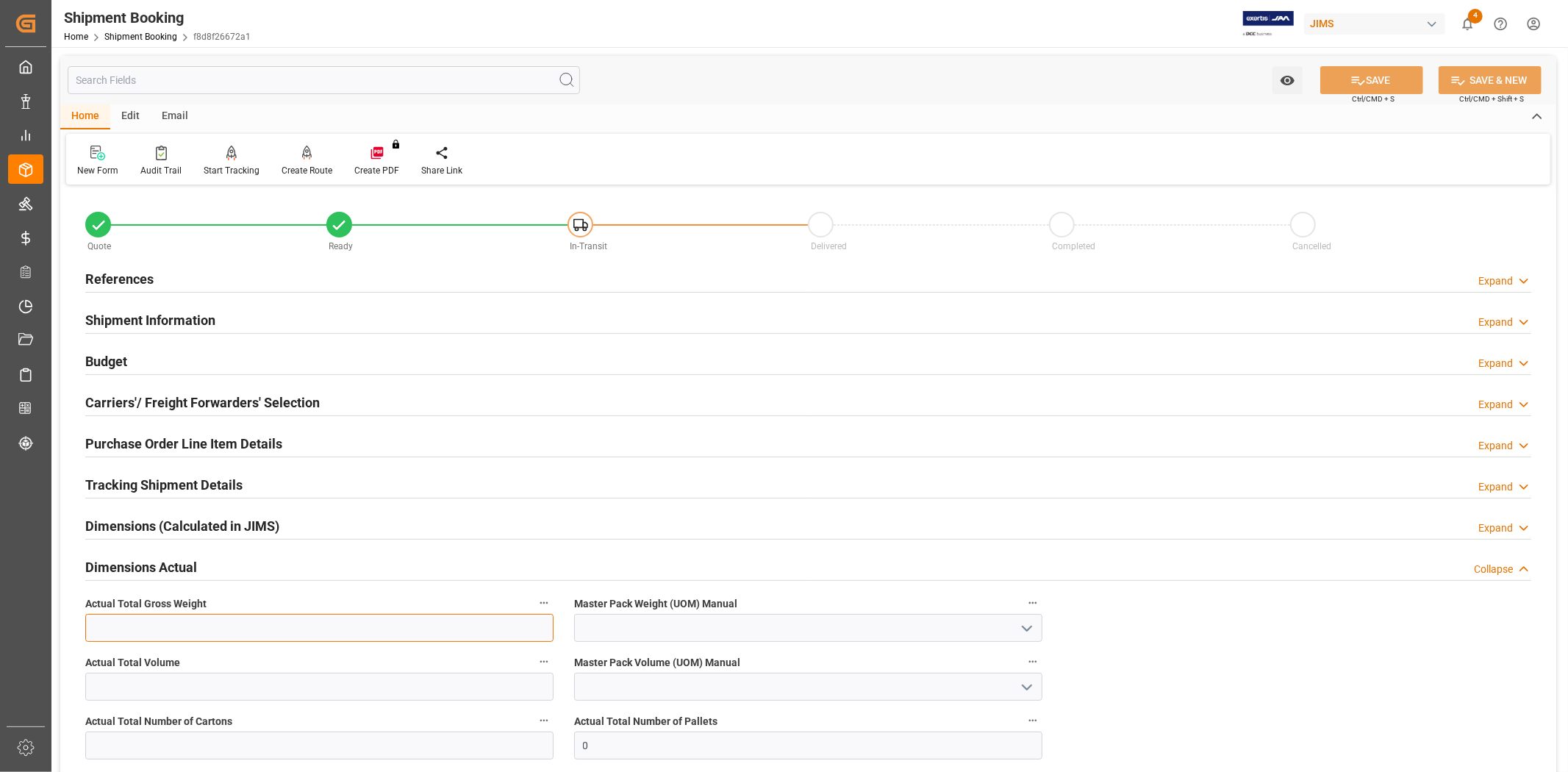 click at bounding box center [319, 628] 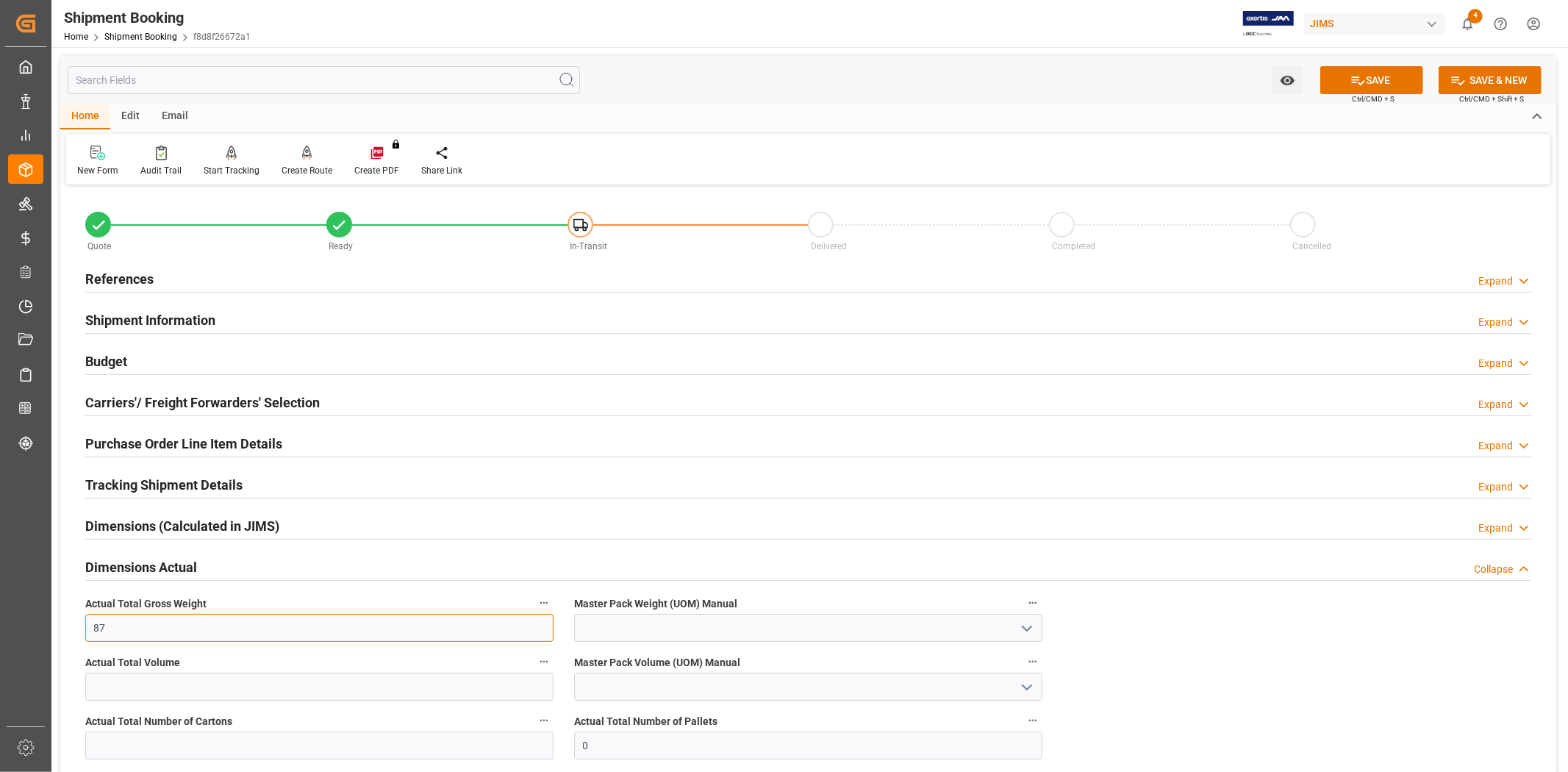 type on "87" 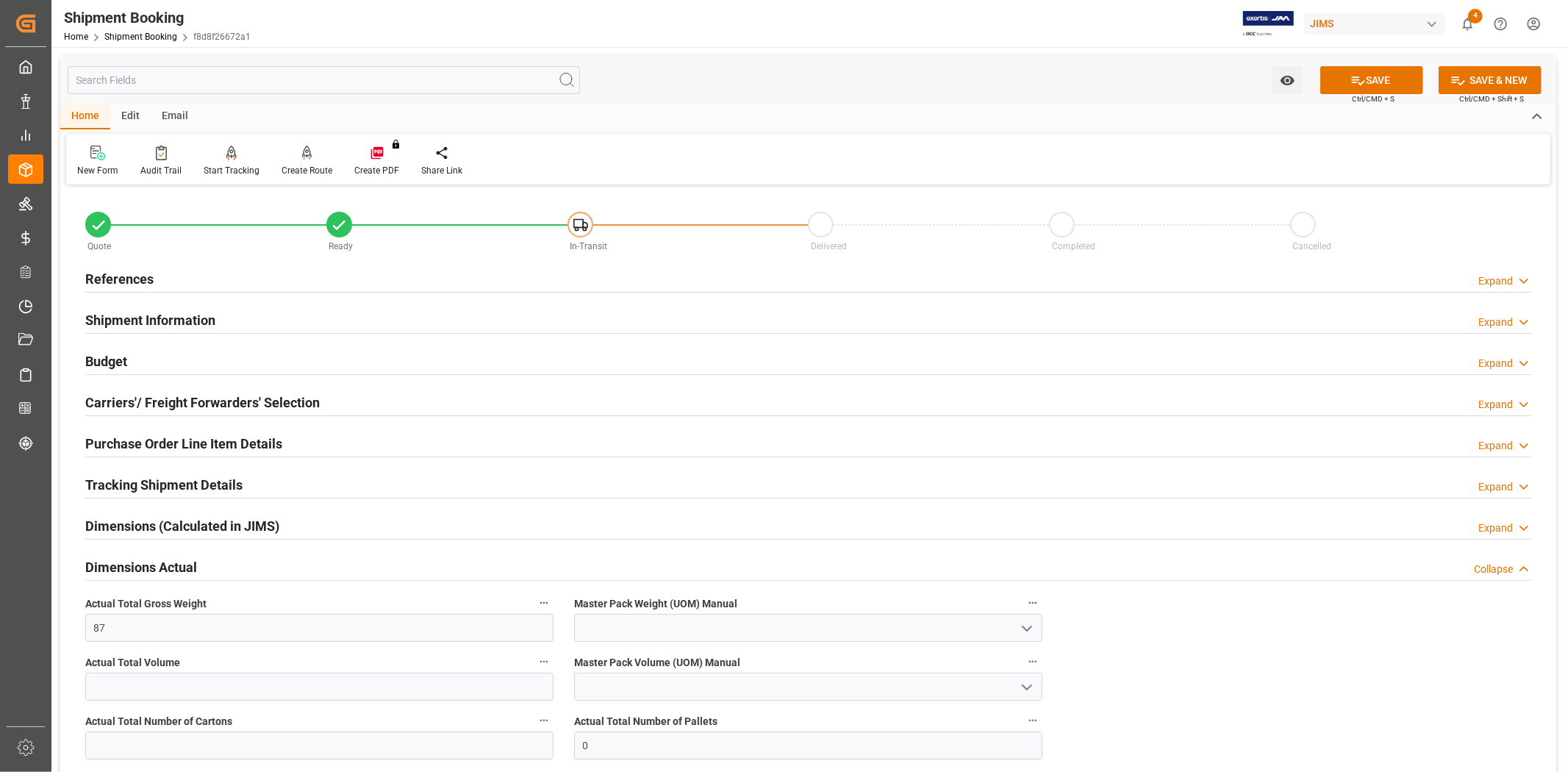 click 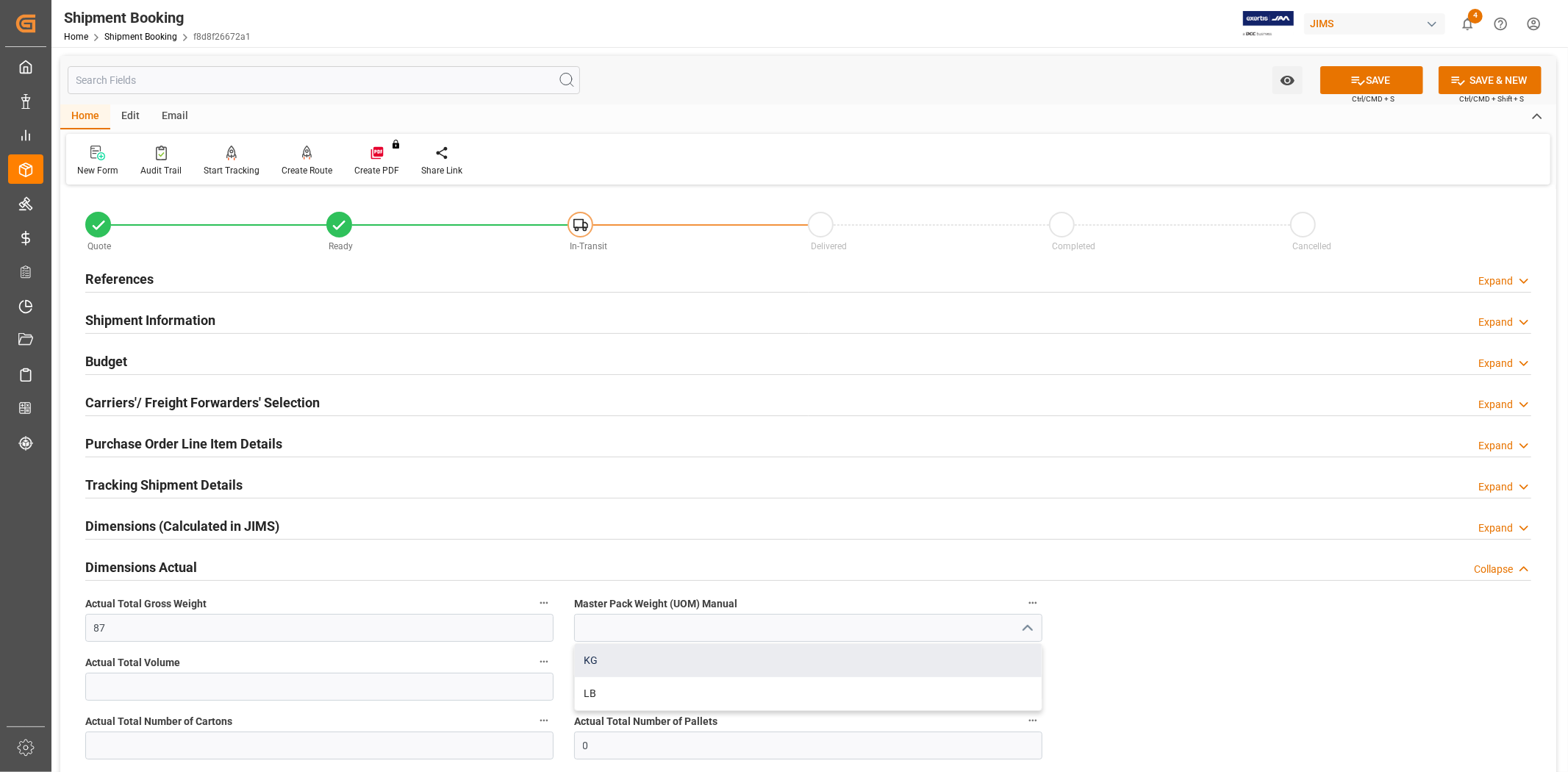 click on "KG" at bounding box center [808, 660] 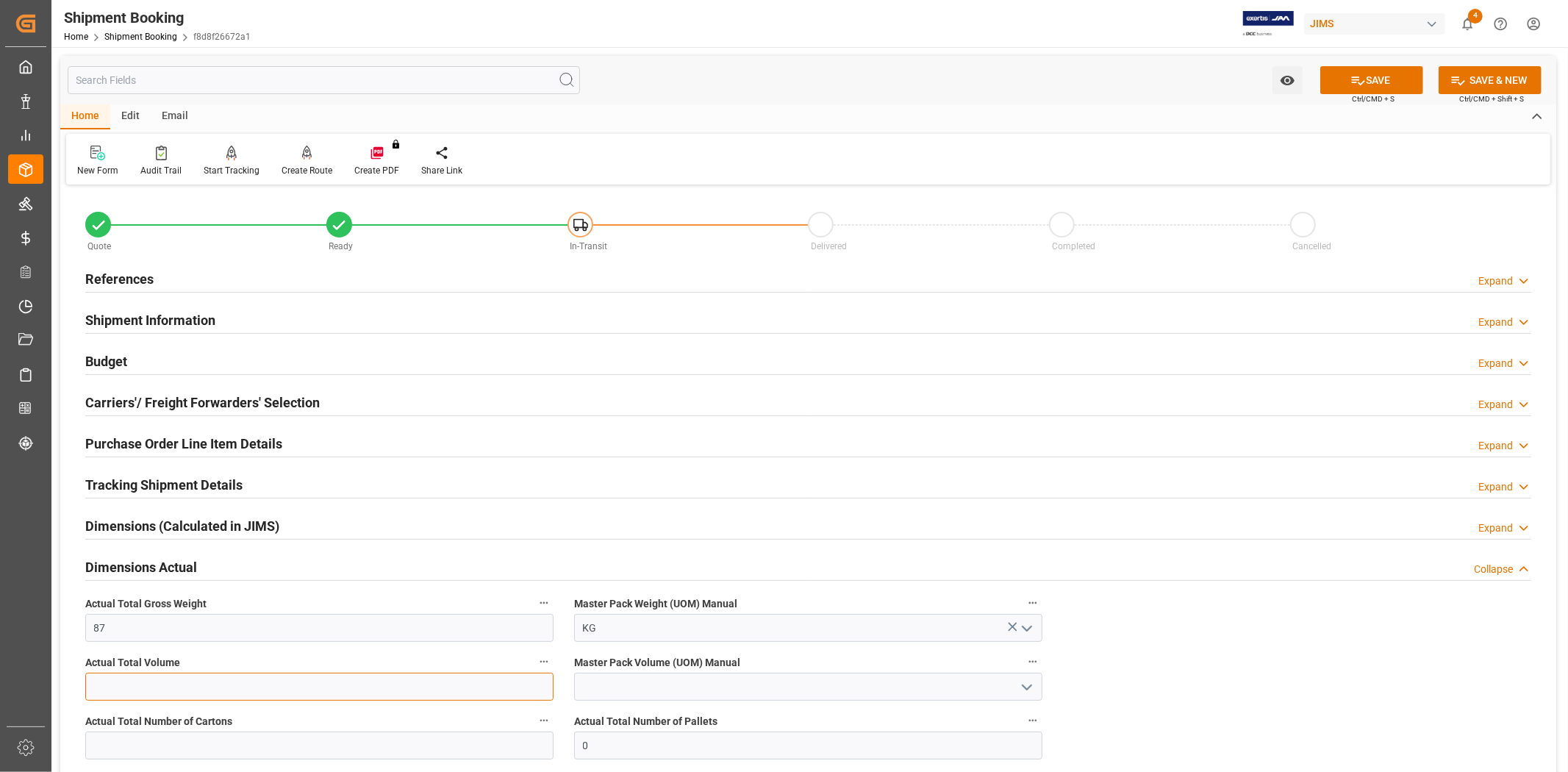 click at bounding box center [319, 687] 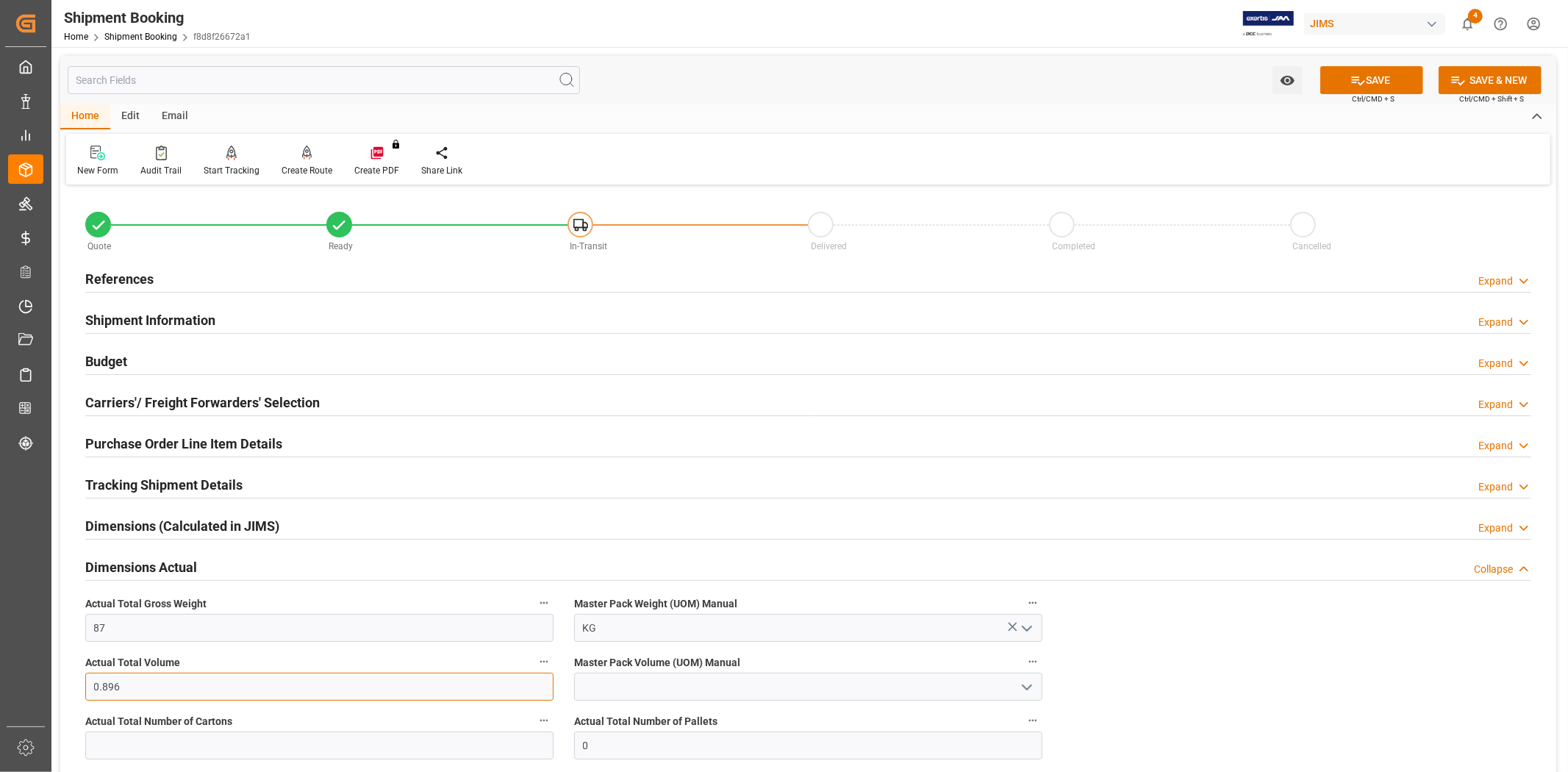 type on "0.896" 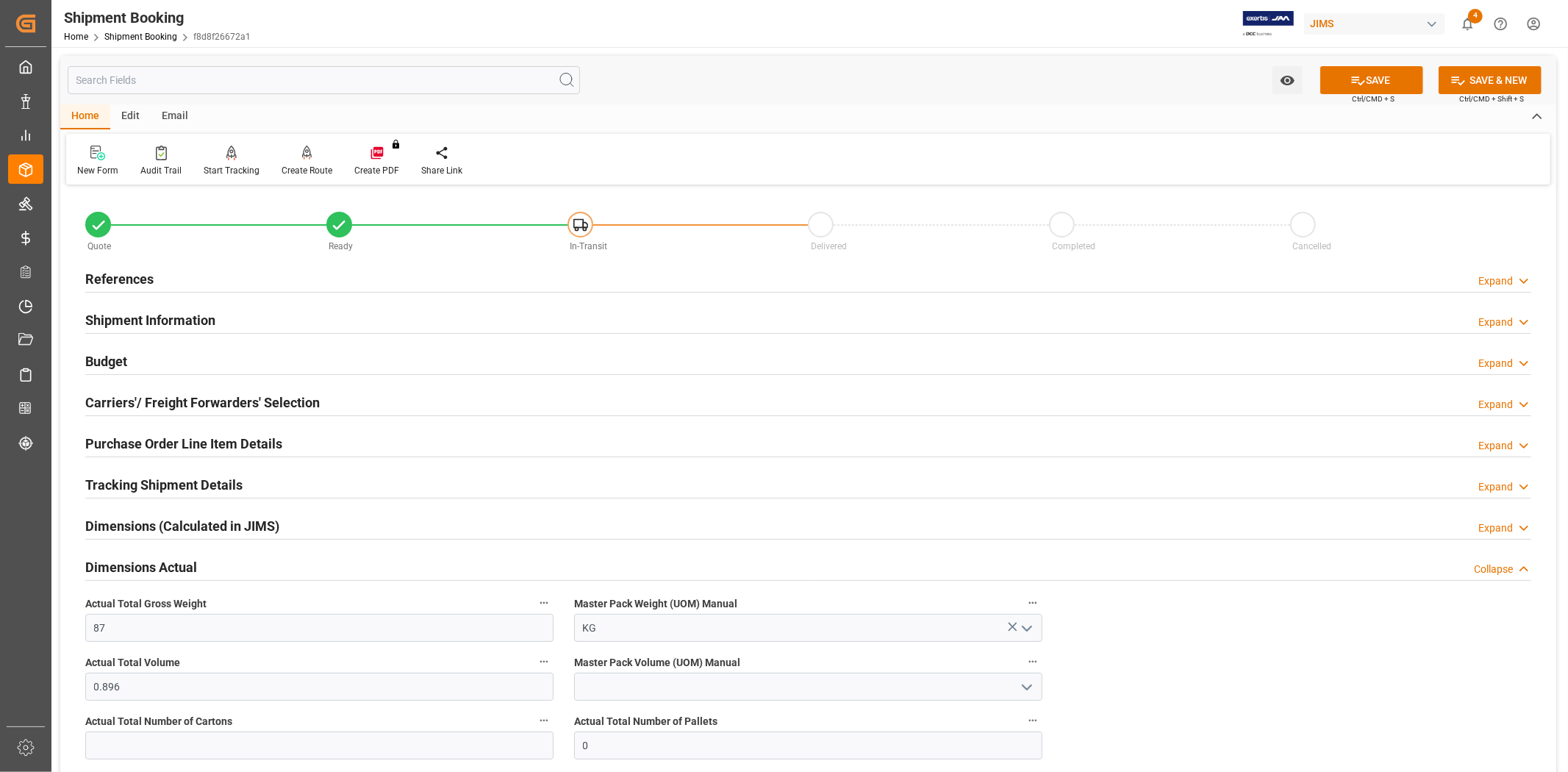 click 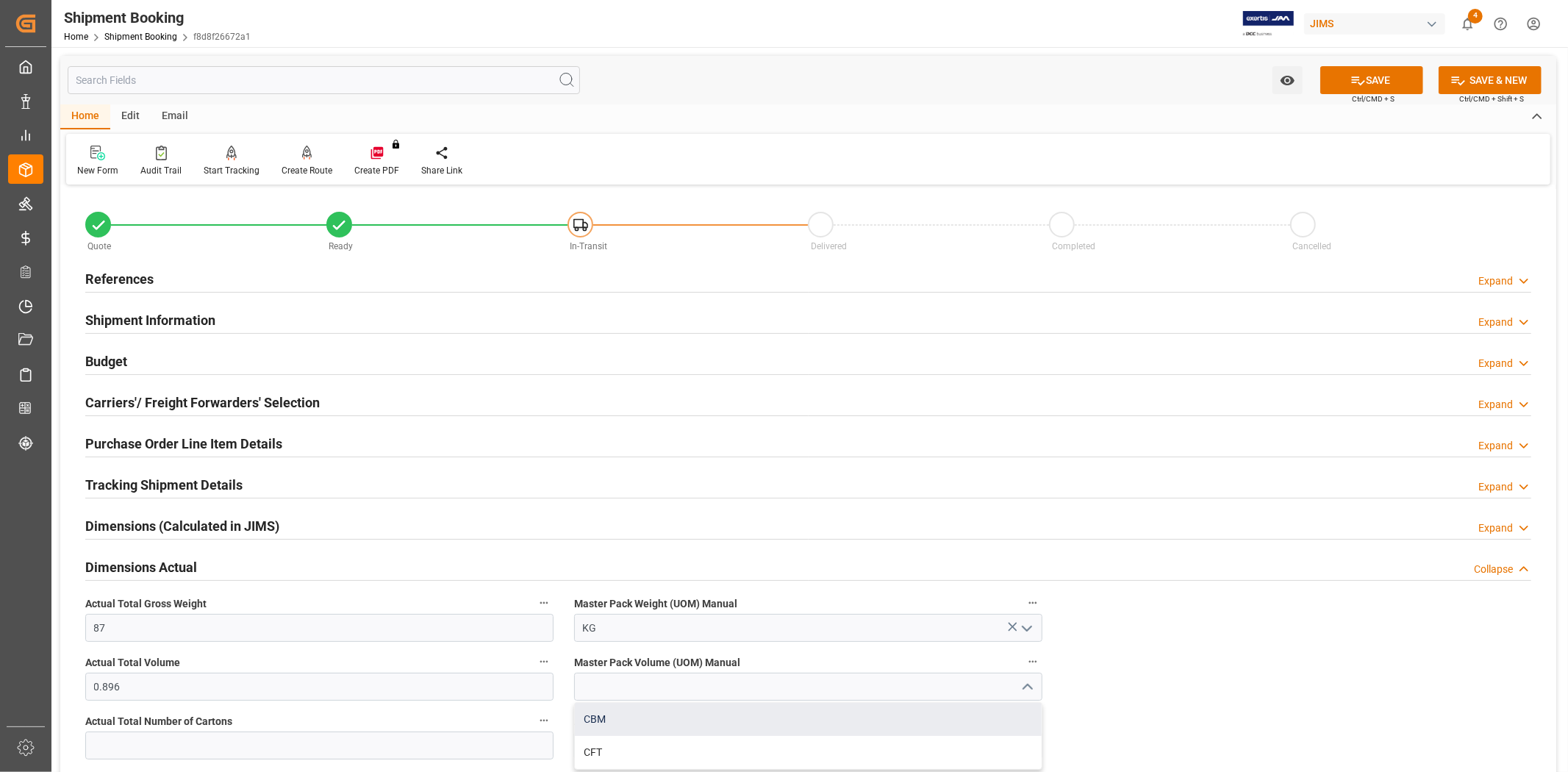 click on "CBM" at bounding box center [808, 719] 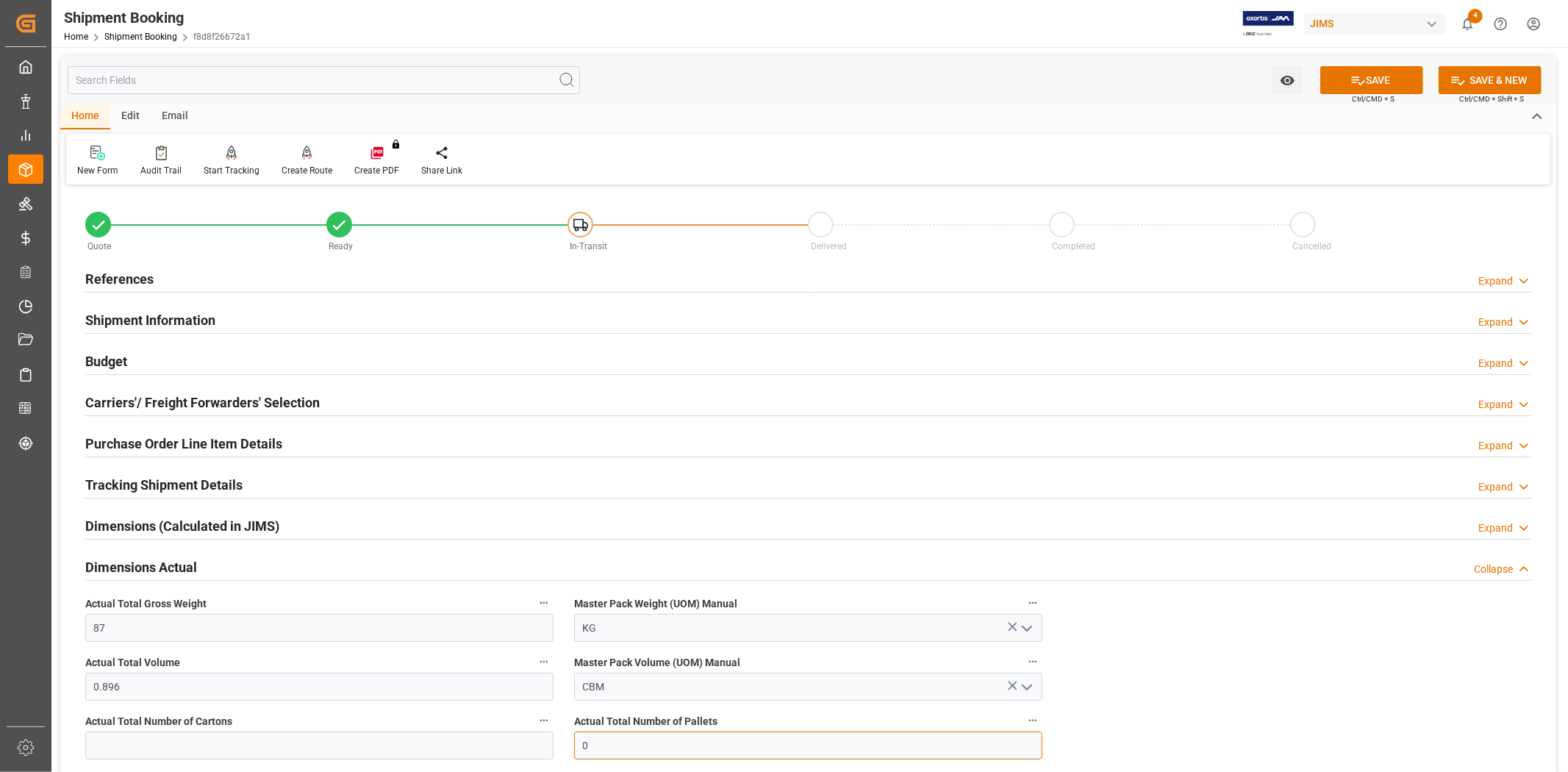 click on "0" at bounding box center [808, 746] 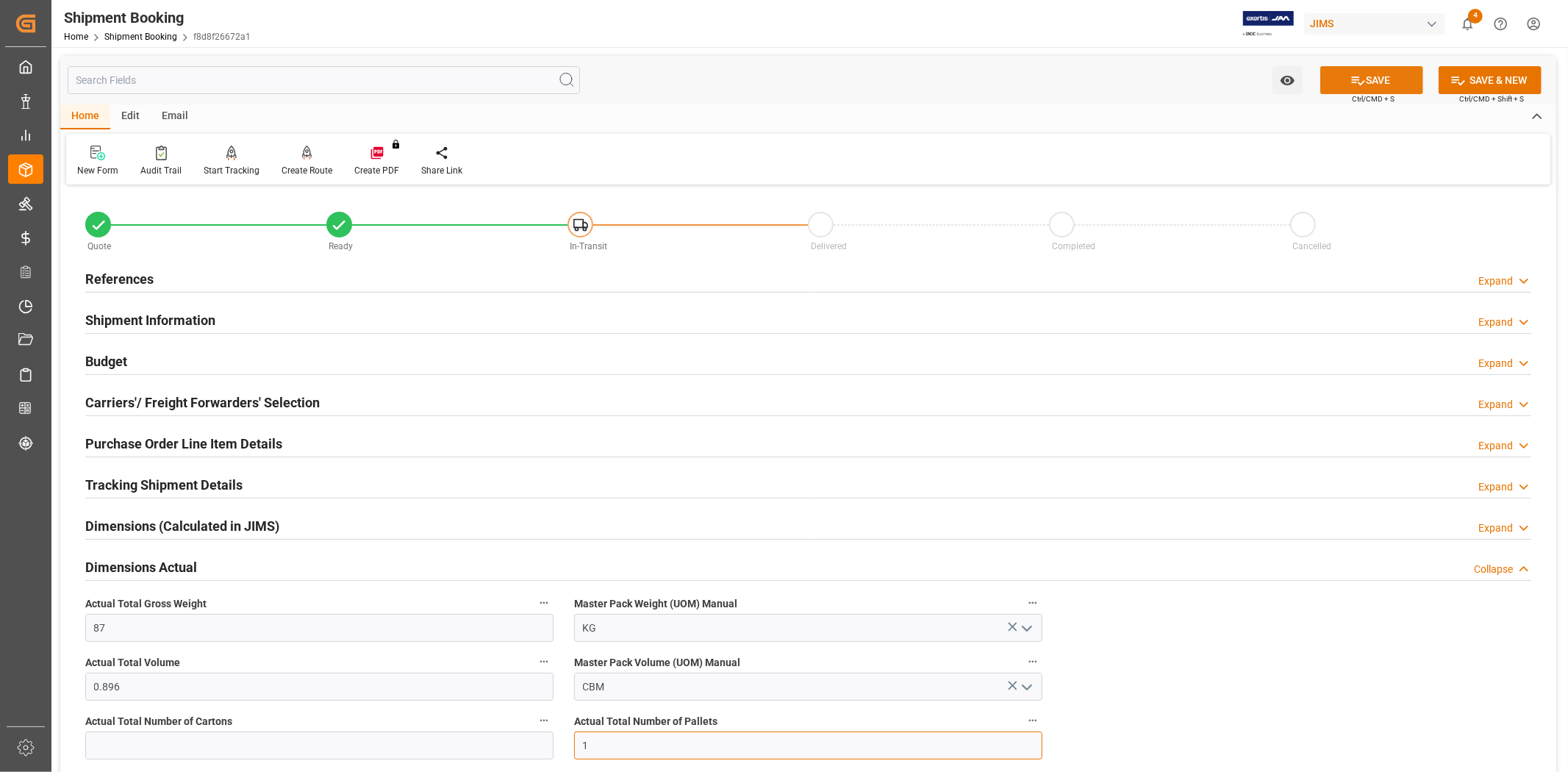 type on "1" 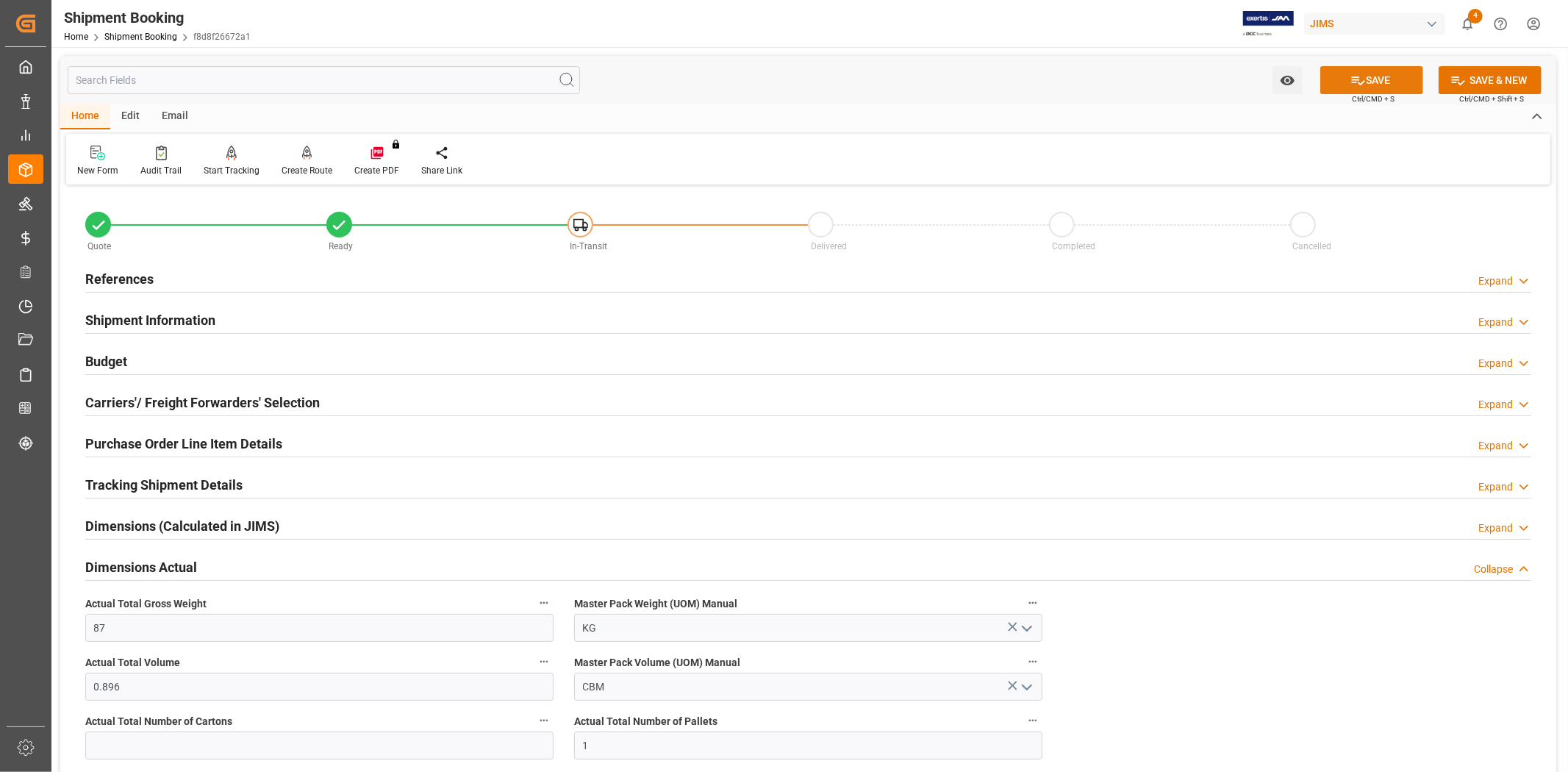 click on "SAVE" at bounding box center (1372, 80) 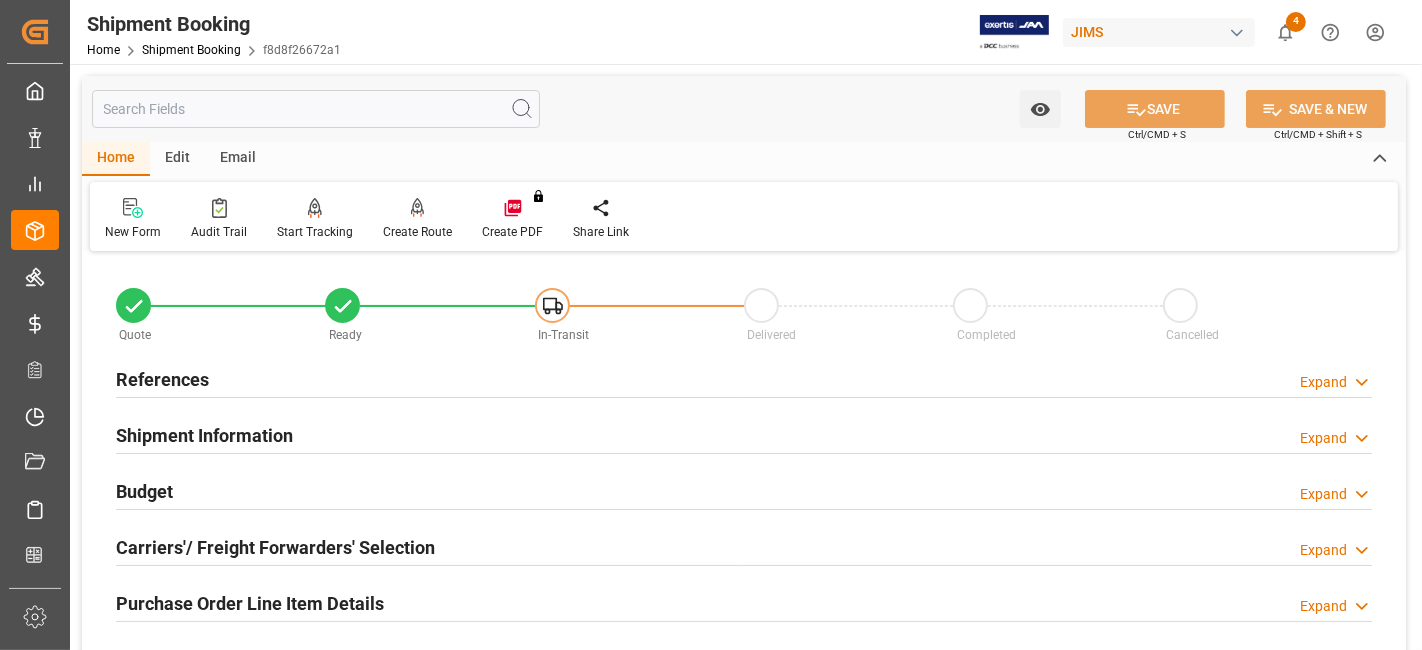 click on "References" at bounding box center [162, 379] 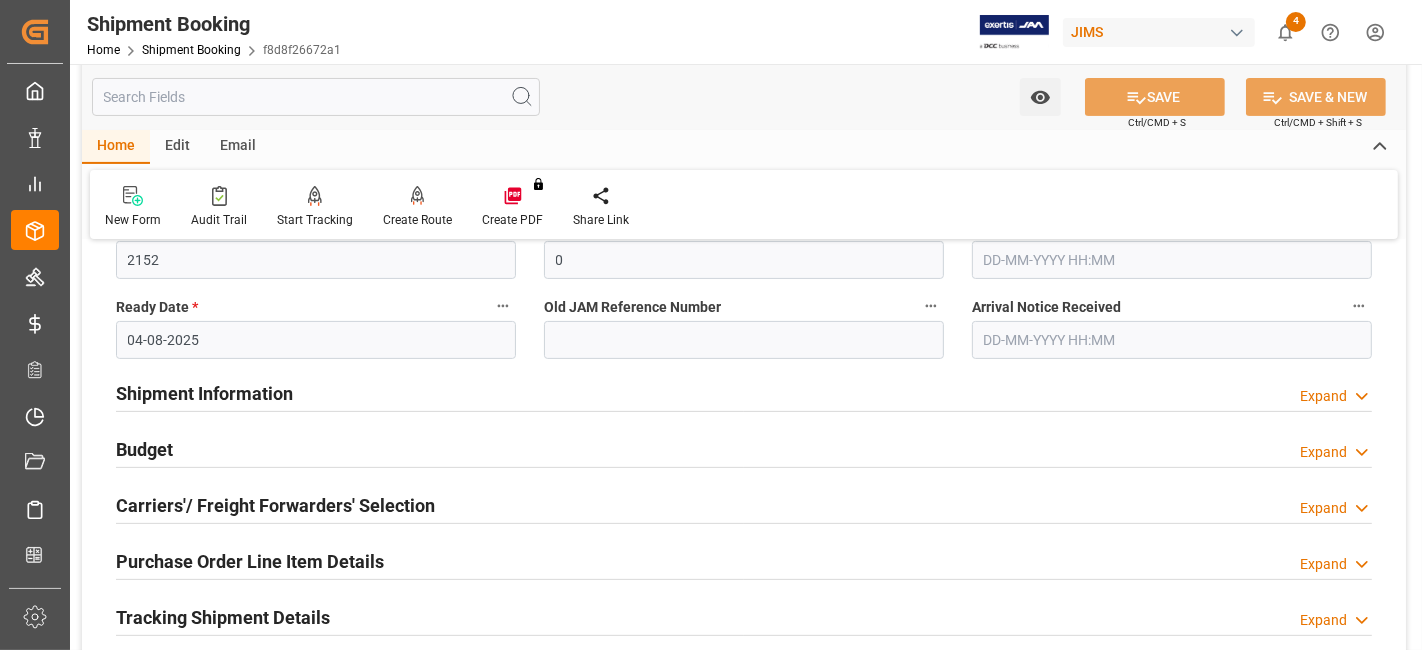 scroll, scrollTop: 444, scrollLeft: 0, axis: vertical 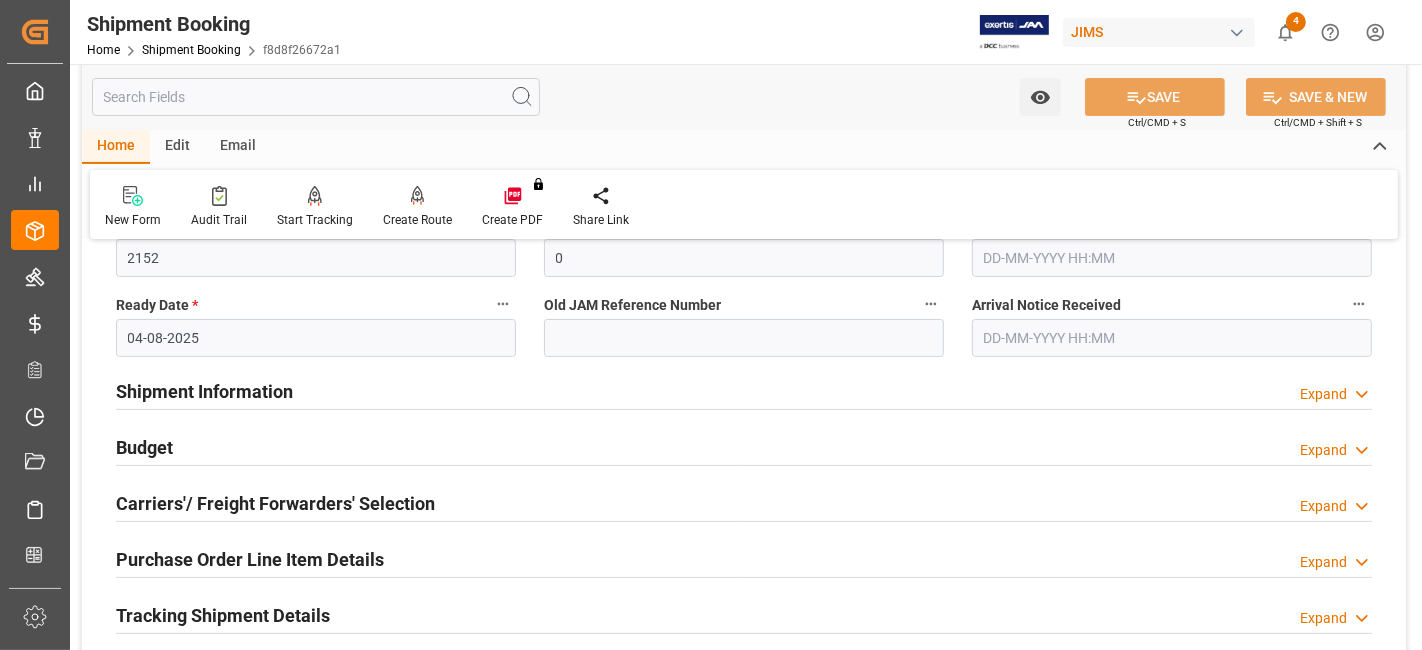 click on "04-08-2025" at bounding box center [316, 338] 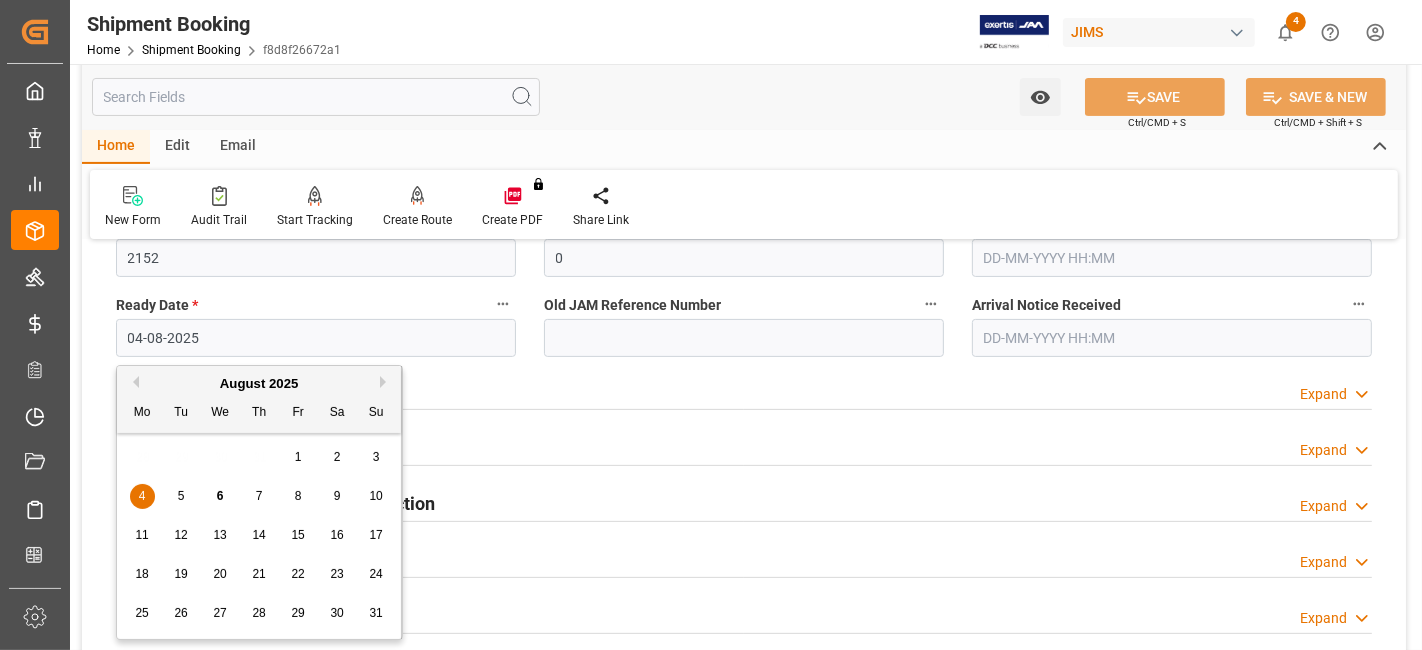 click on "6" at bounding box center [220, 497] 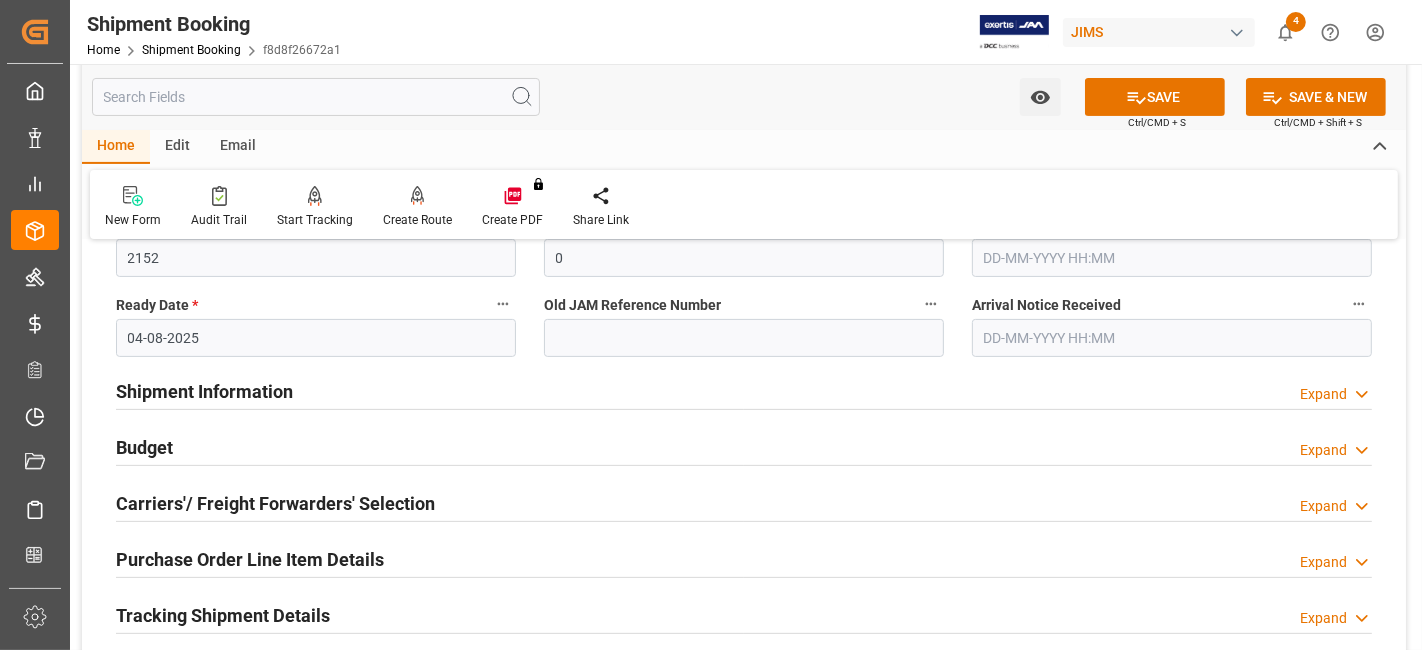 type on "06-08-2025" 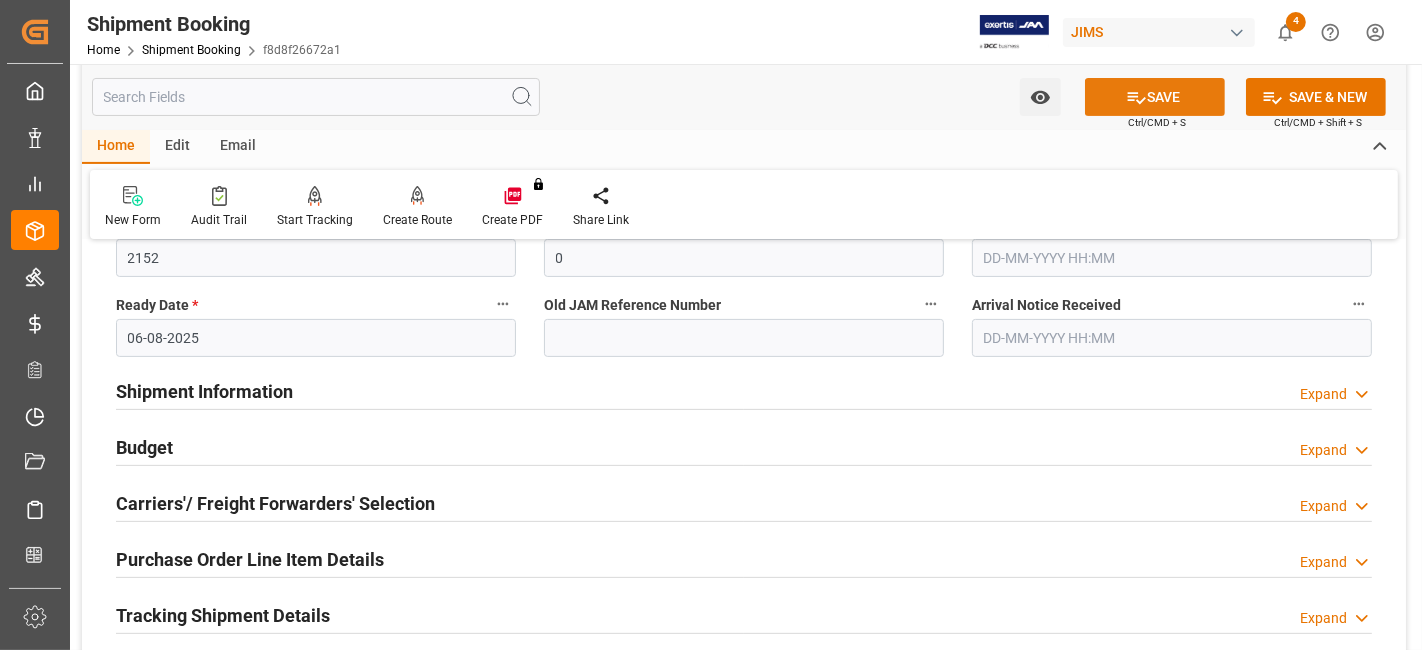 click on "SAVE" at bounding box center (1155, 97) 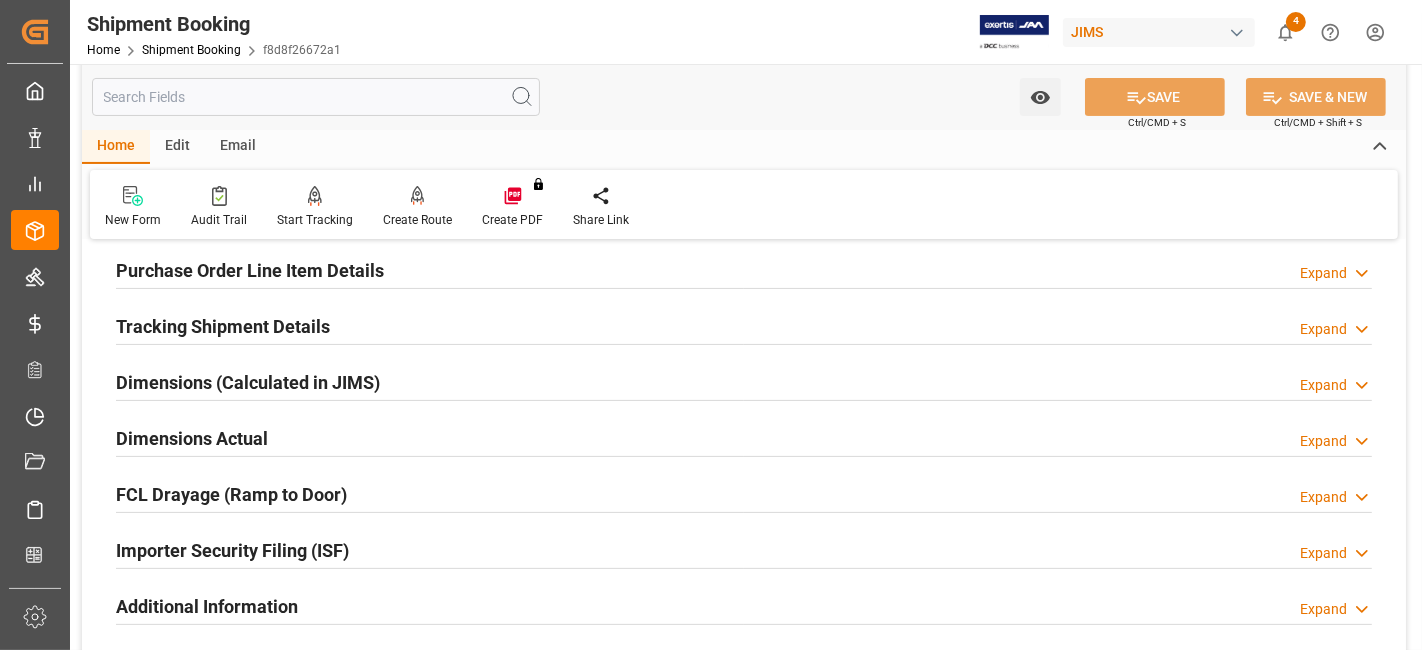 scroll, scrollTop: 355, scrollLeft: 0, axis: vertical 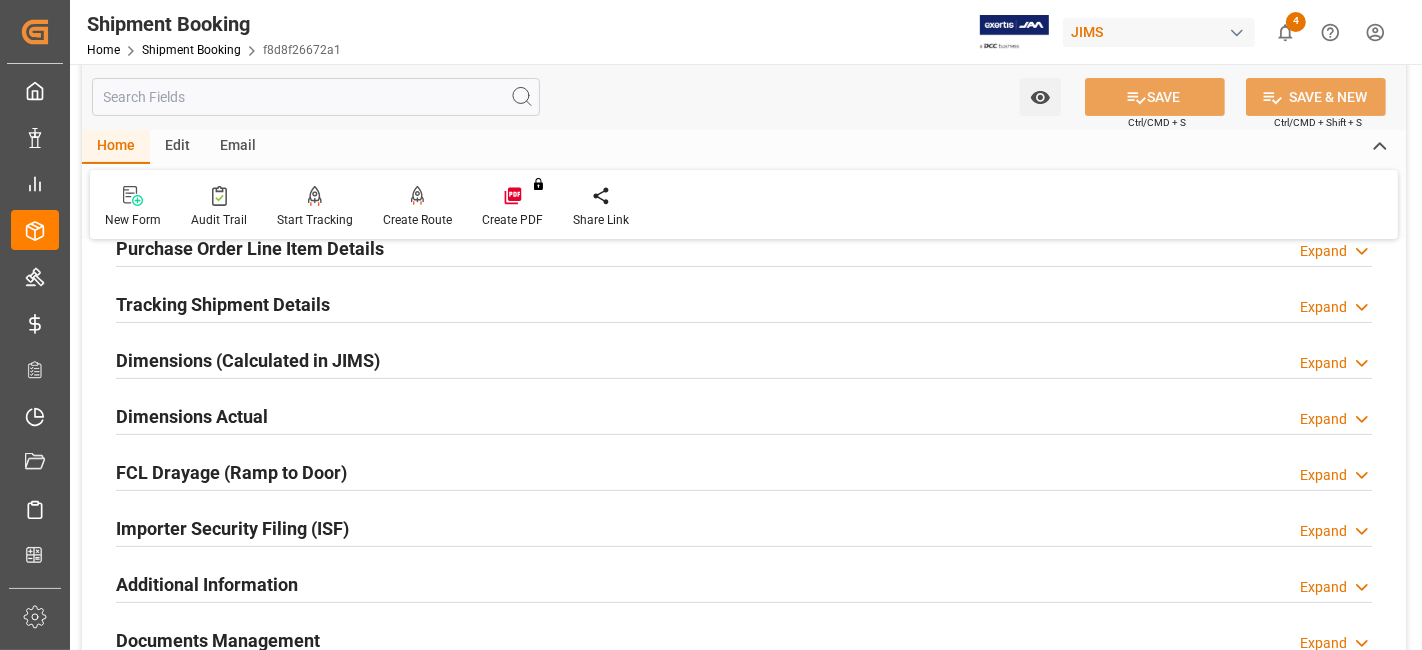 click on "Dimensions Actual" at bounding box center (192, 416) 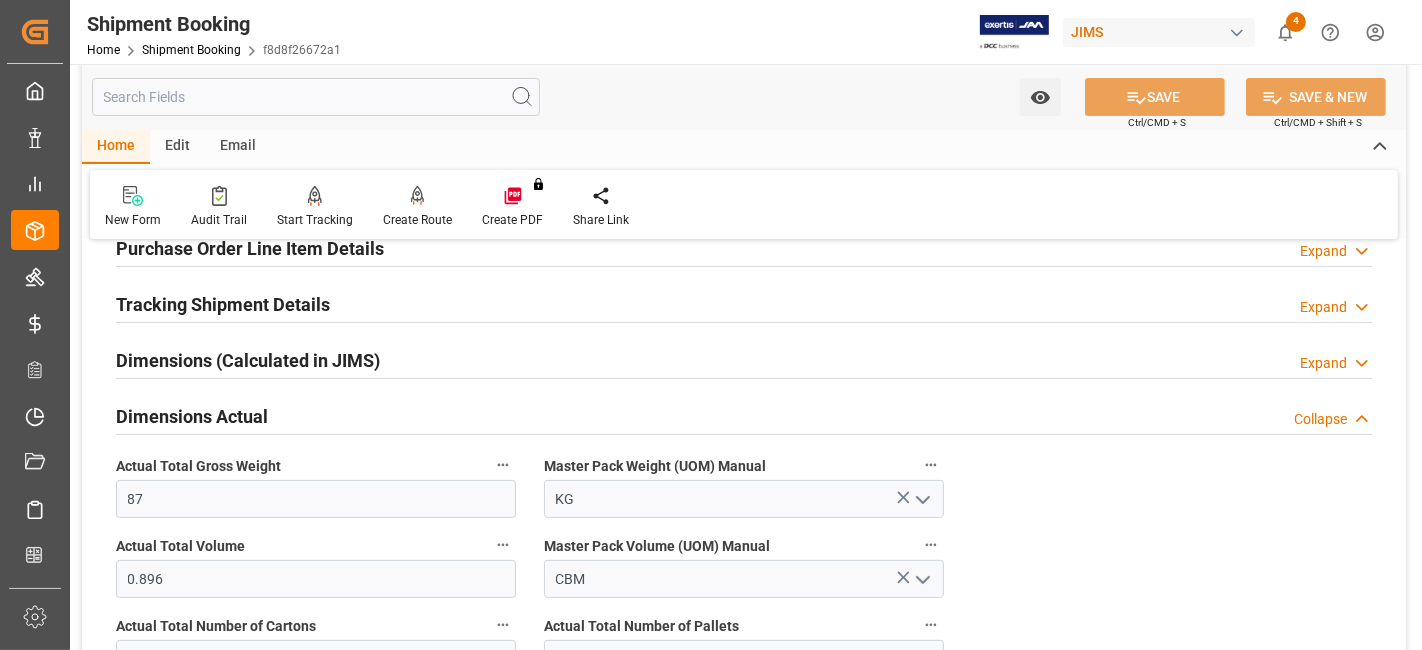 click on "Dimensions Actual" at bounding box center (192, 416) 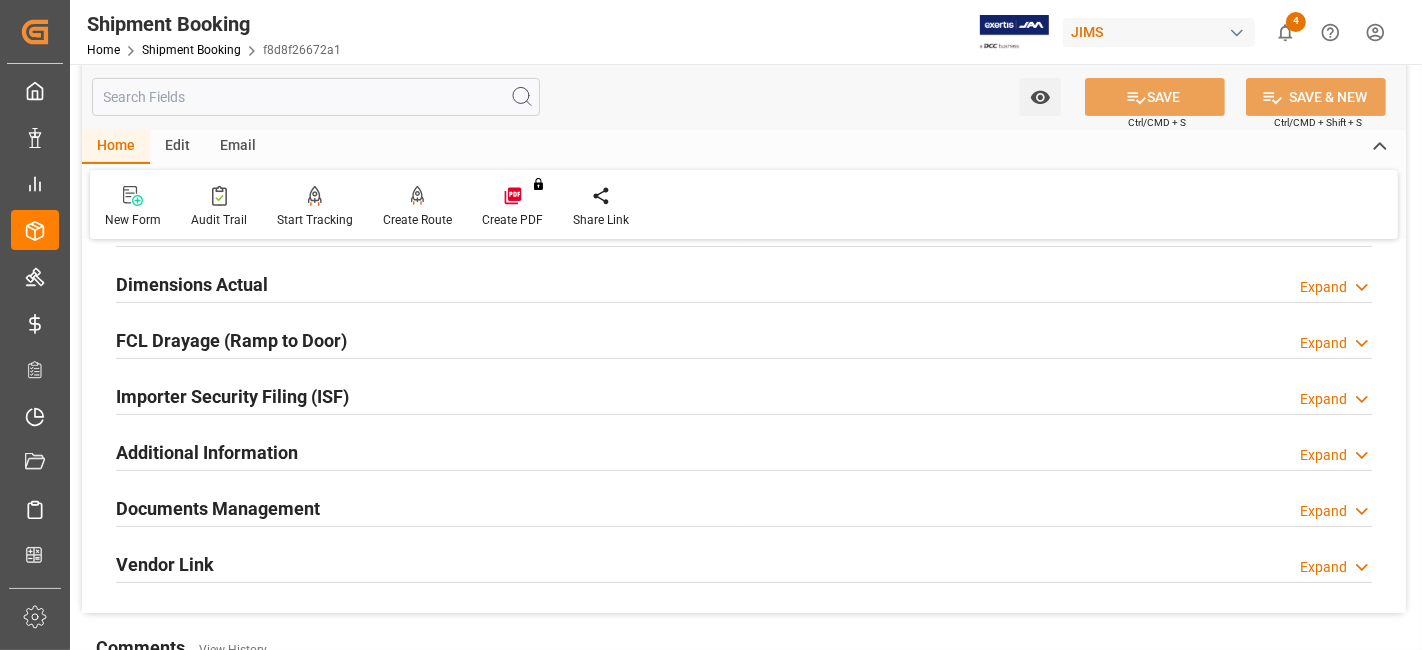 scroll, scrollTop: 488, scrollLeft: 0, axis: vertical 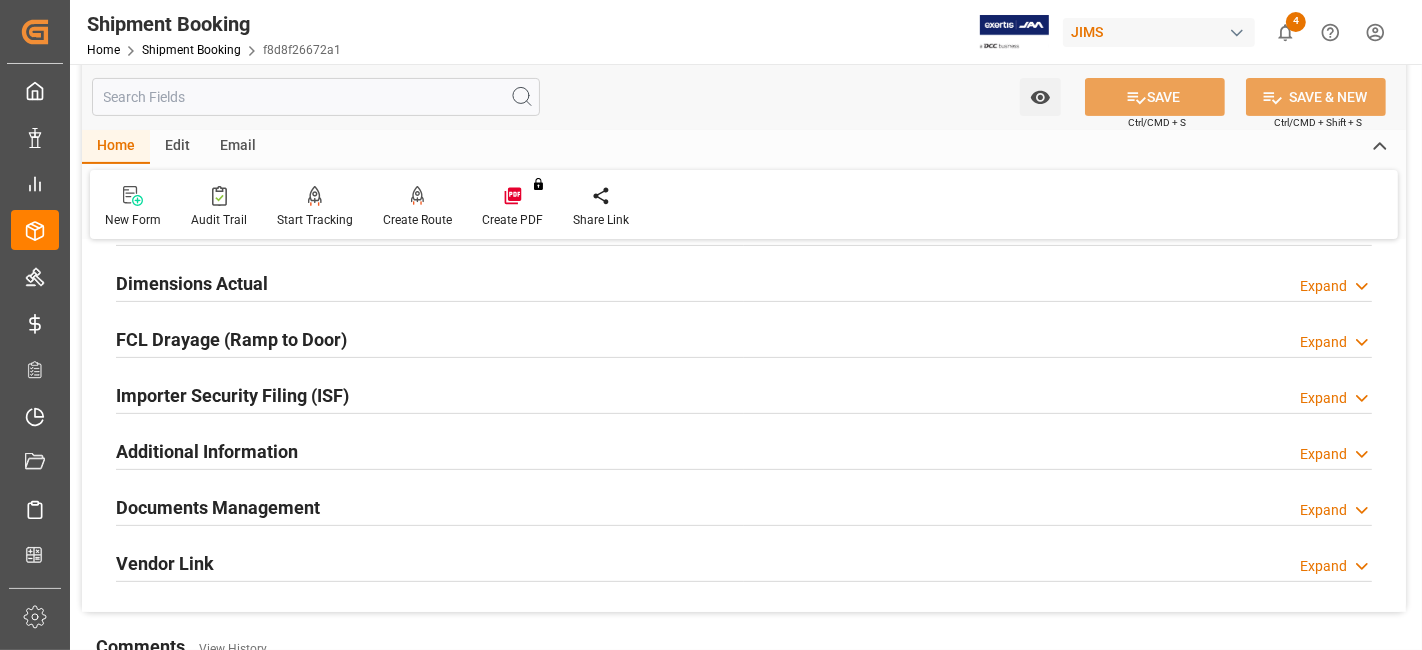 click on "Documents Management" at bounding box center (218, 507) 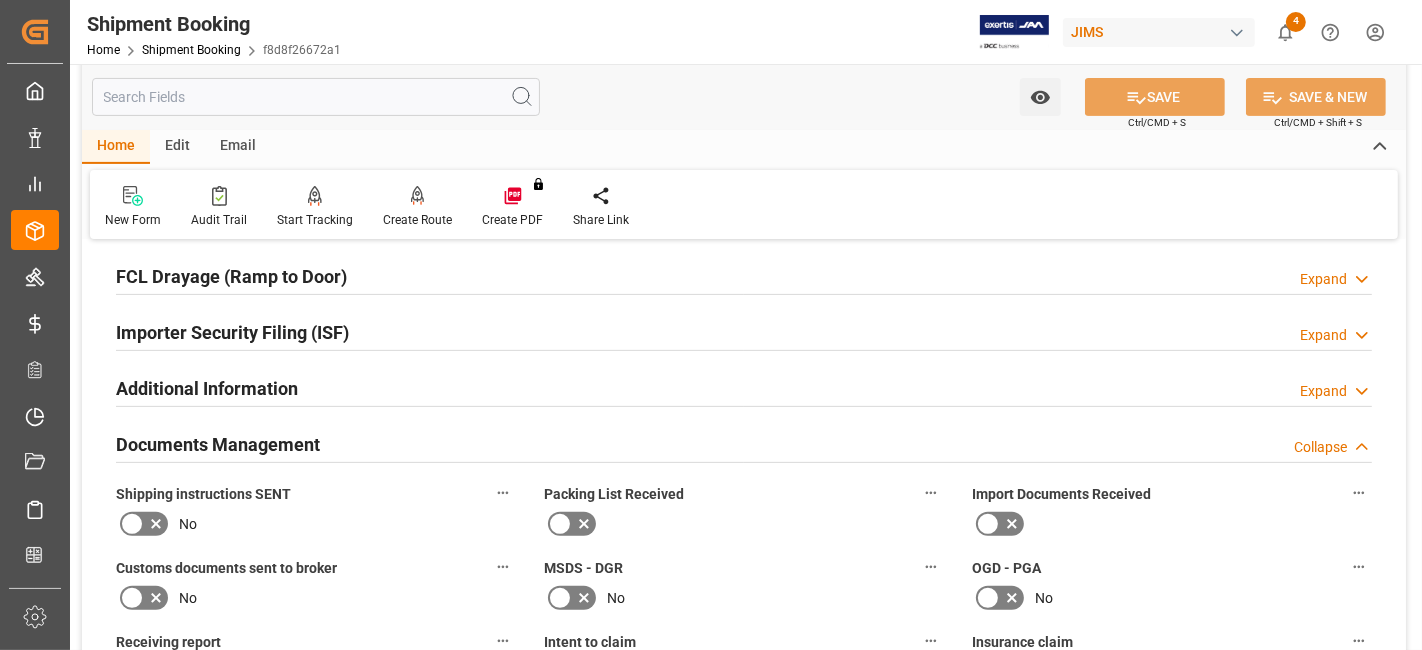 scroll, scrollTop: 555, scrollLeft: 0, axis: vertical 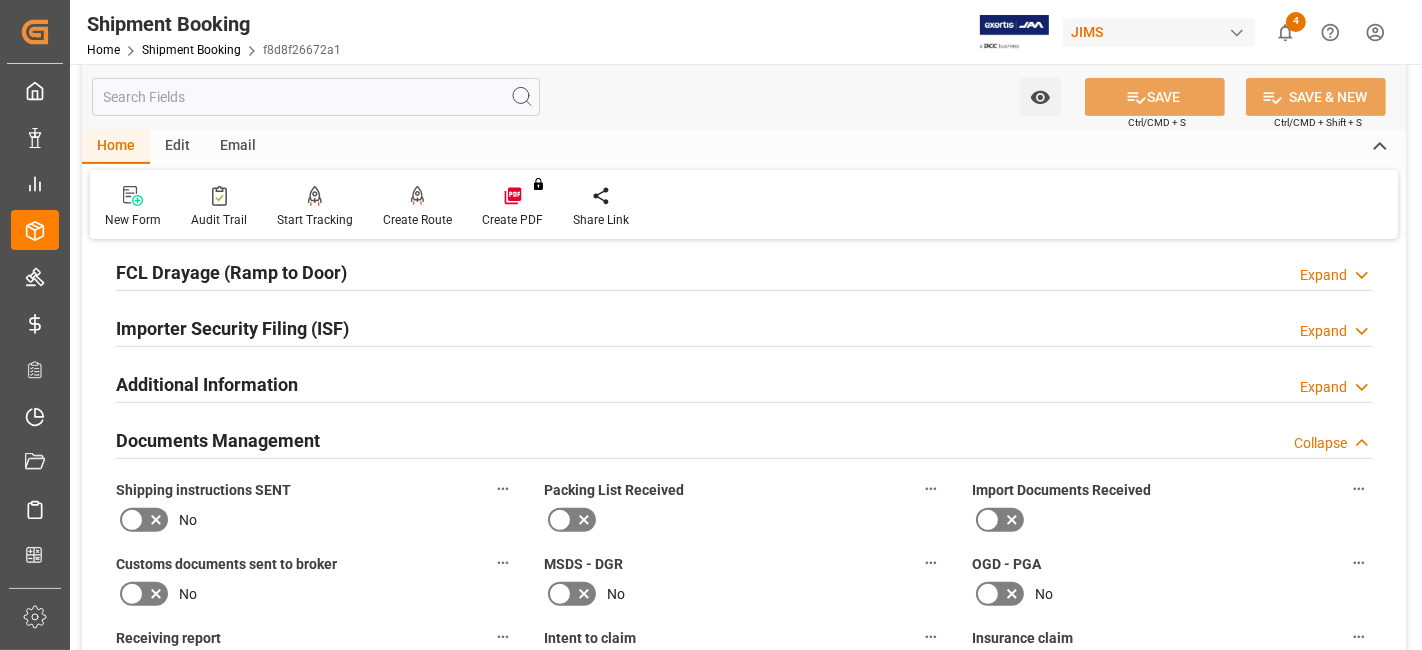 click 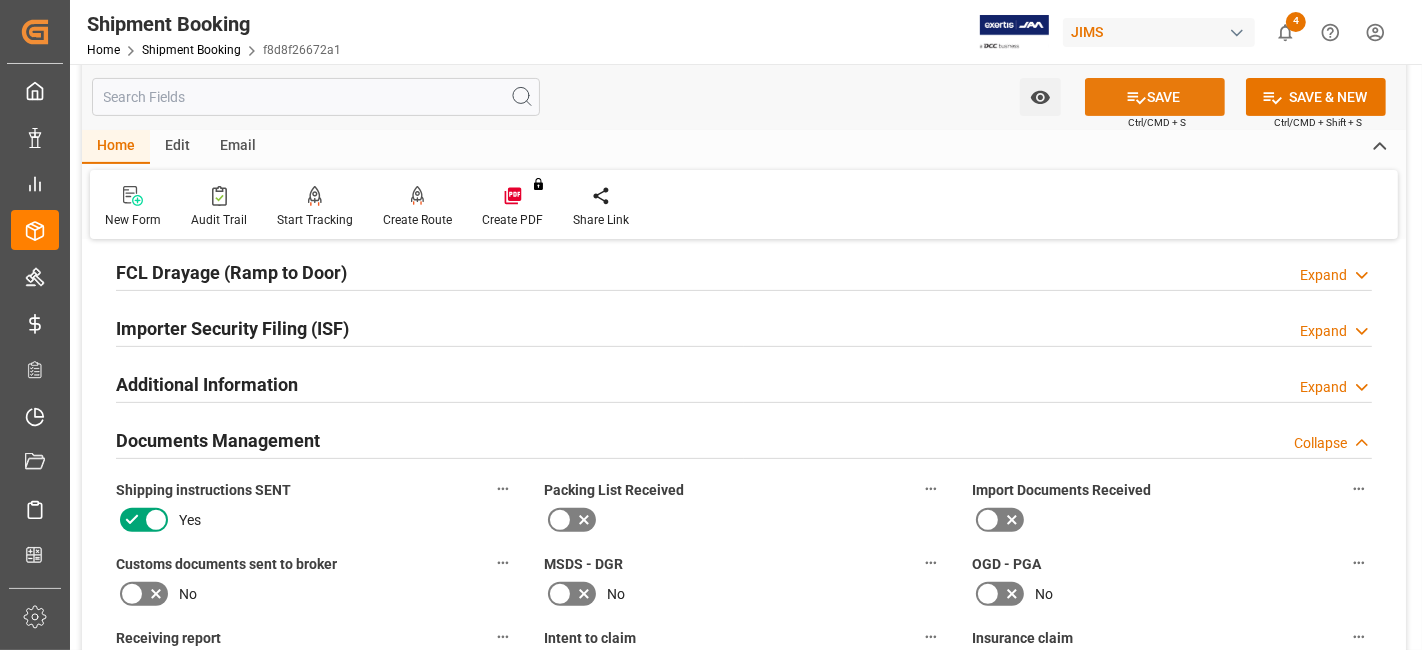 click 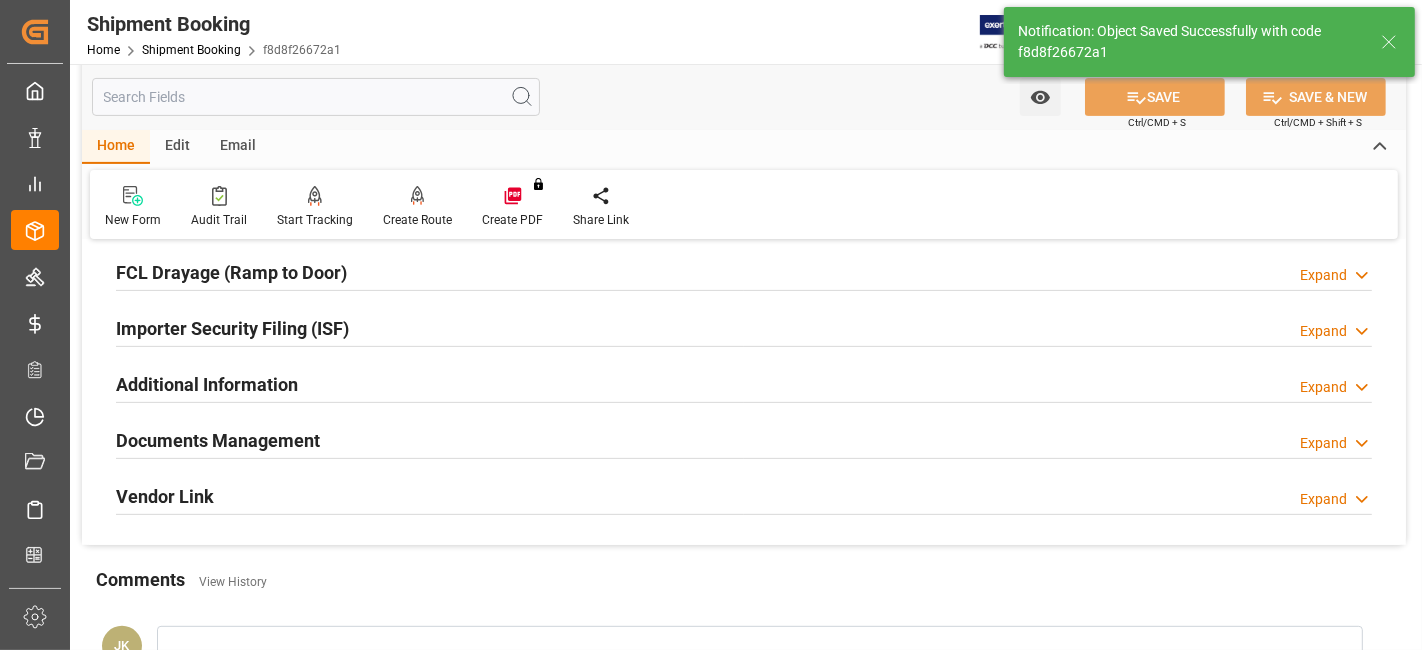 click on "Documents Management Expand" at bounding box center (744, 439) 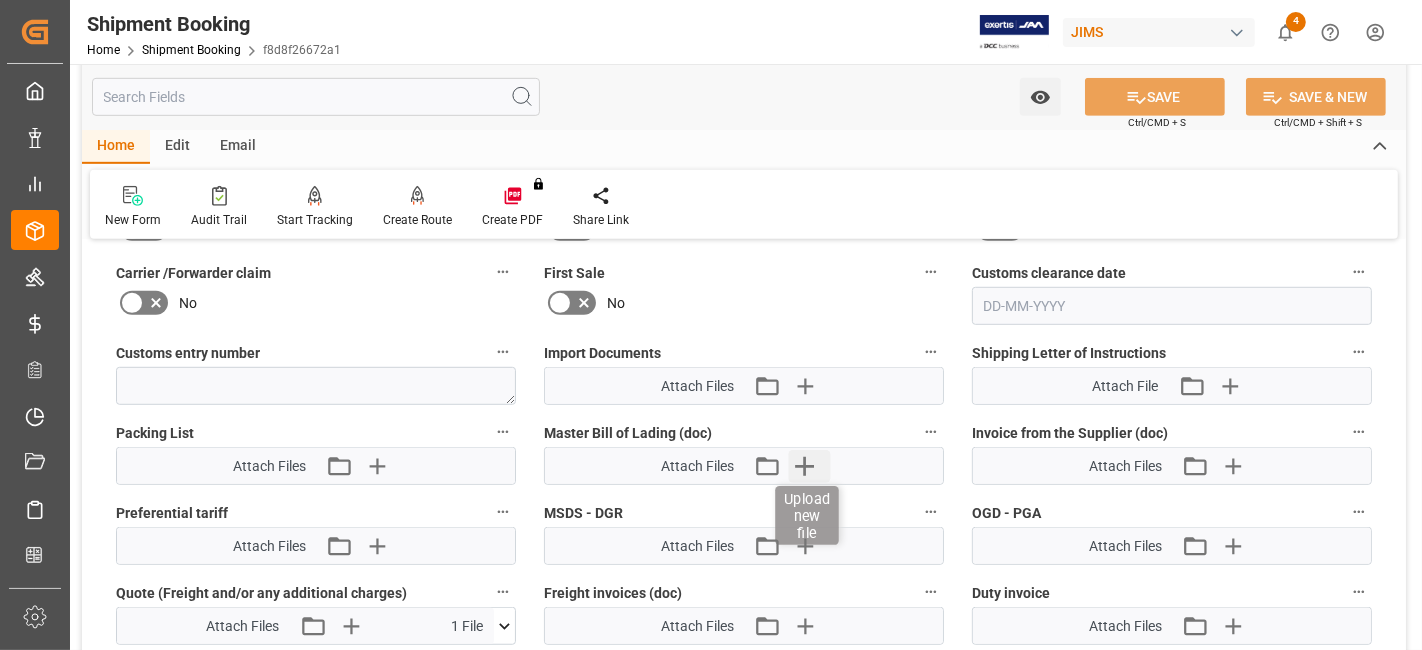 scroll, scrollTop: 1000, scrollLeft: 0, axis: vertical 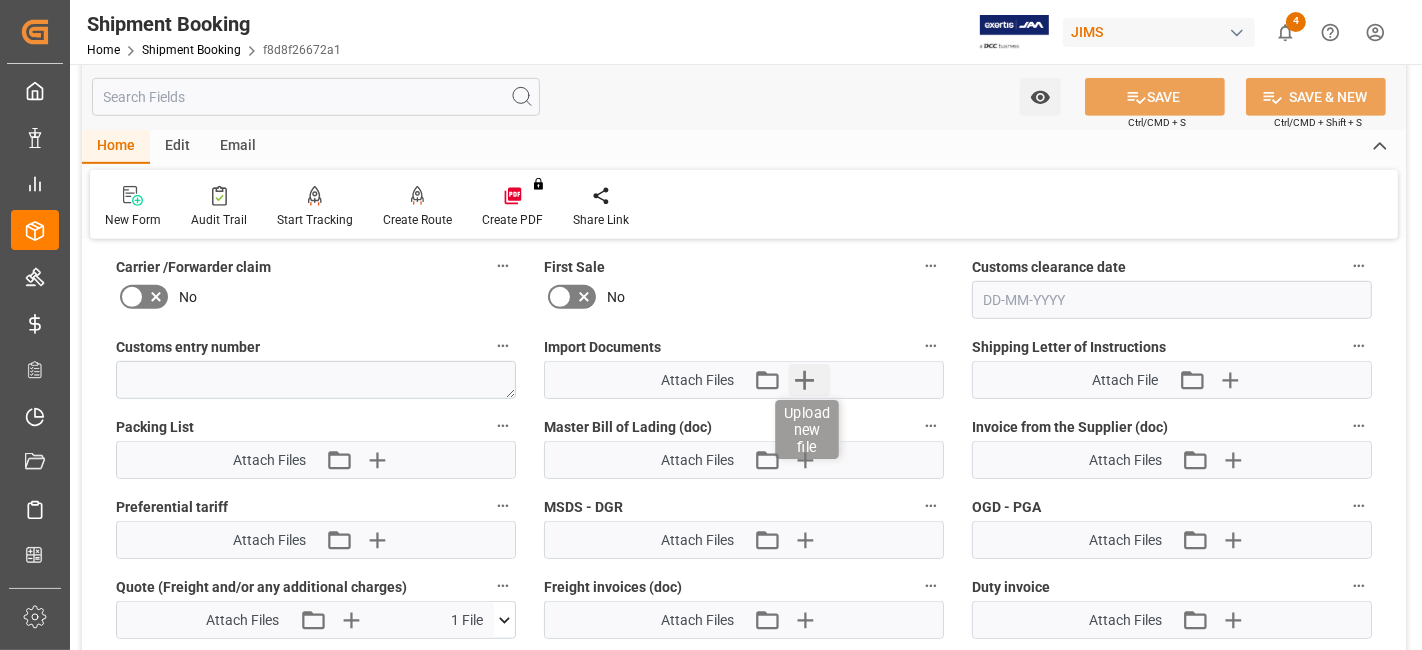 click 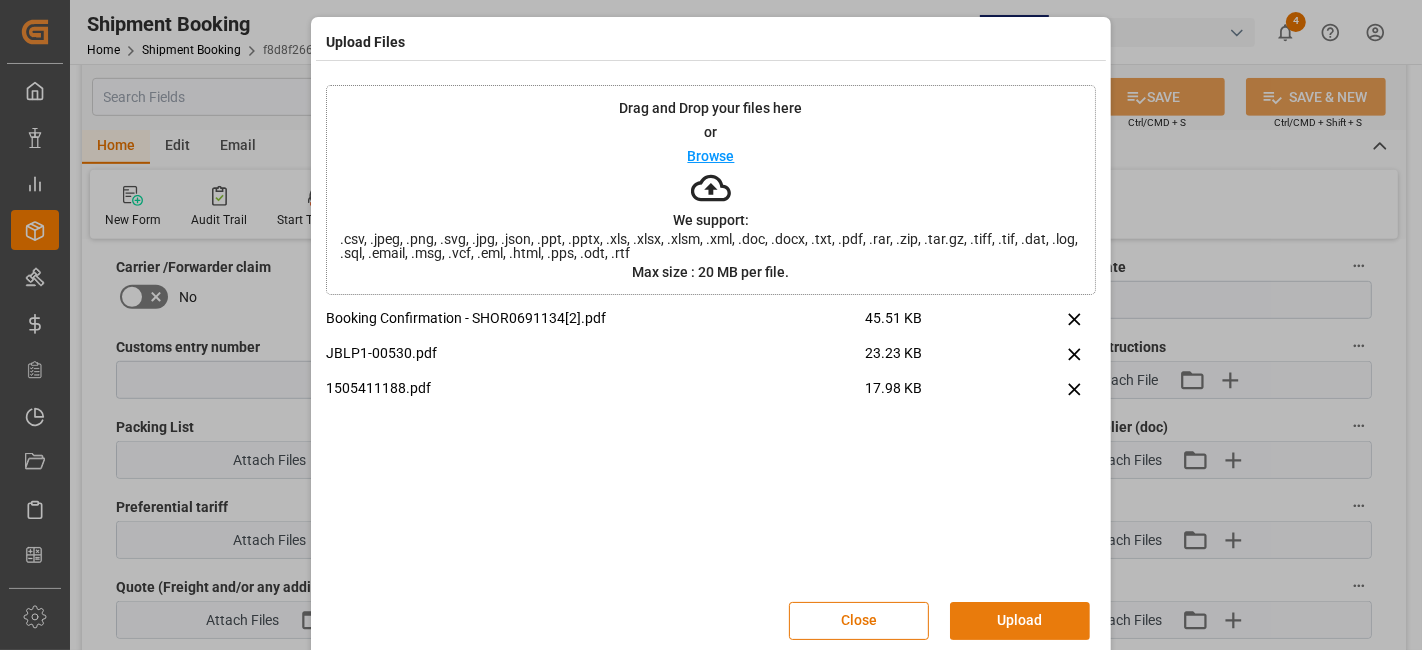 click on "Upload" at bounding box center (1020, 621) 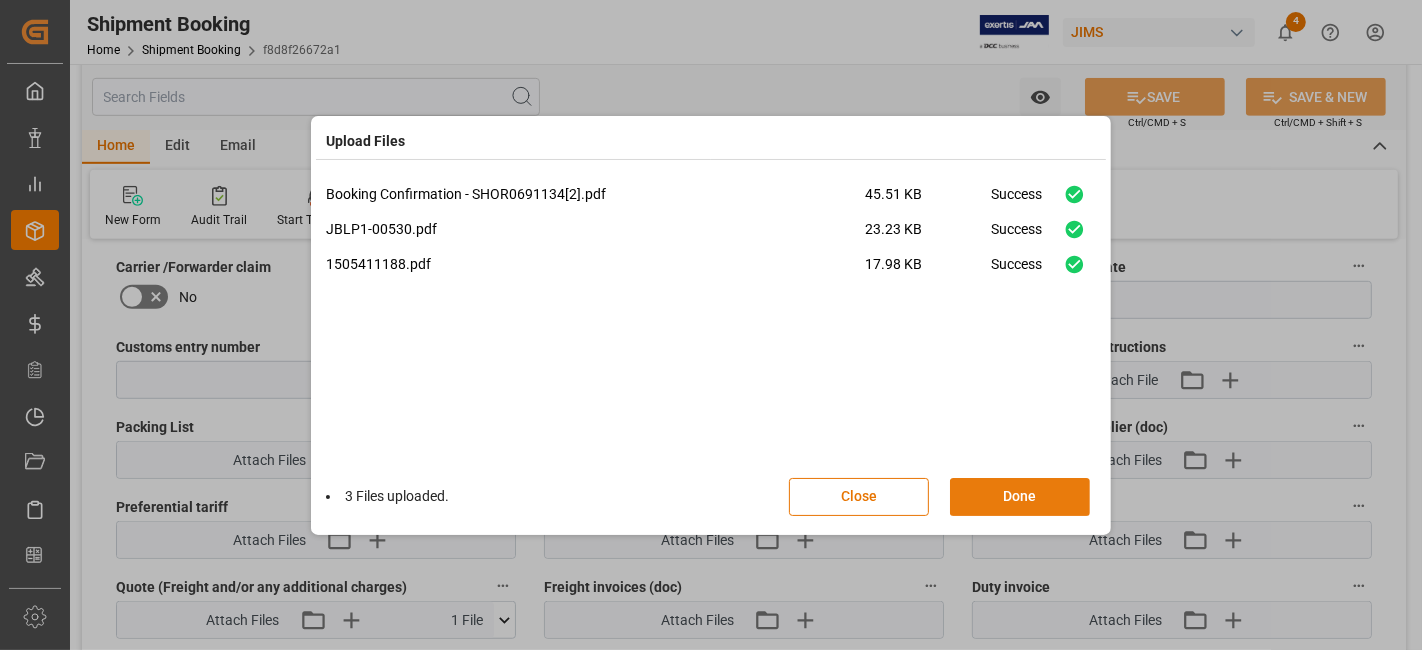click on "Done" at bounding box center [1020, 497] 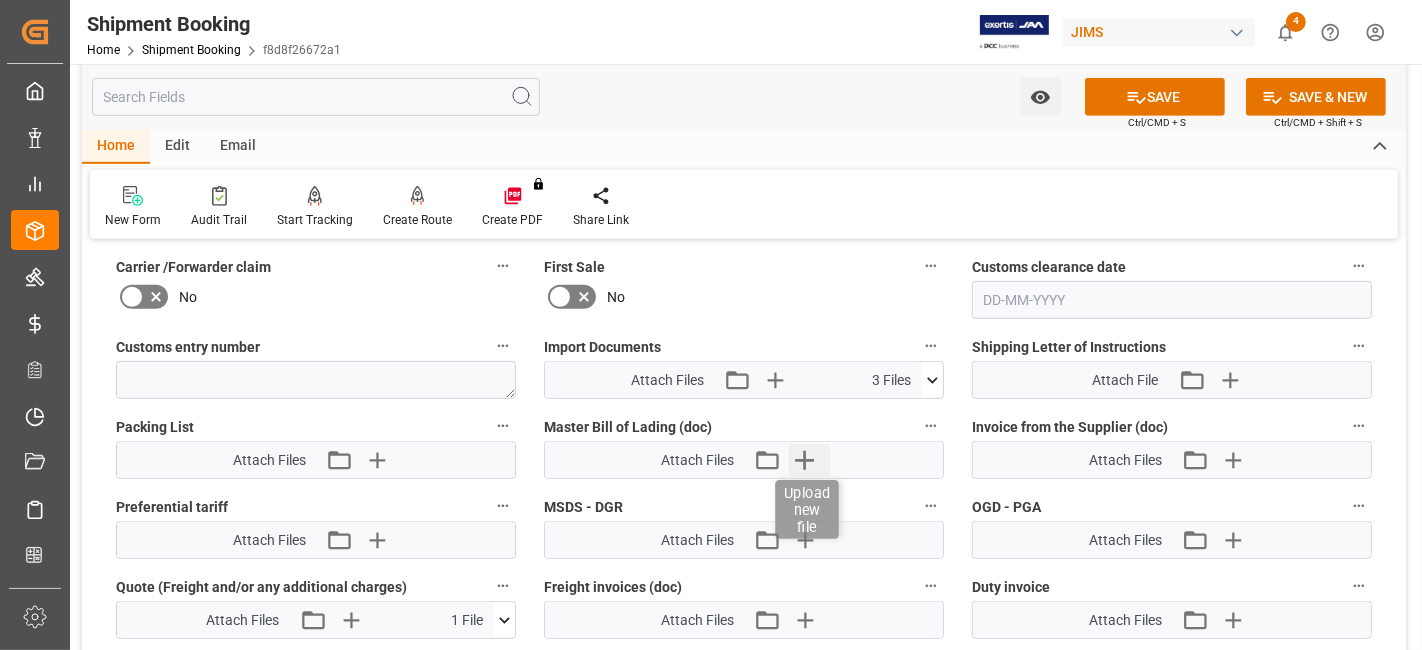 click 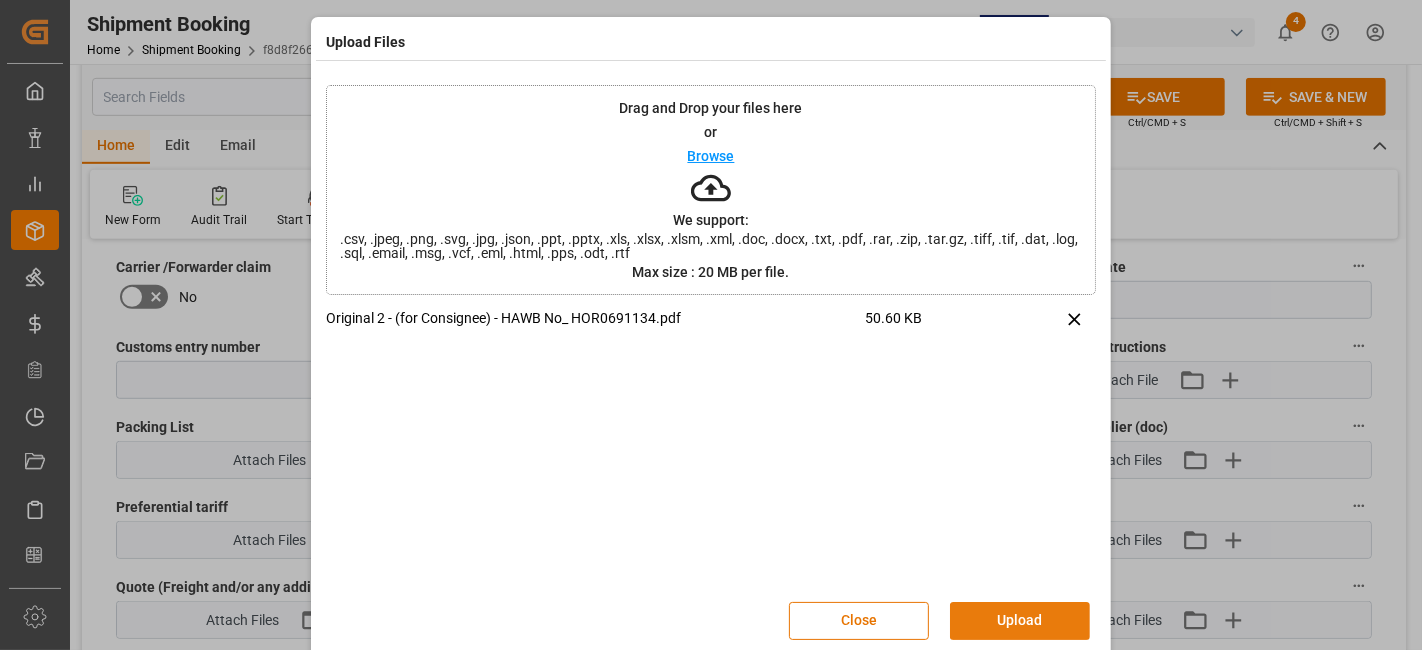 click on "Upload" at bounding box center (1020, 621) 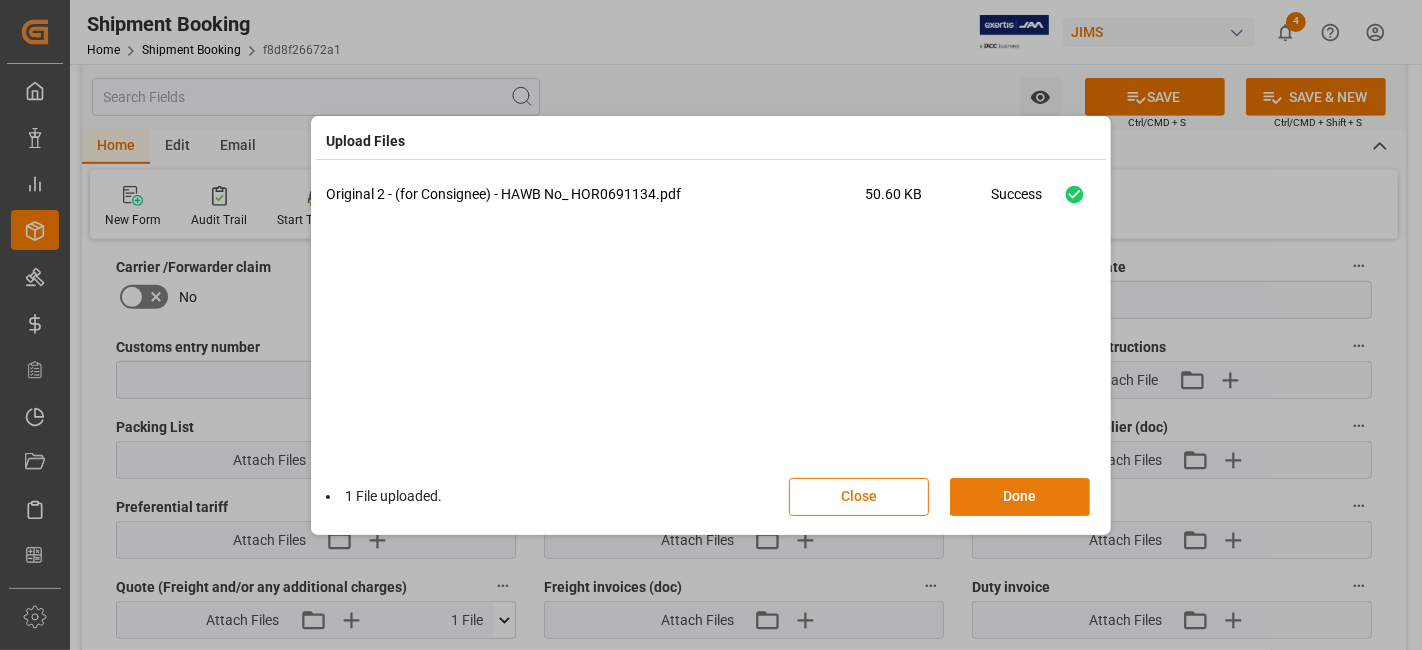 click on "Done" at bounding box center (1020, 497) 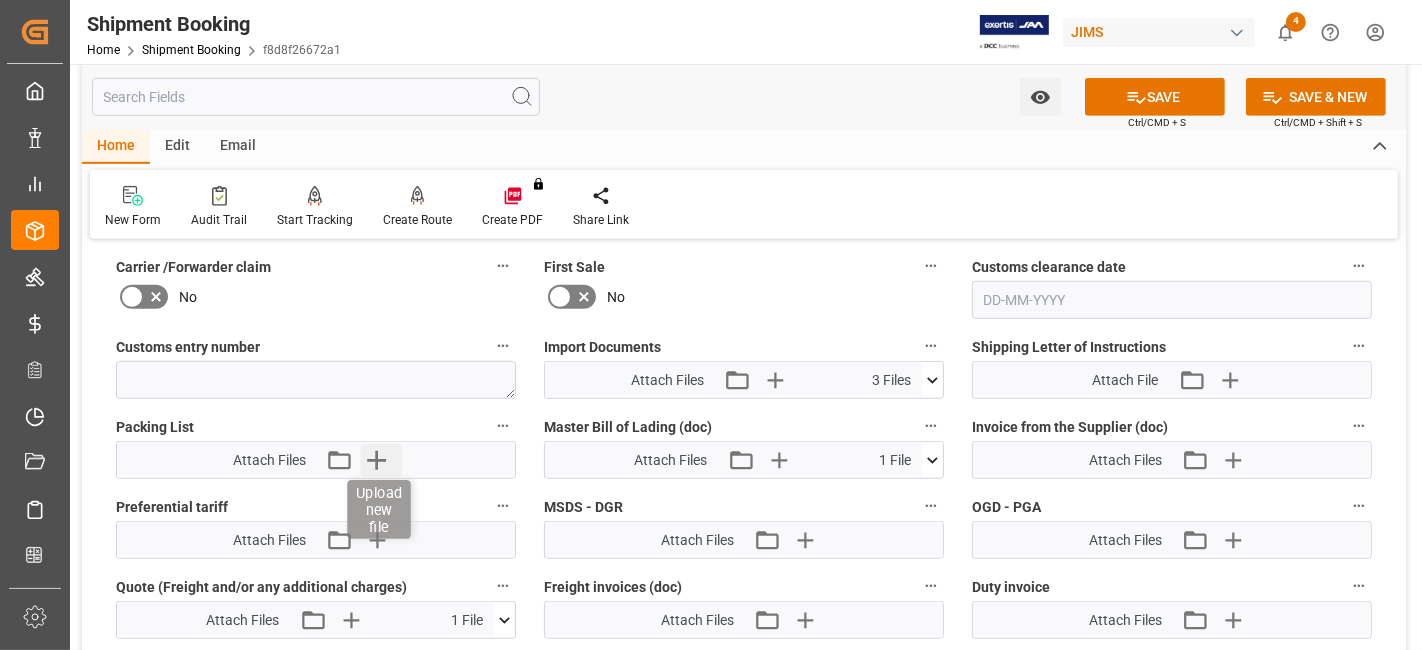 click 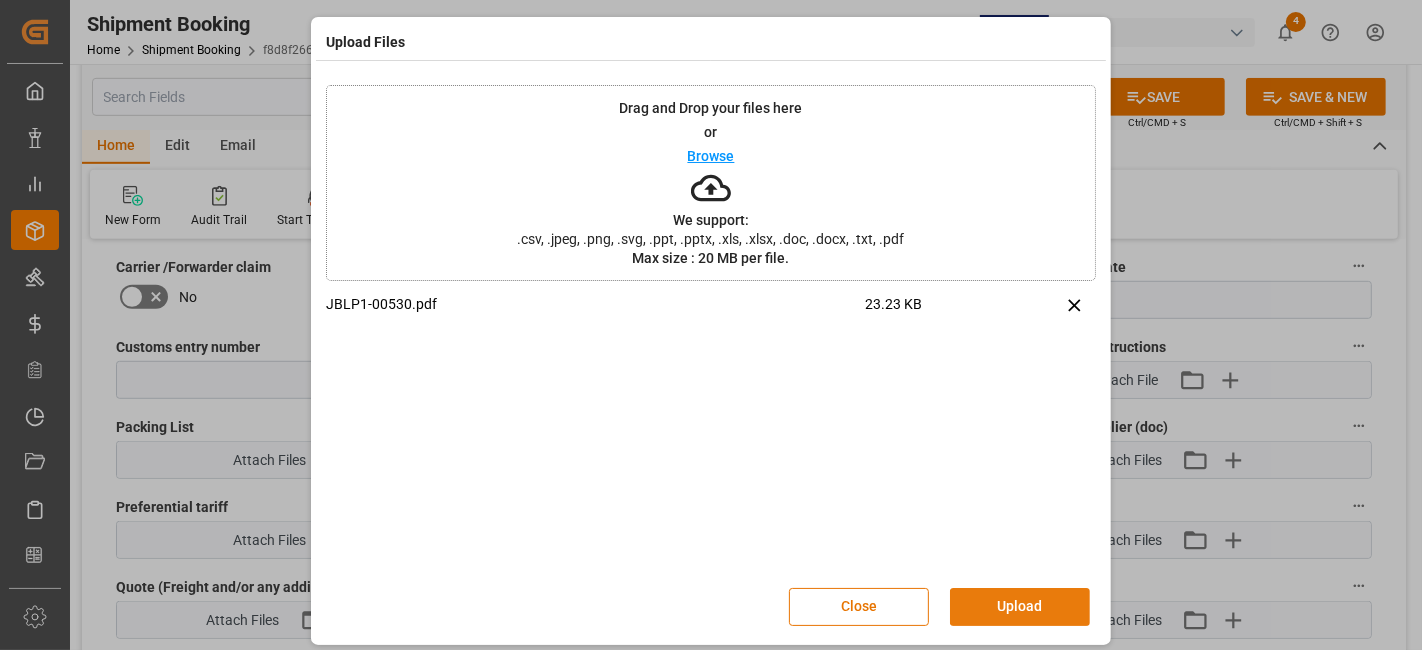 click on "Upload" at bounding box center (1020, 607) 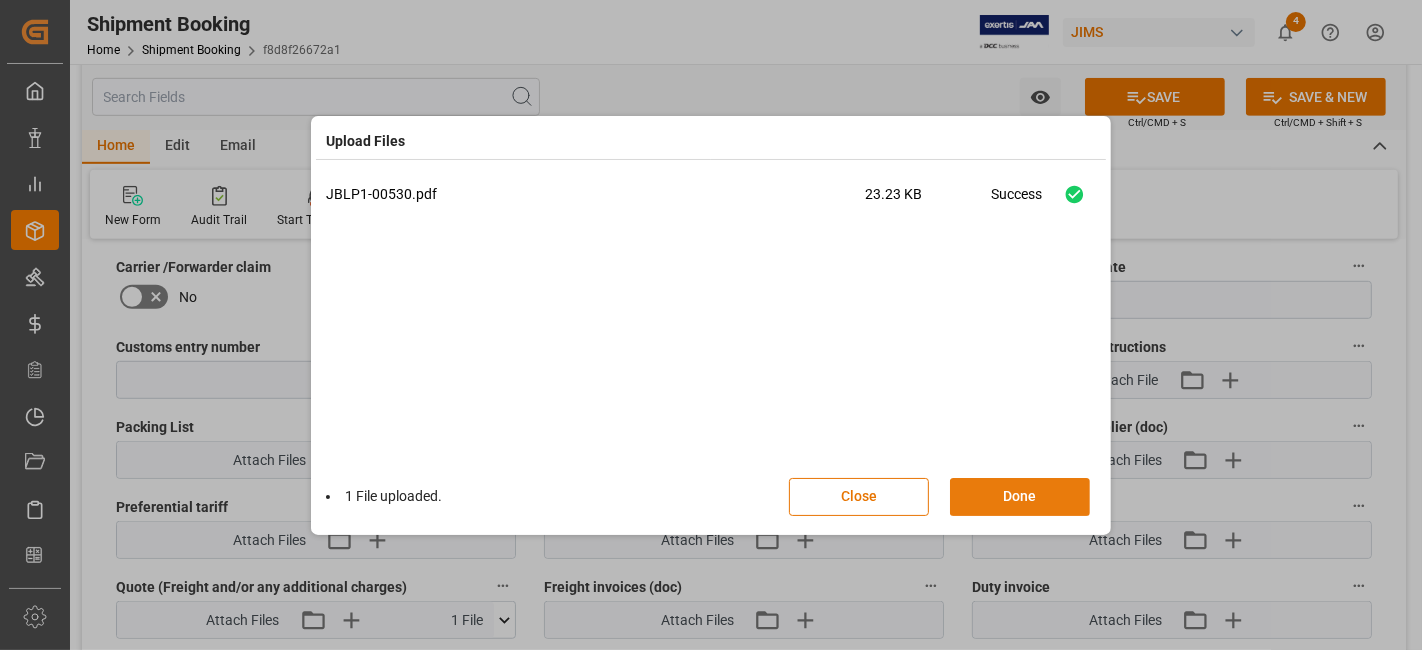 click on "Done" at bounding box center [1020, 497] 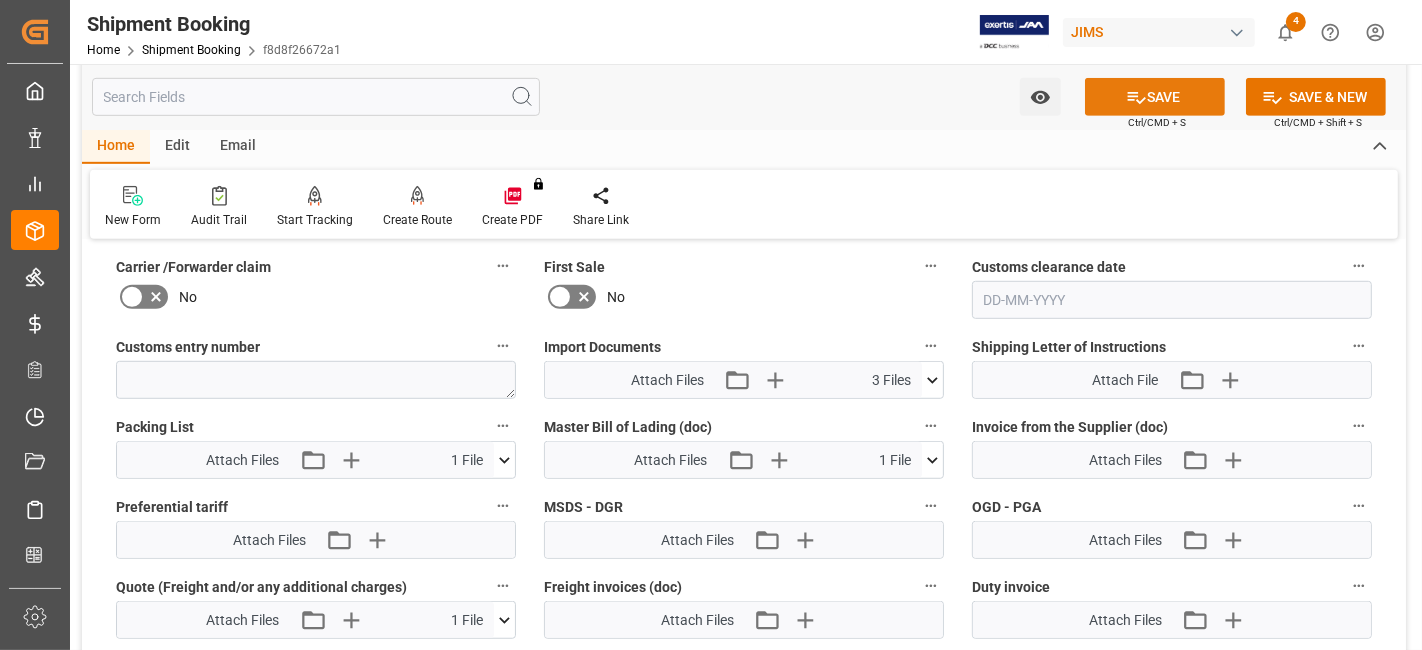 click on "SAVE" at bounding box center [1155, 97] 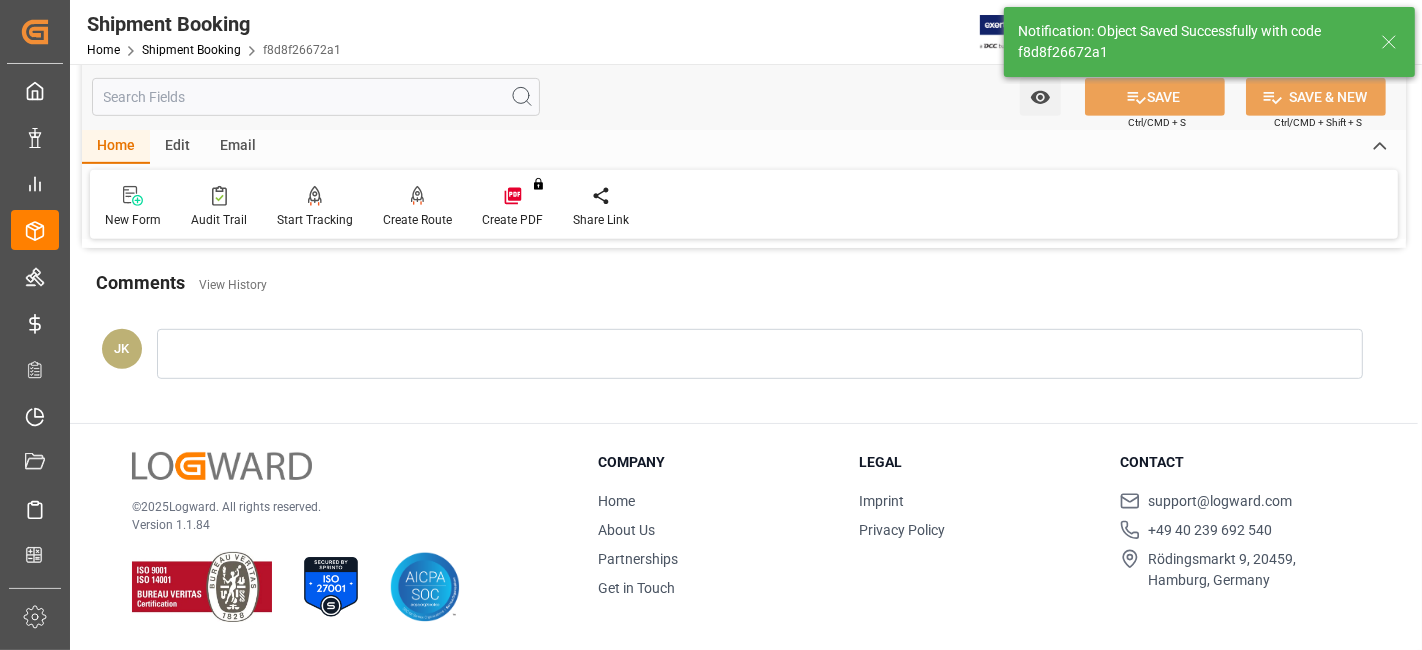 scroll, scrollTop: 846, scrollLeft: 0, axis: vertical 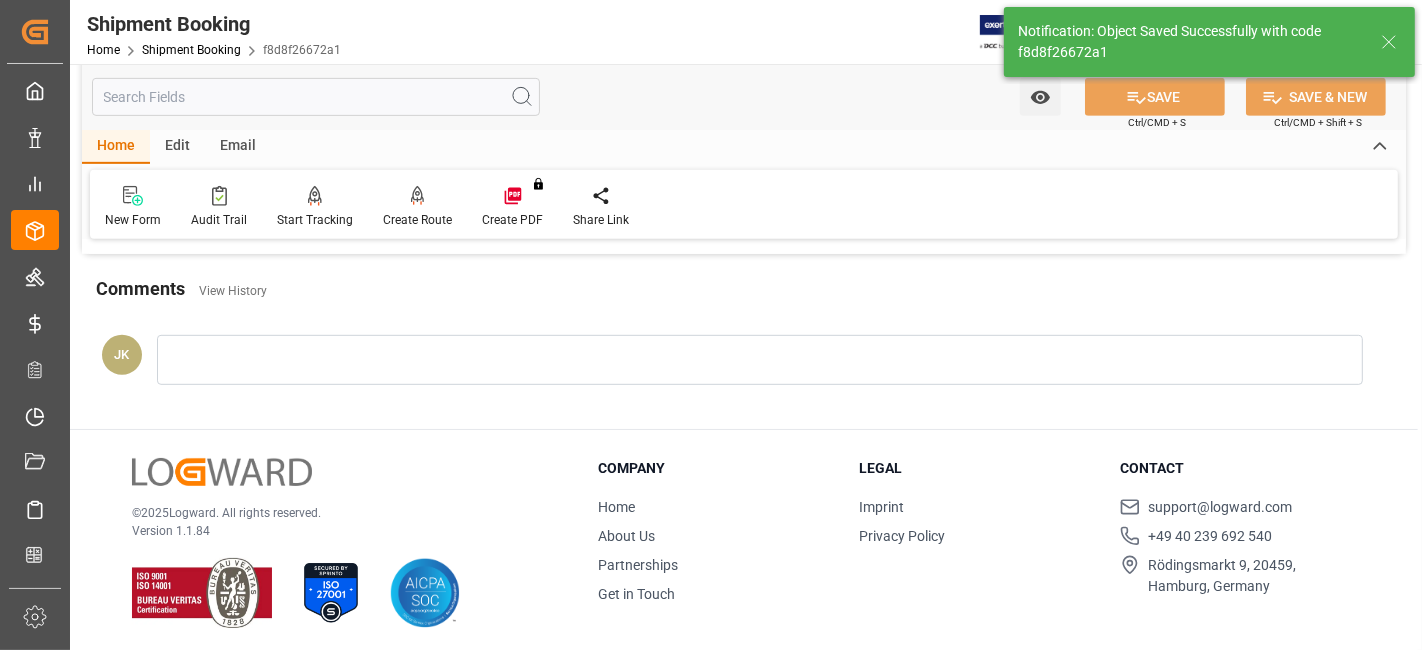 click on "©  2025  Logward. All rights reserved. Version 1.1.84" at bounding box center (340, 543) 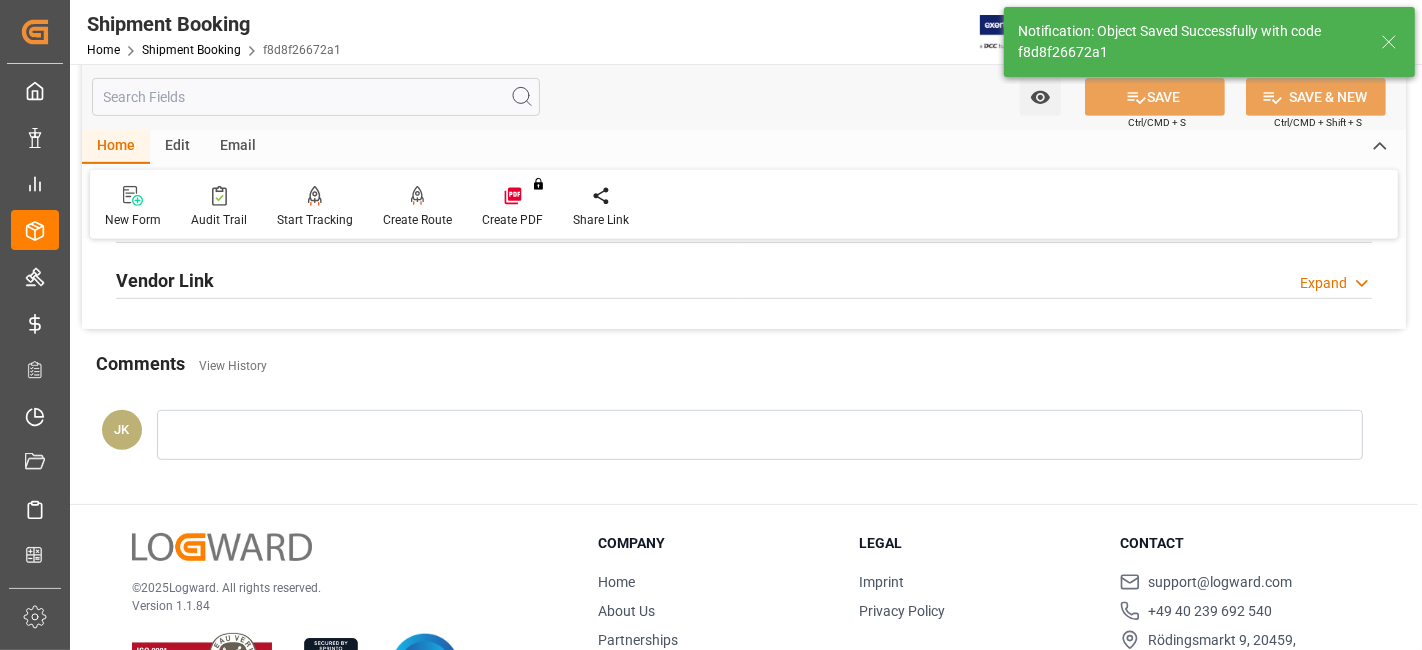 scroll, scrollTop: 736, scrollLeft: 0, axis: vertical 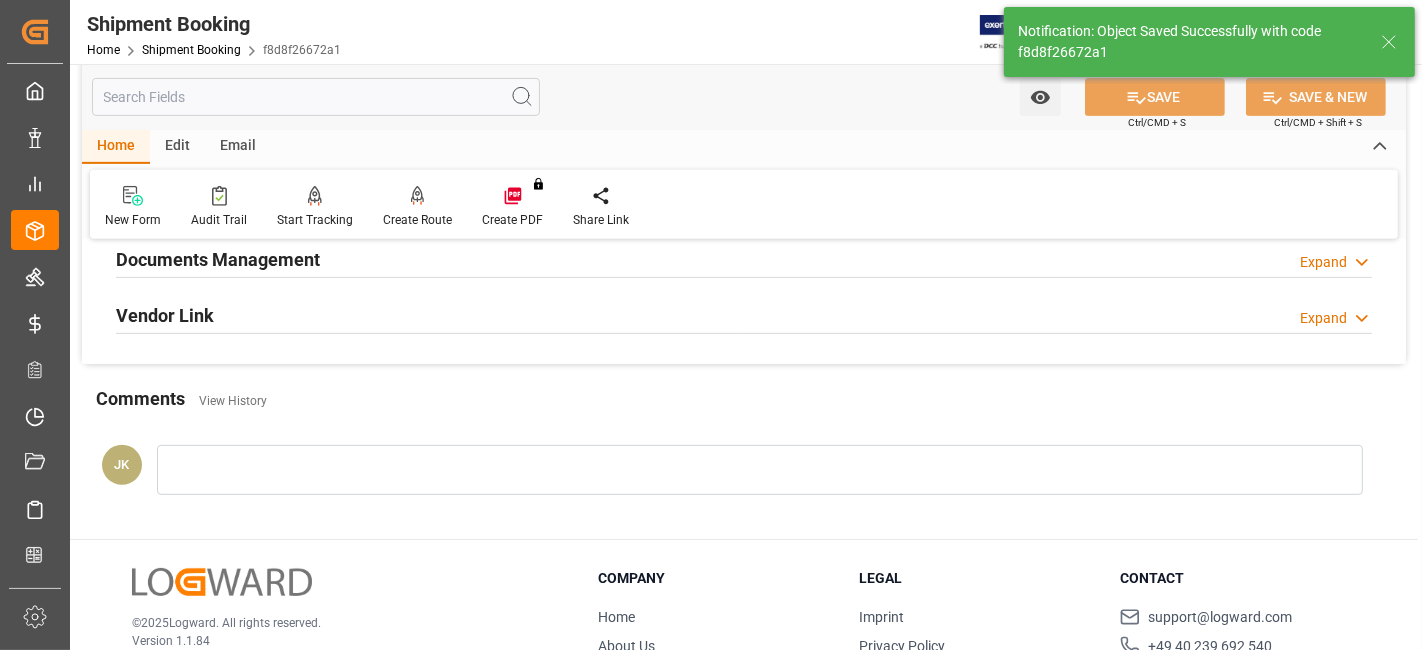 click on "Documents Management Expand" at bounding box center [744, 258] 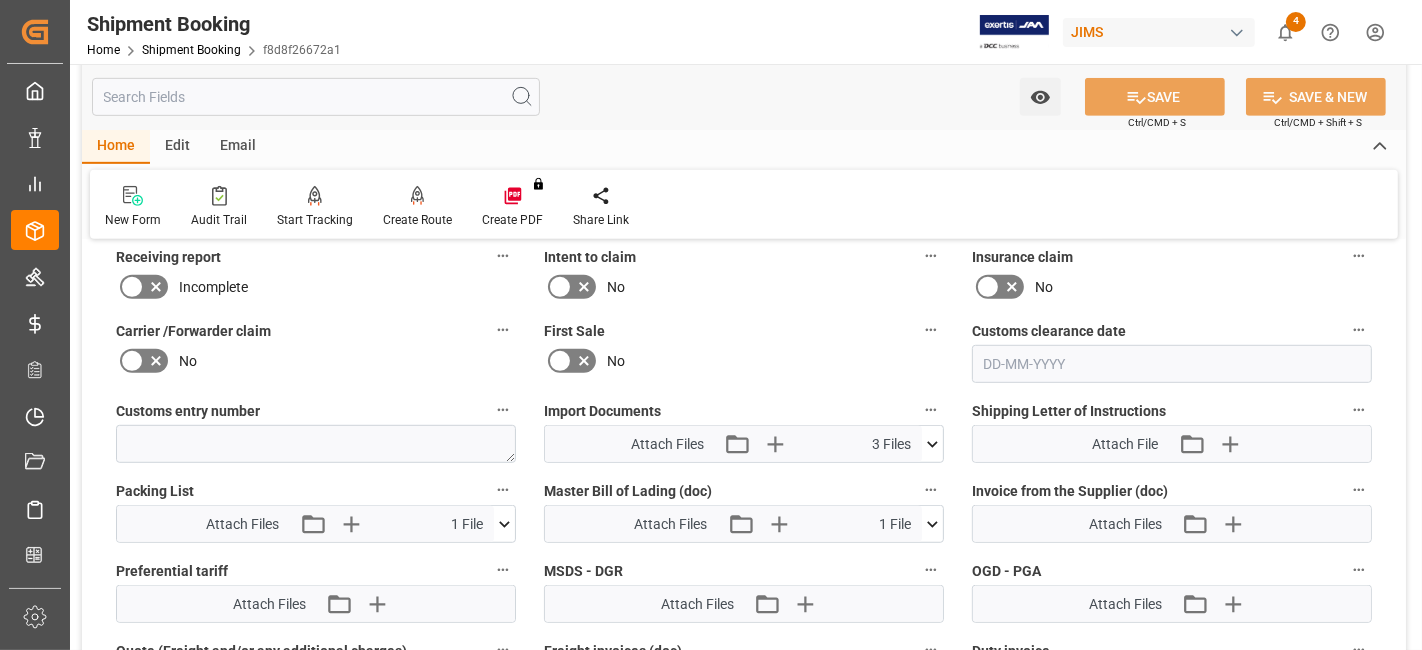 scroll, scrollTop: 980, scrollLeft: 0, axis: vertical 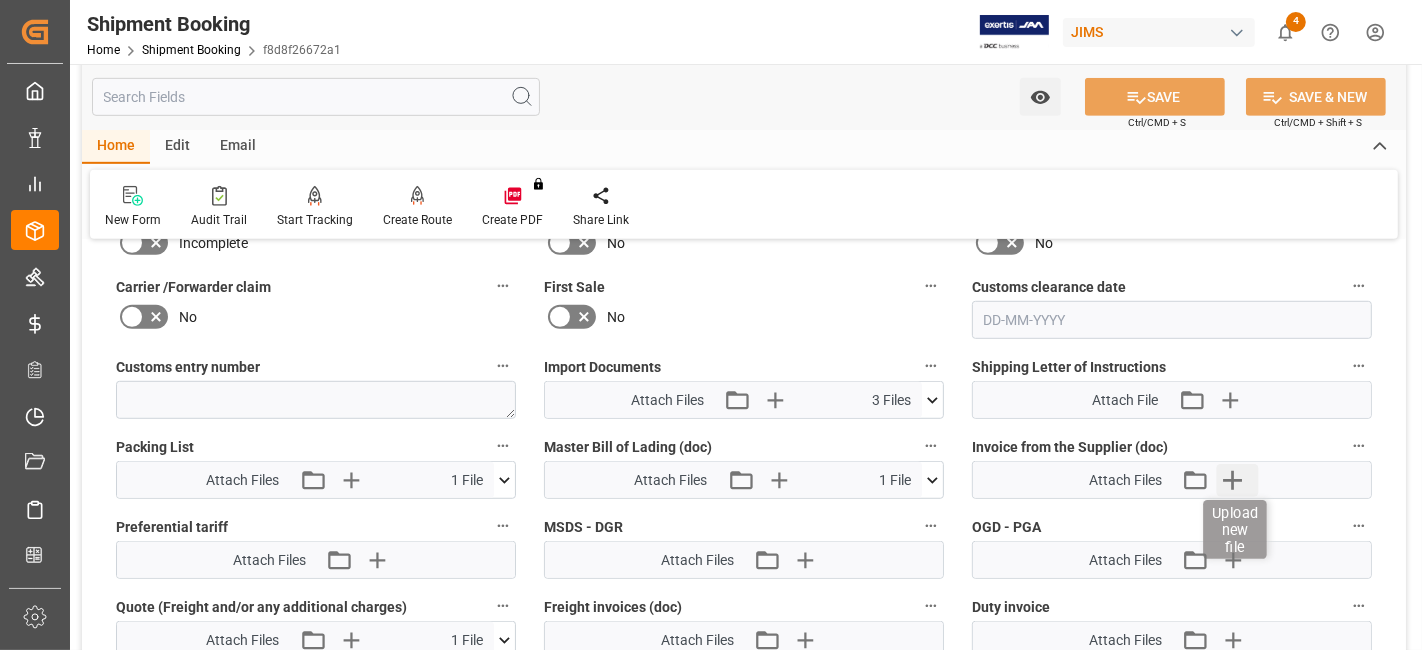 click 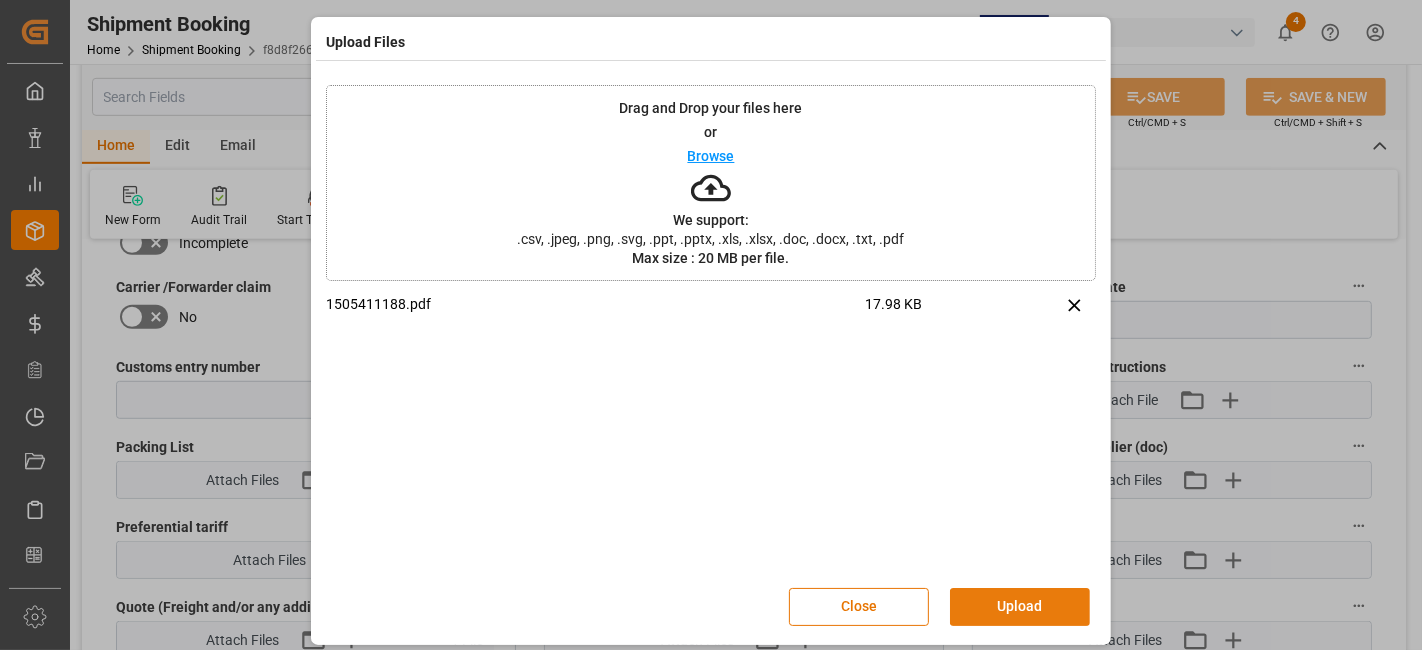 click on "Upload" at bounding box center (1020, 607) 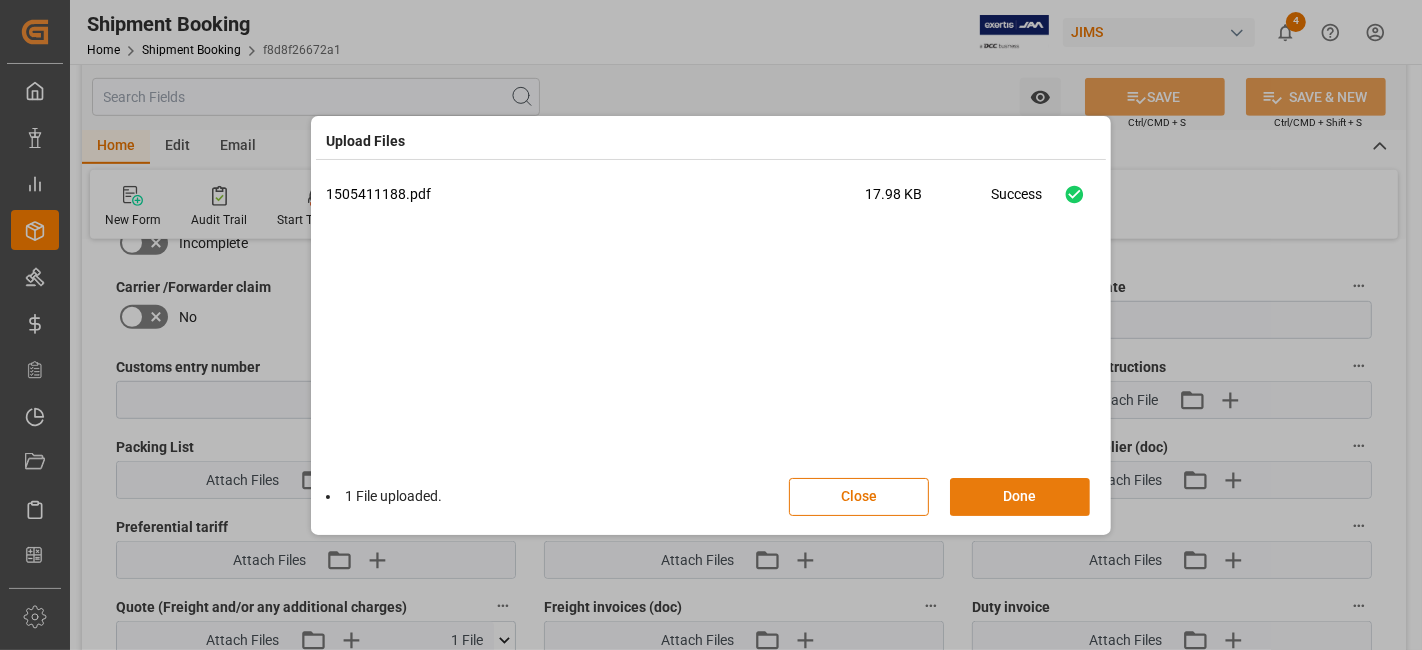 click on "Done" at bounding box center (1020, 497) 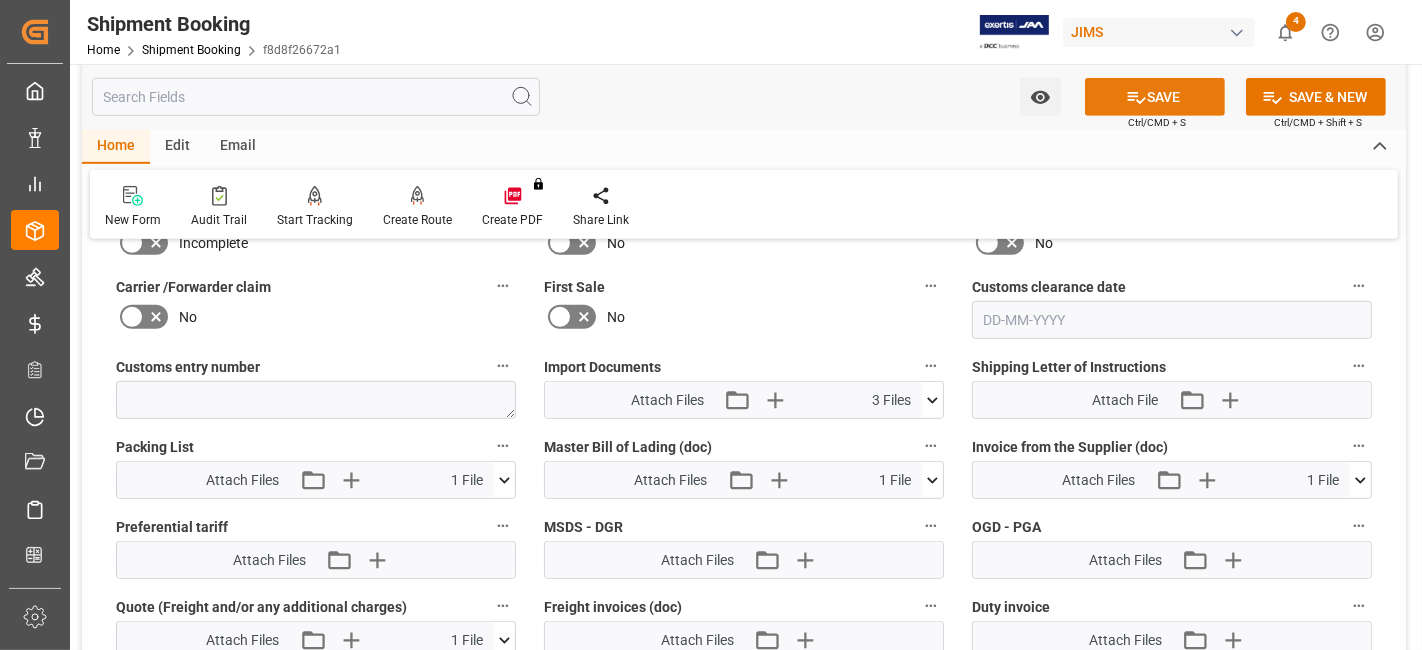click on "SAVE" at bounding box center (1155, 97) 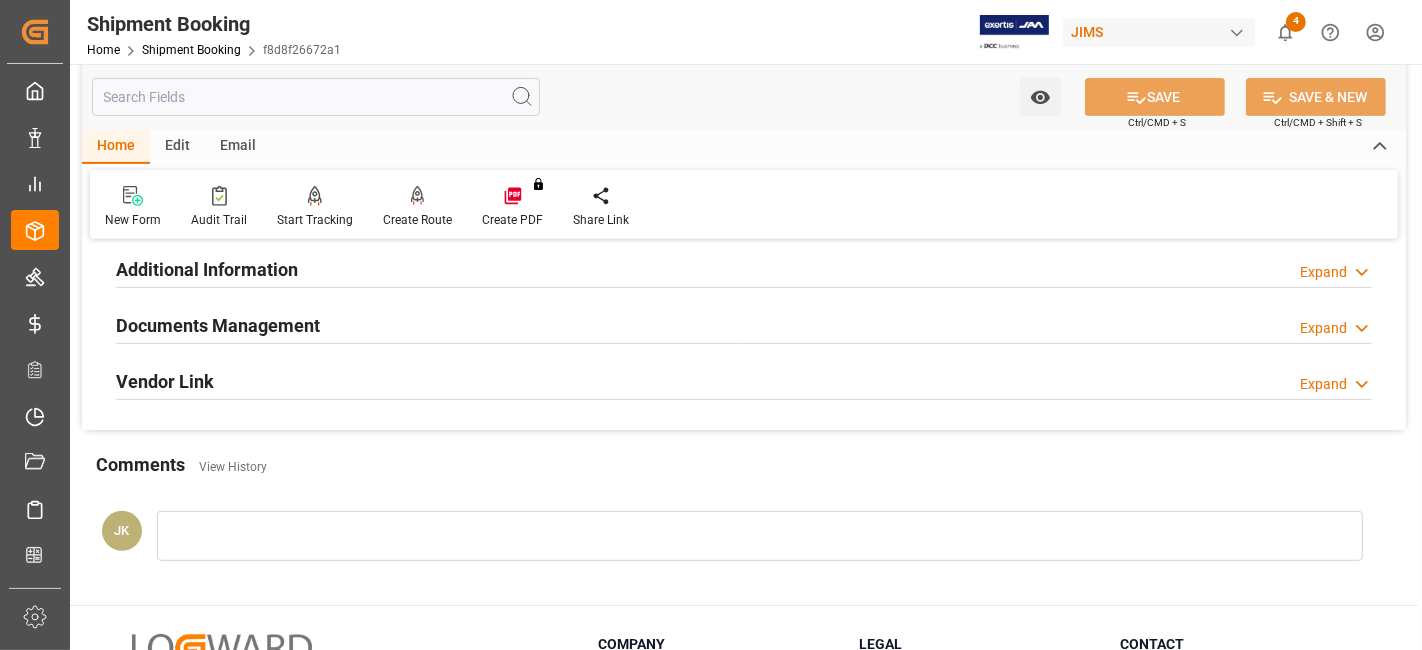 scroll, scrollTop: 668, scrollLeft: 0, axis: vertical 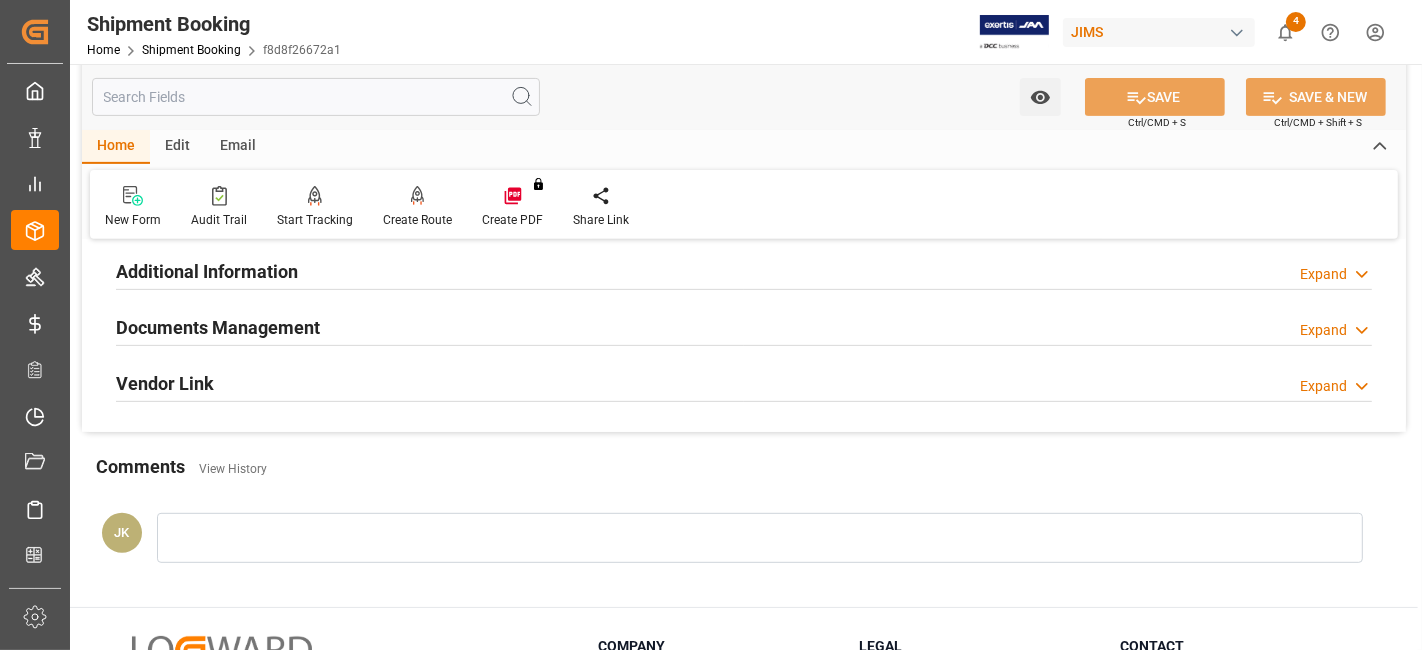 click on "Documents Management" at bounding box center [218, 327] 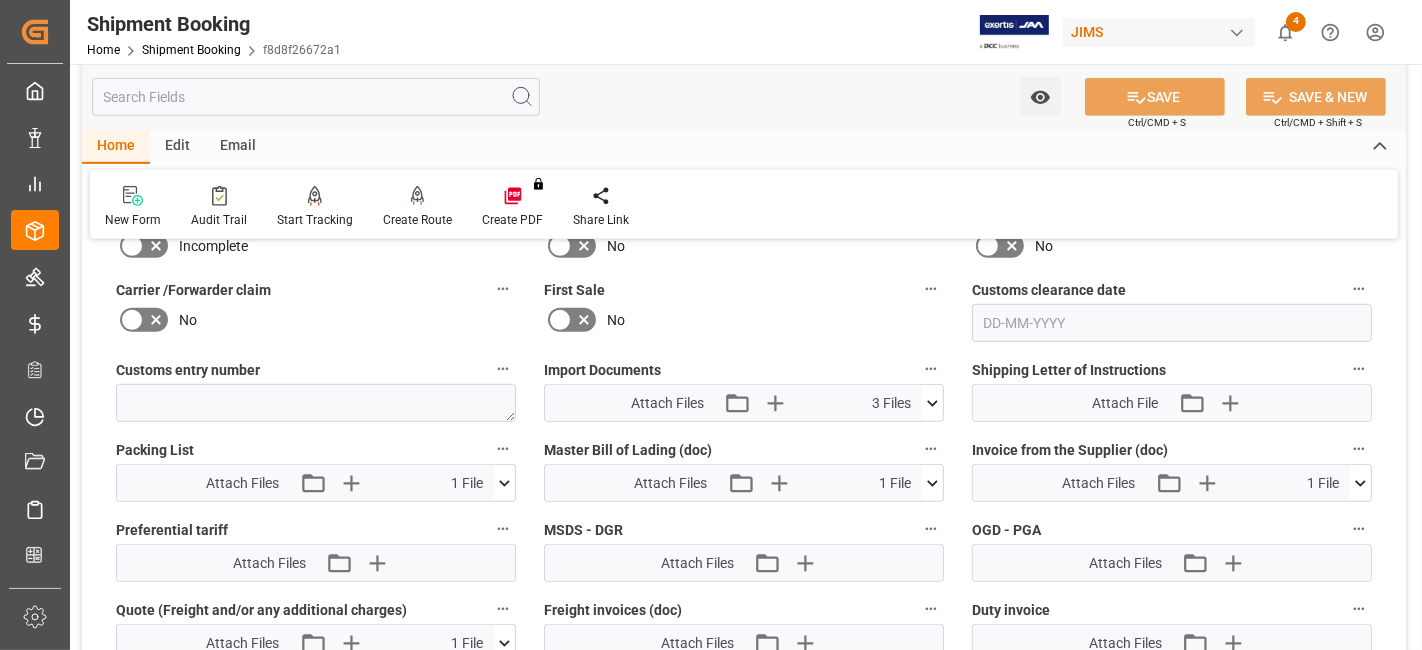 scroll, scrollTop: 1024, scrollLeft: 0, axis: vertical 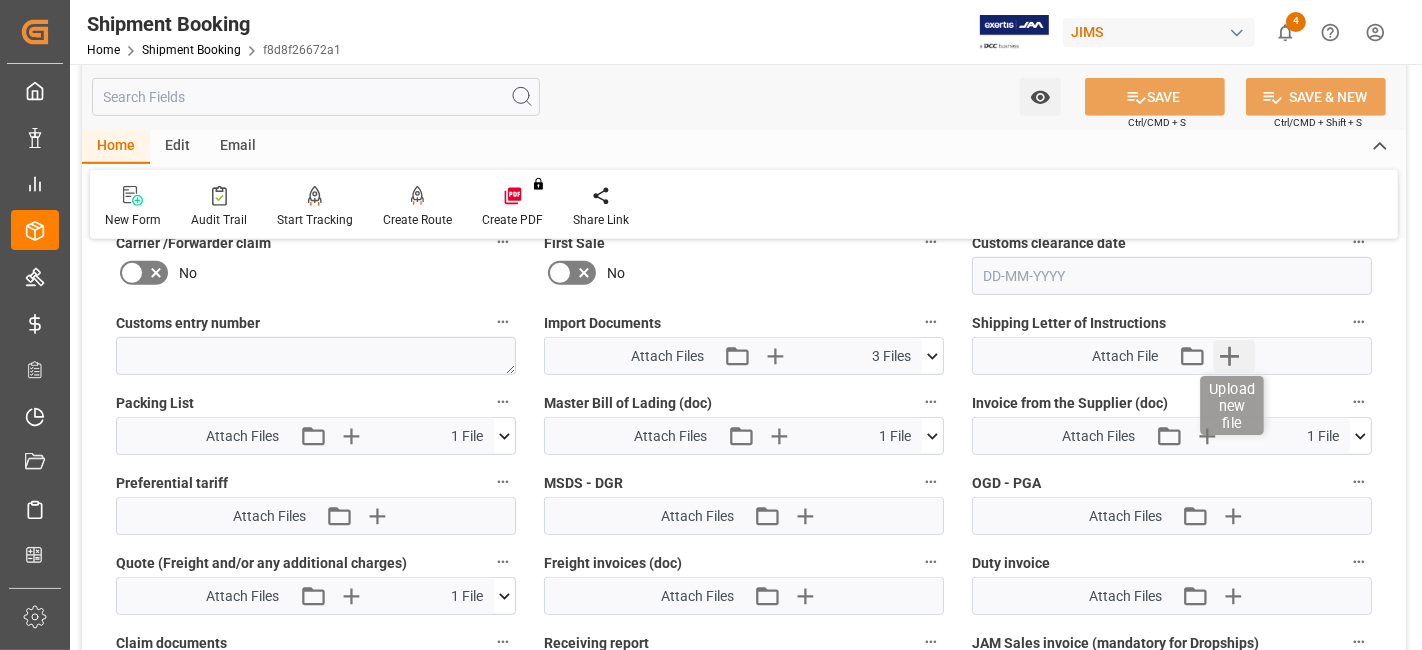 click 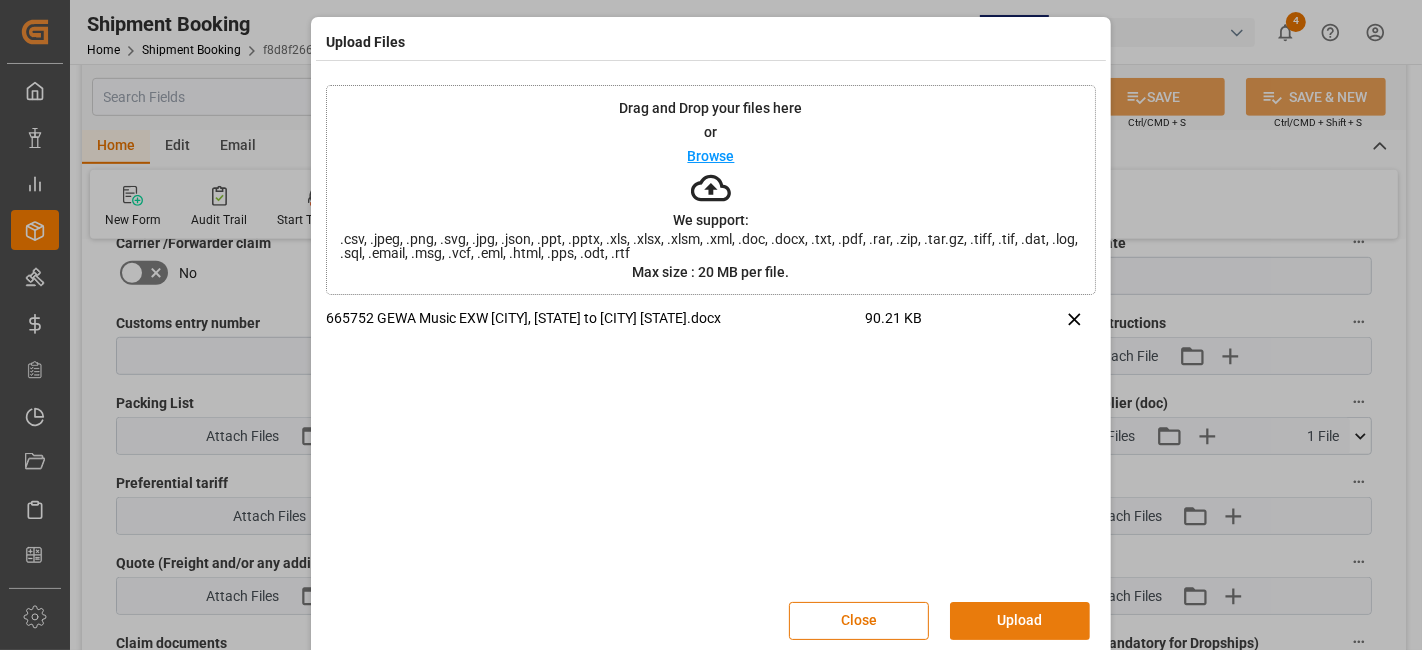 click on "Upload" at bounding box center (1020, 621) 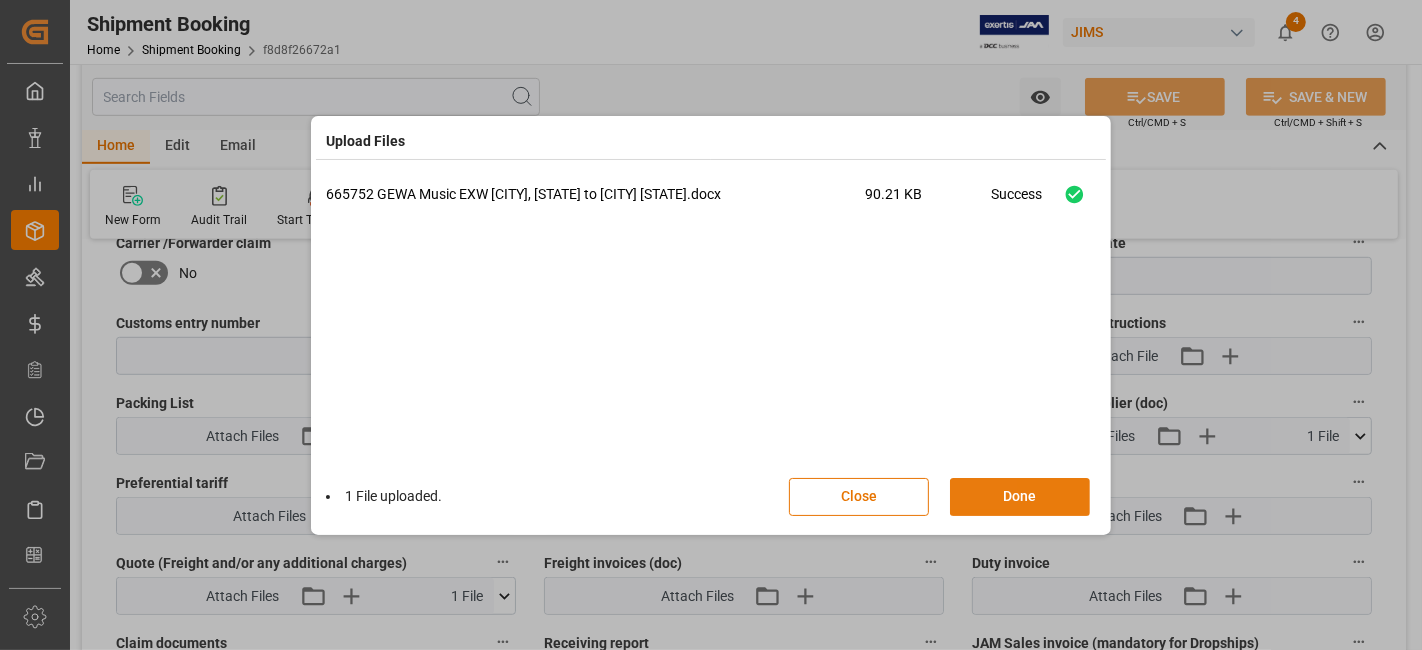 click on "Done" at bounding box center (1020, 497) 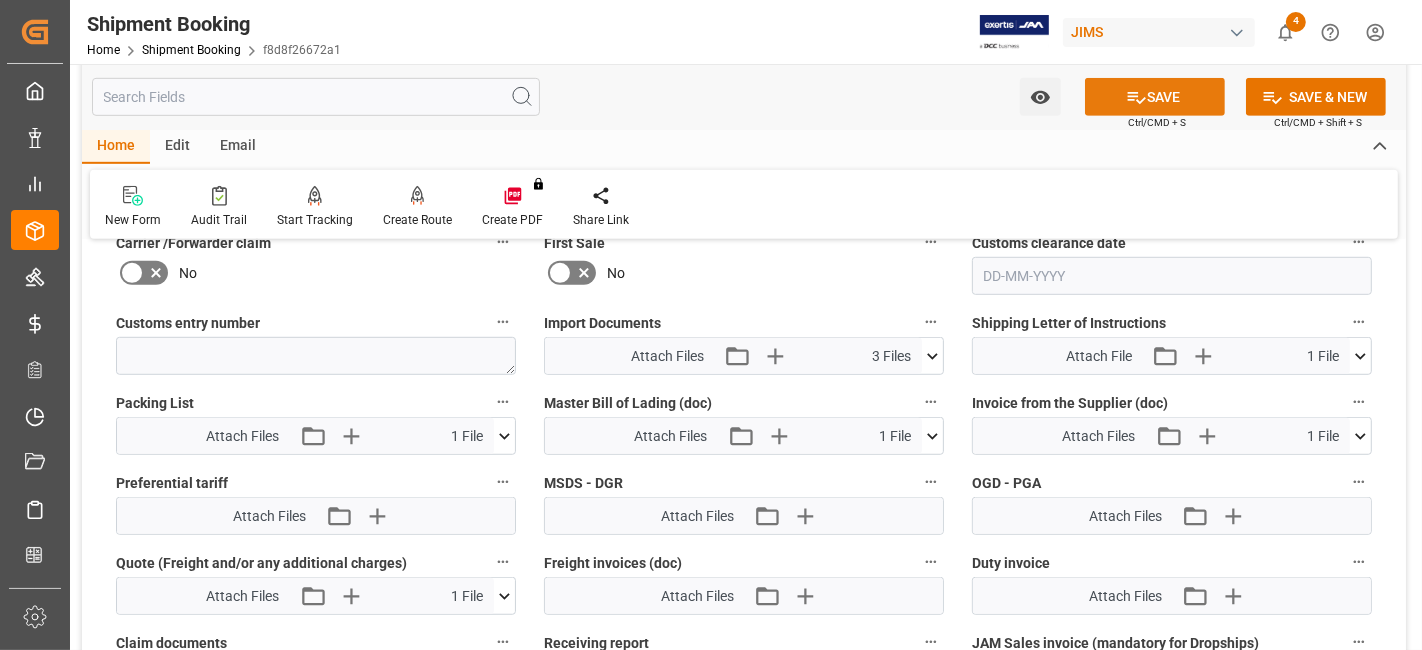 click on "SAVE" at bounding box center [1155, 97] 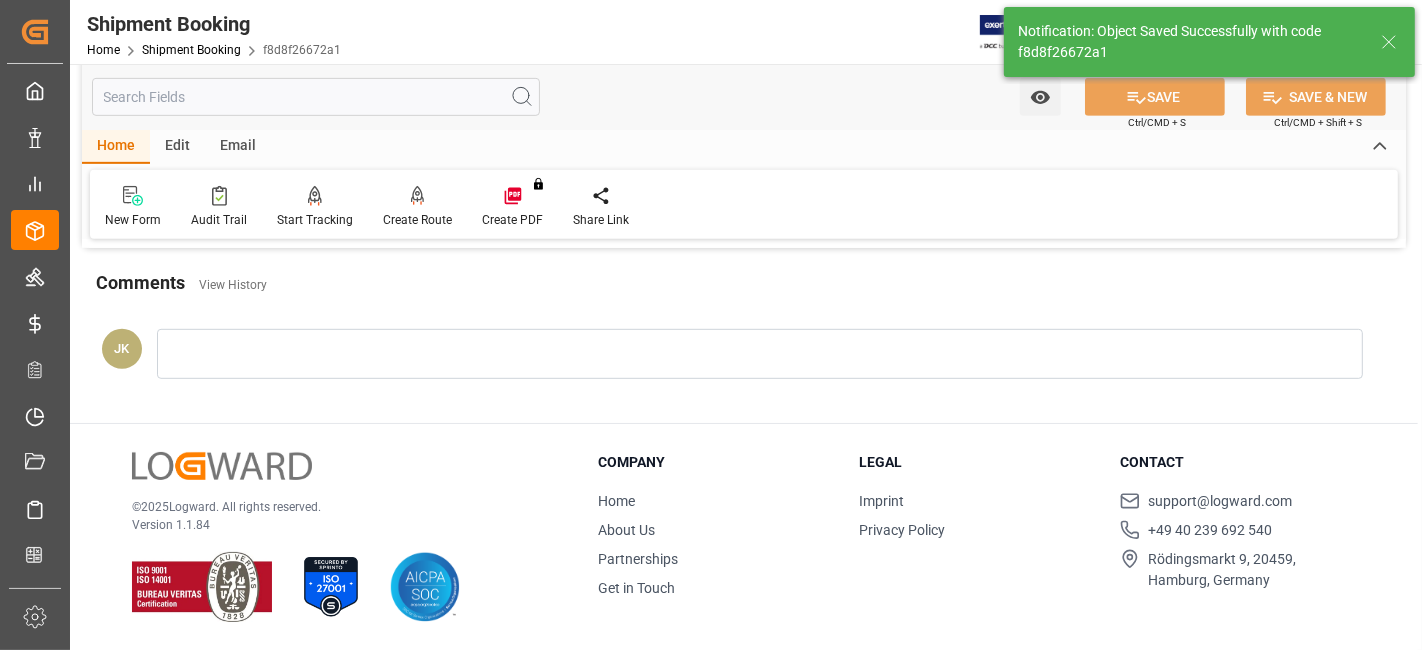 scroll, scrollTop: 846, scrollLeft: 0, axis: vertical 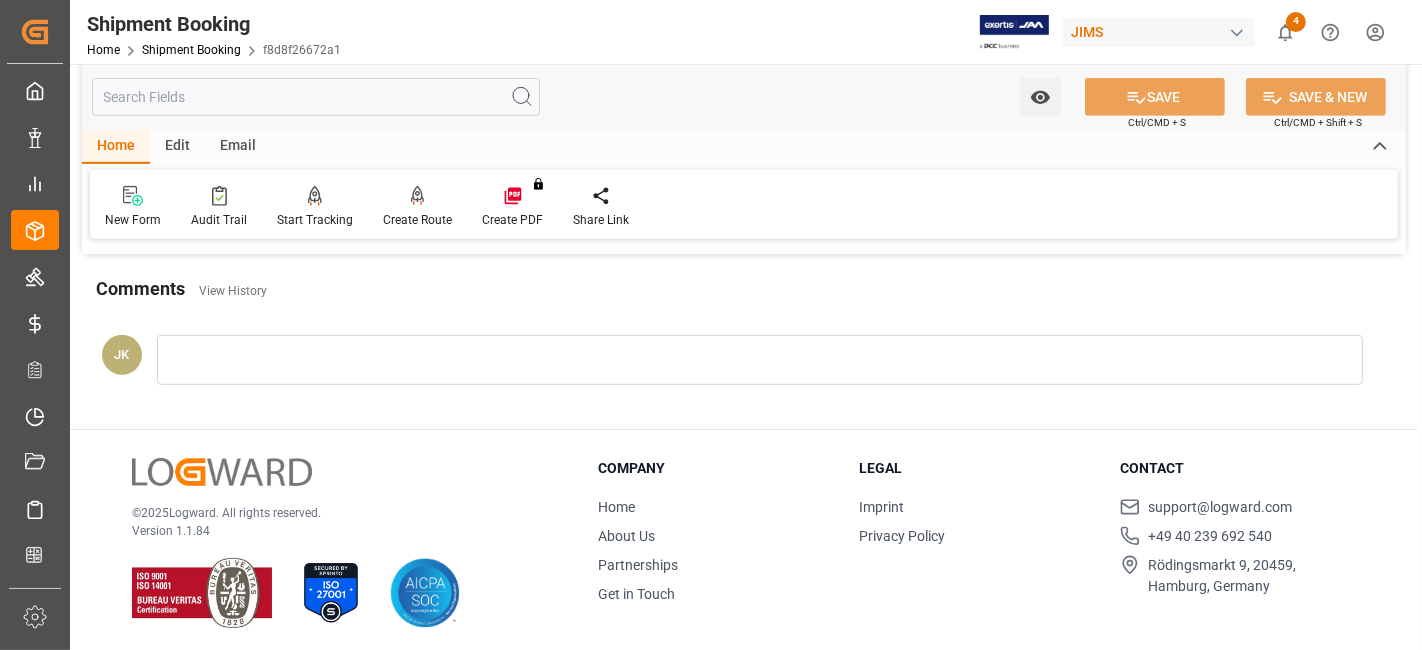 click on "©  2025  Logward. All rights reserved. Version 1.1.84" at bounding box center [340, 543] 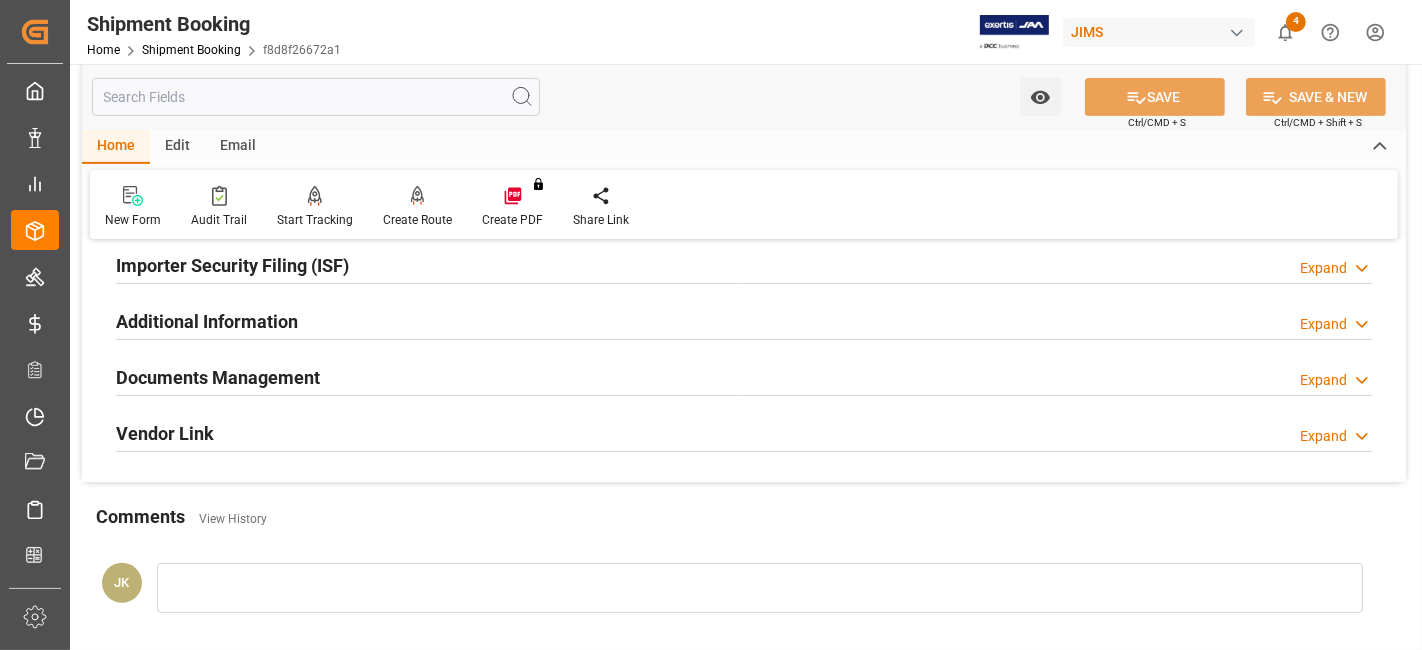 scroll, scrollTop: 624, scrollLeft: 0, axis: vertical 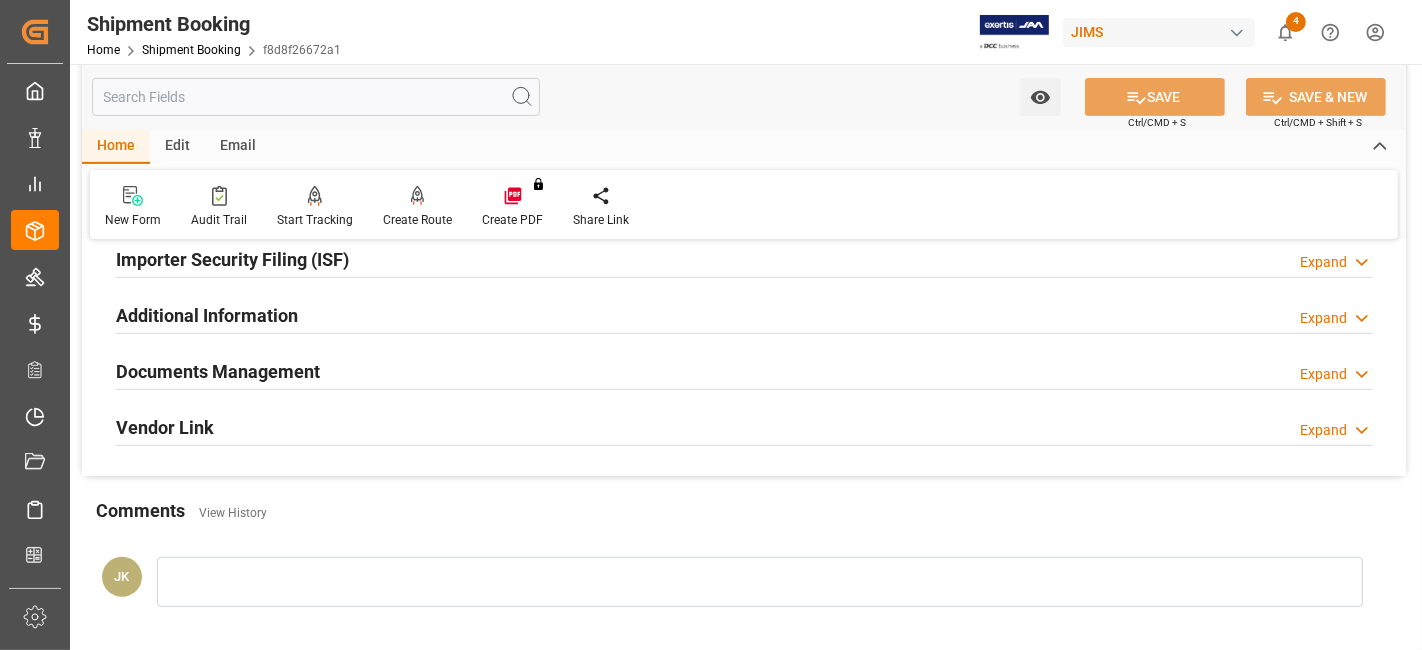 click on "Documents Management Expand" at bounding box center (744, 370) 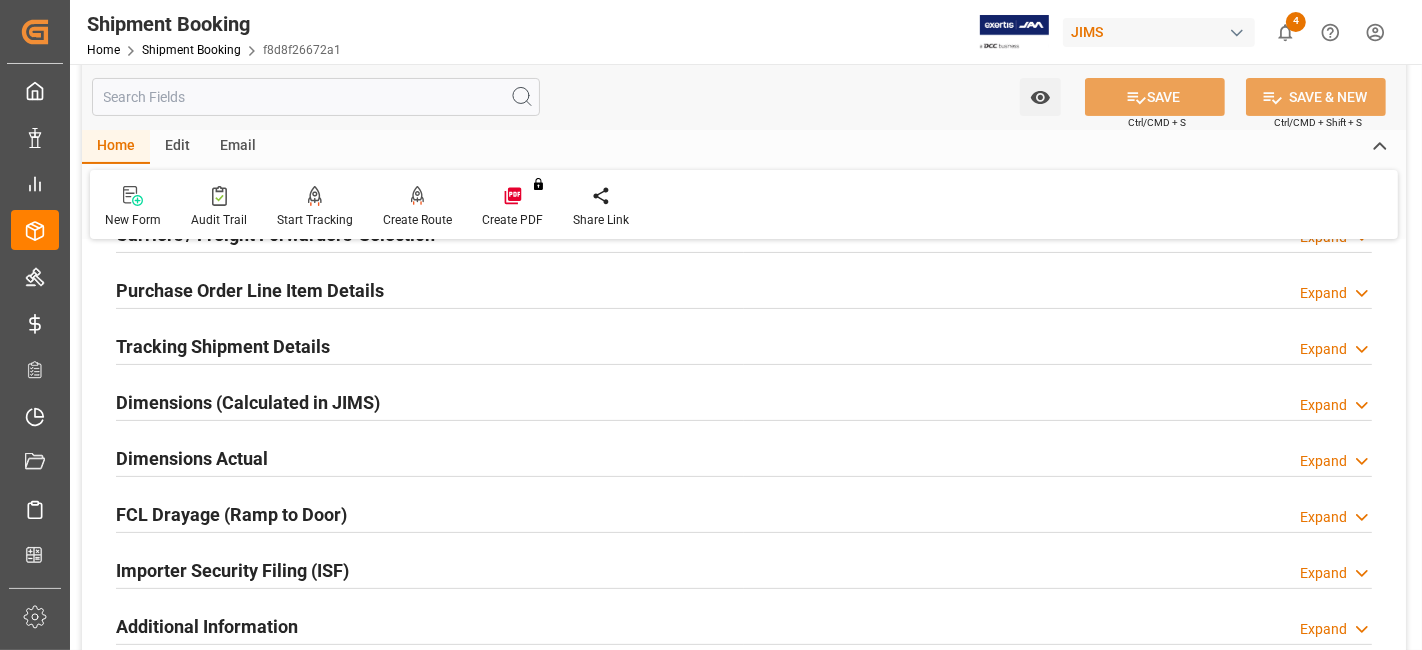 scroll, scrollTop: 268, scrollLeft: 0, axis: vertical 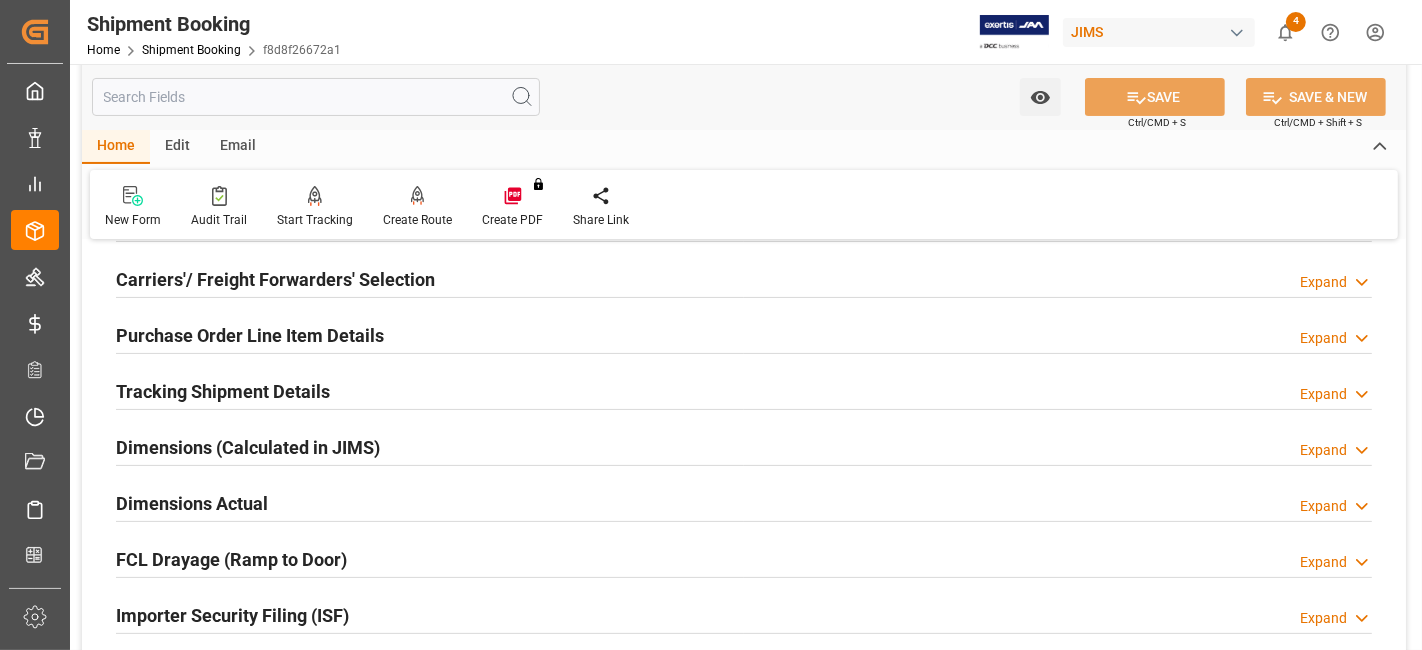 click on "Tracking Shipment Details" at bounding box center (223, 391) 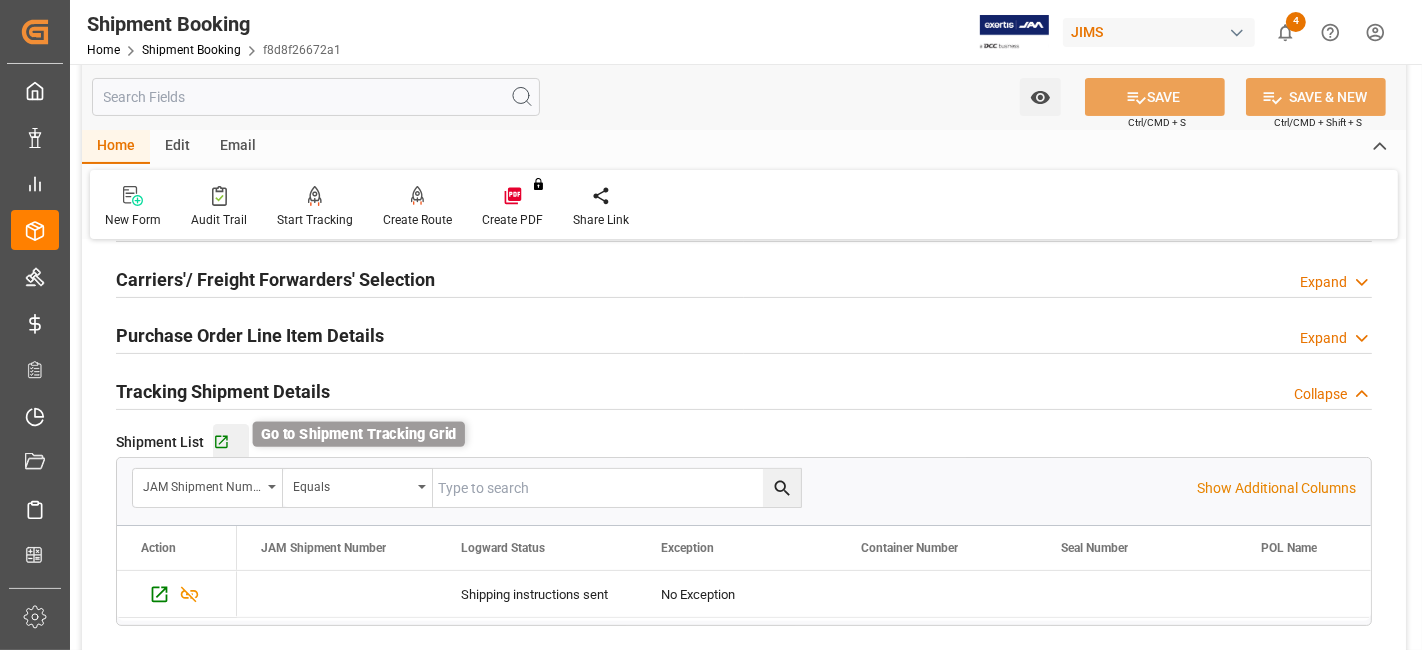 click 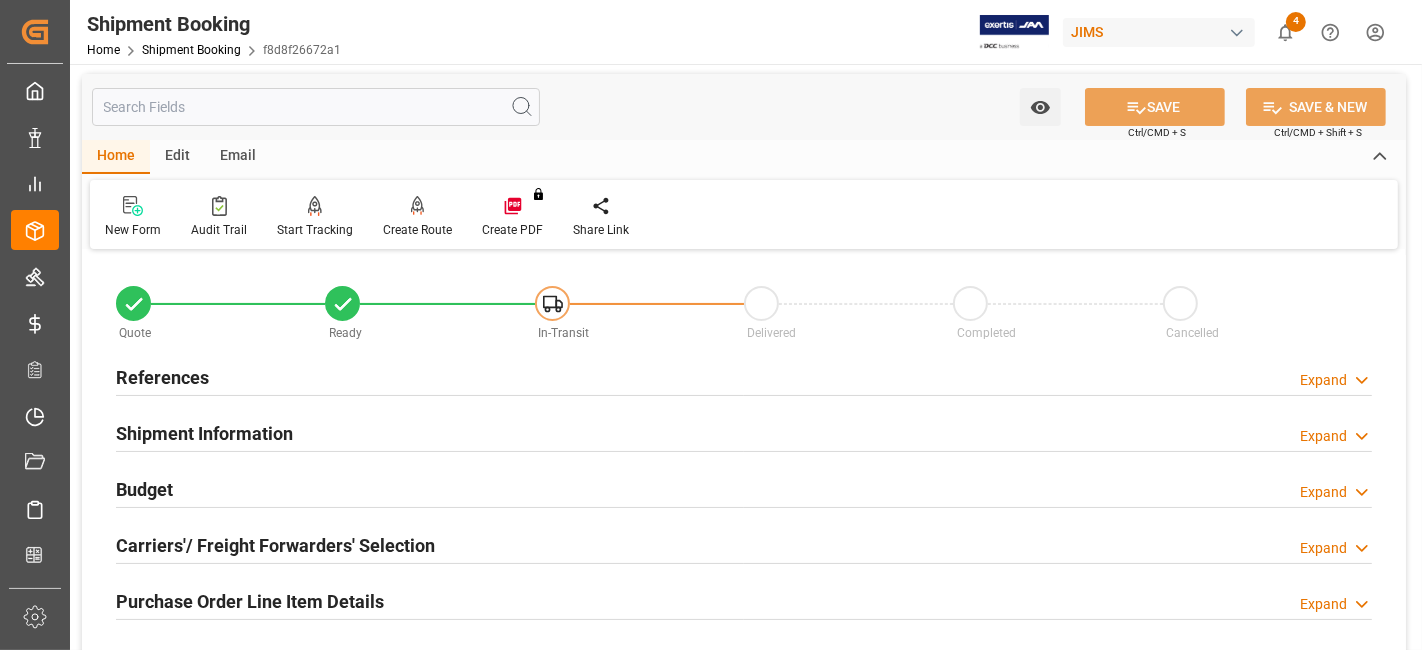 scroll, scrollTop: 0, scrollLeft: 0, axis: both 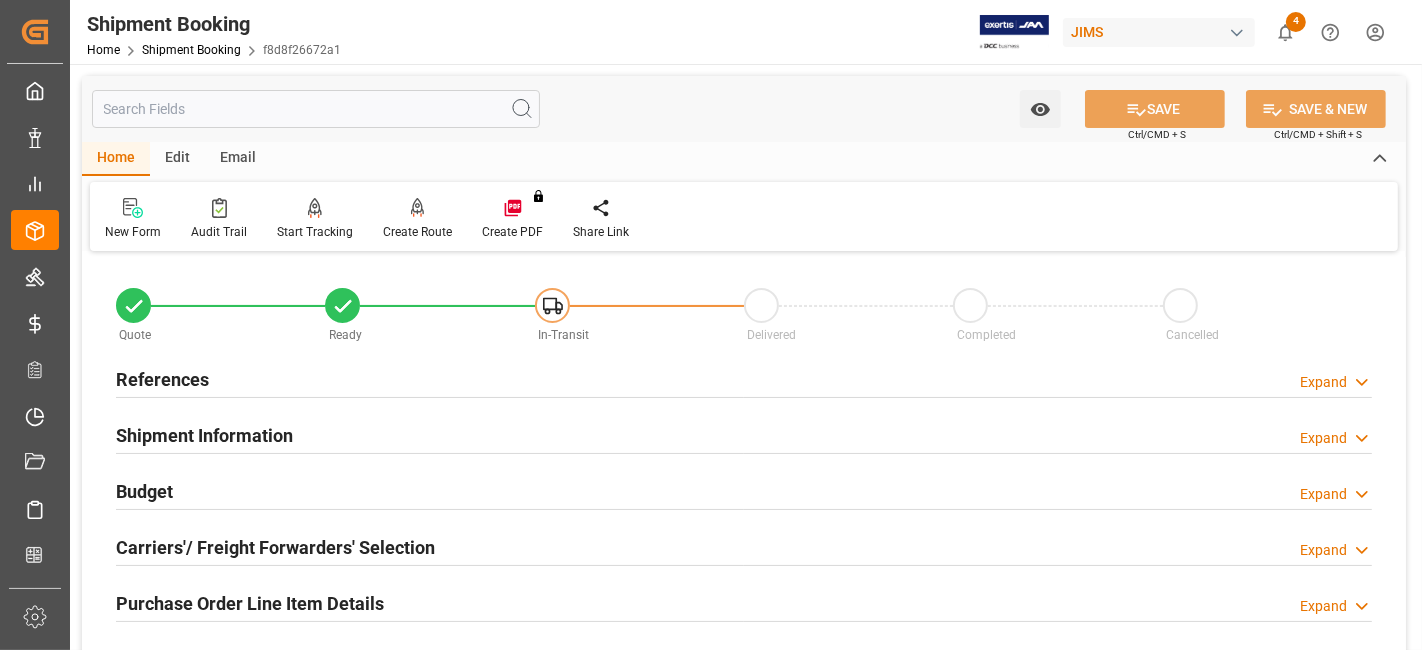 click on "Shipment Information Expand" at bounding box center (744, 434) 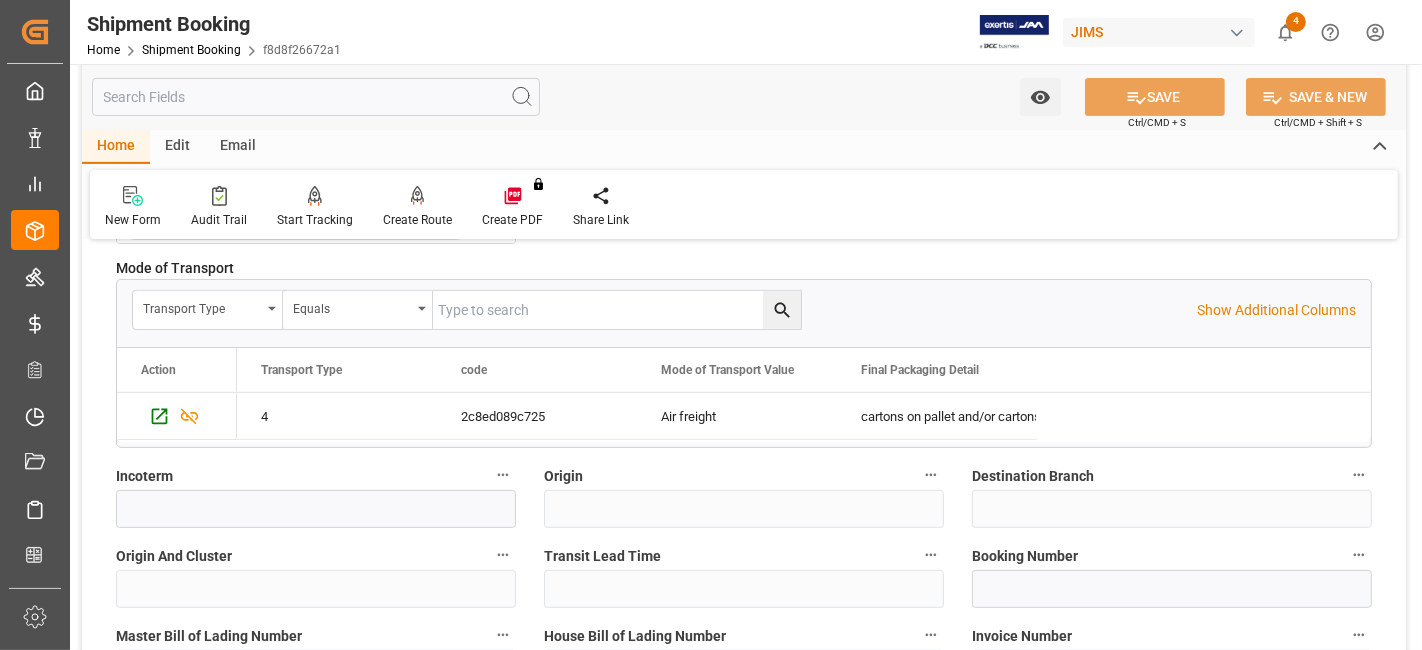 scroll, scrollTop: 577, scrollLeft: 0, axis: vertical 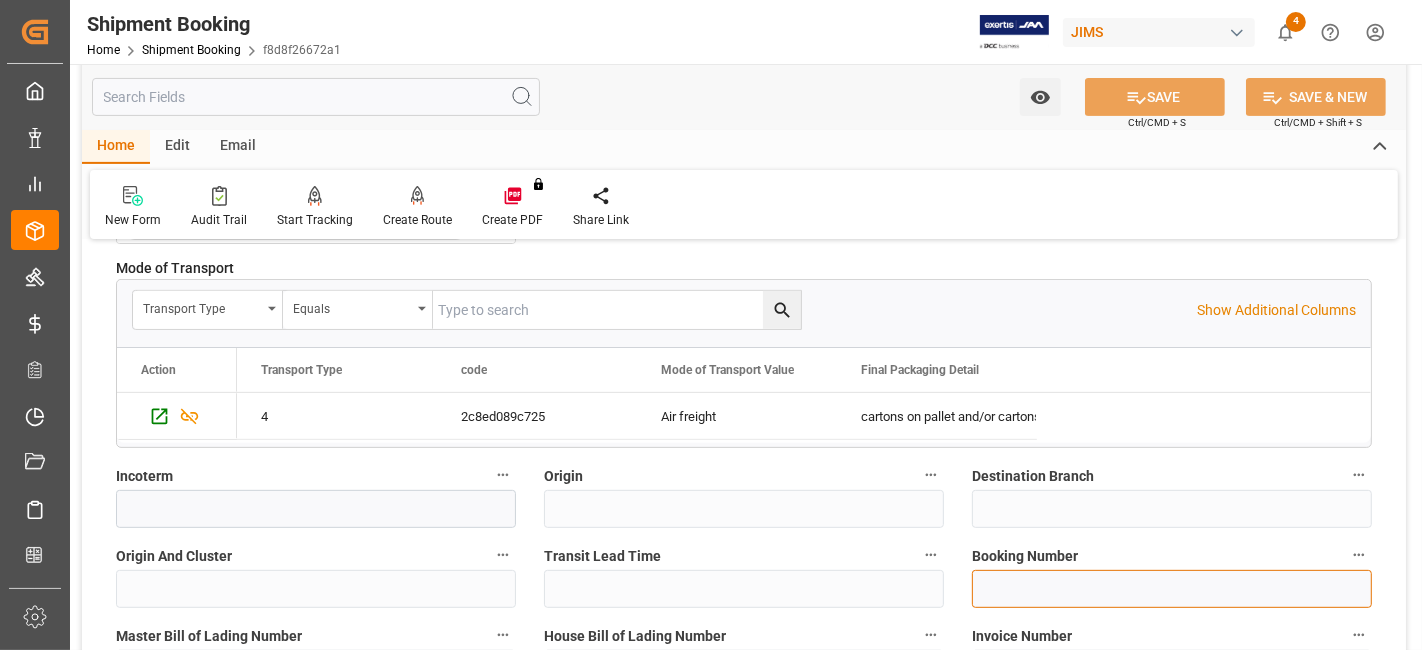 click at bounding box center (1172, 589) 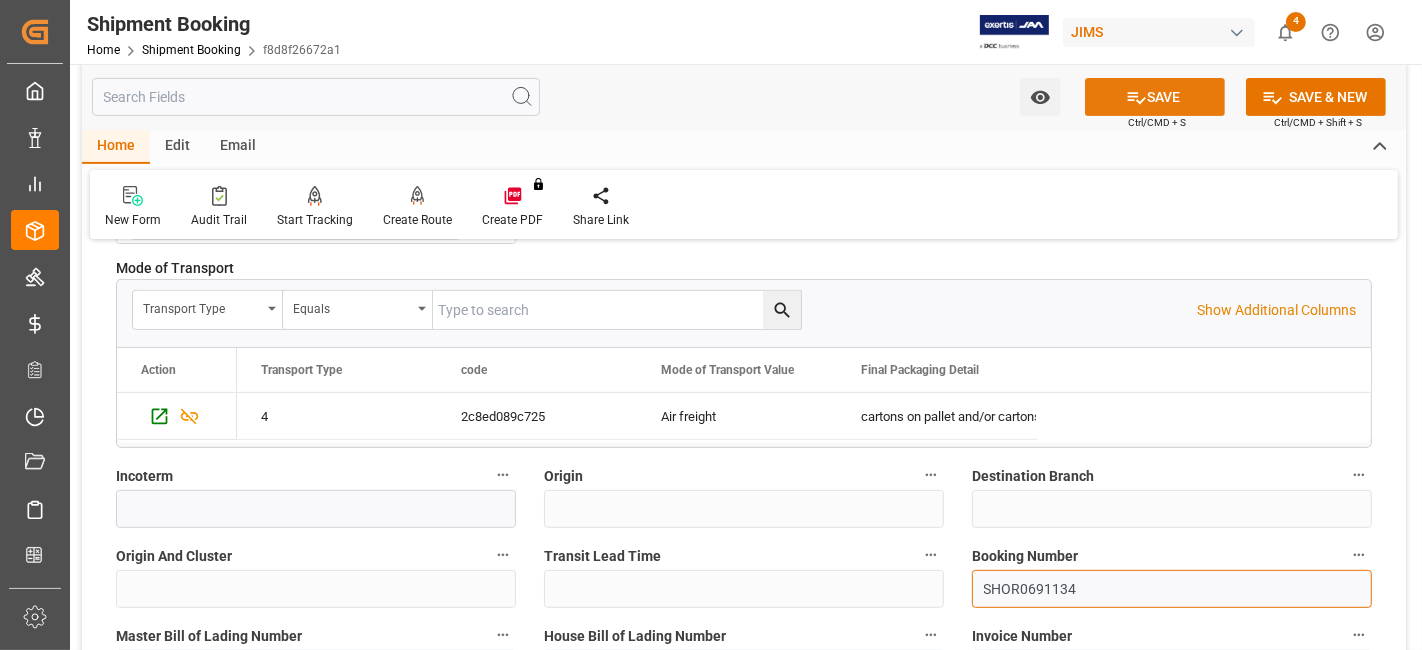type on "SHOR0691134" 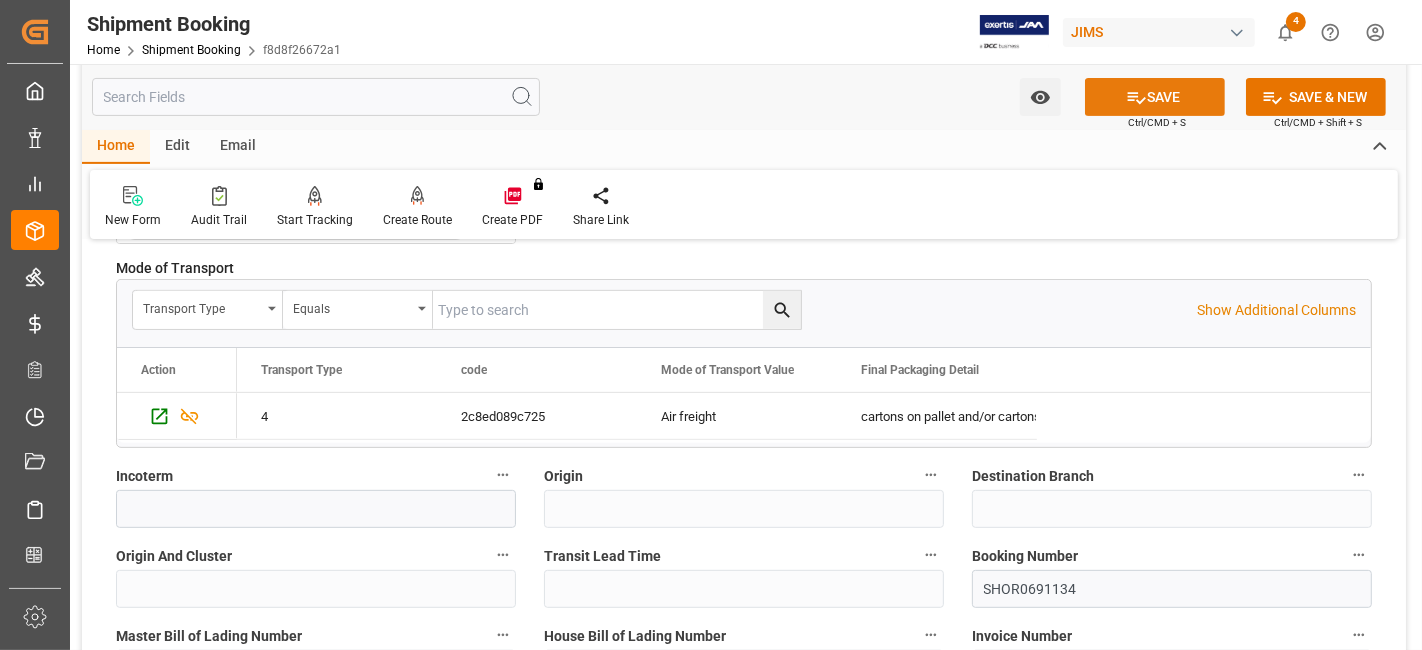 click 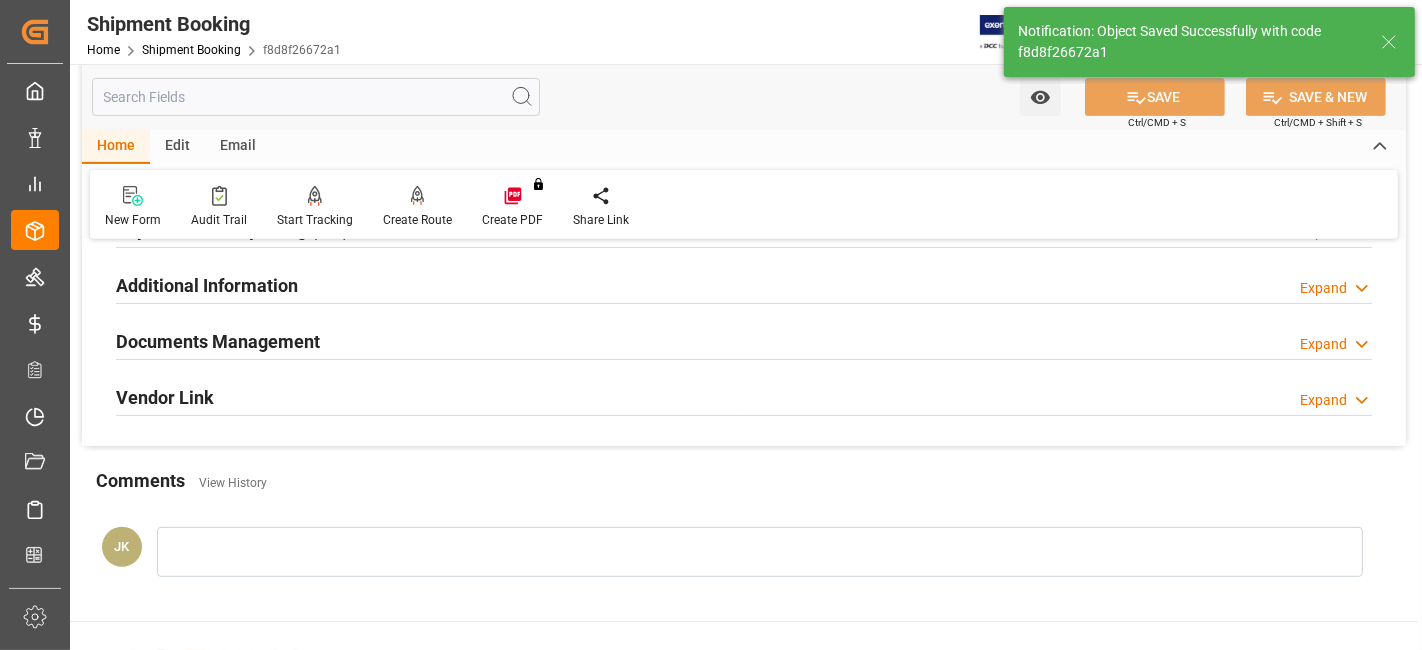 scroll, scrollTop: 688, scrollLeft: 0, axis: vertical 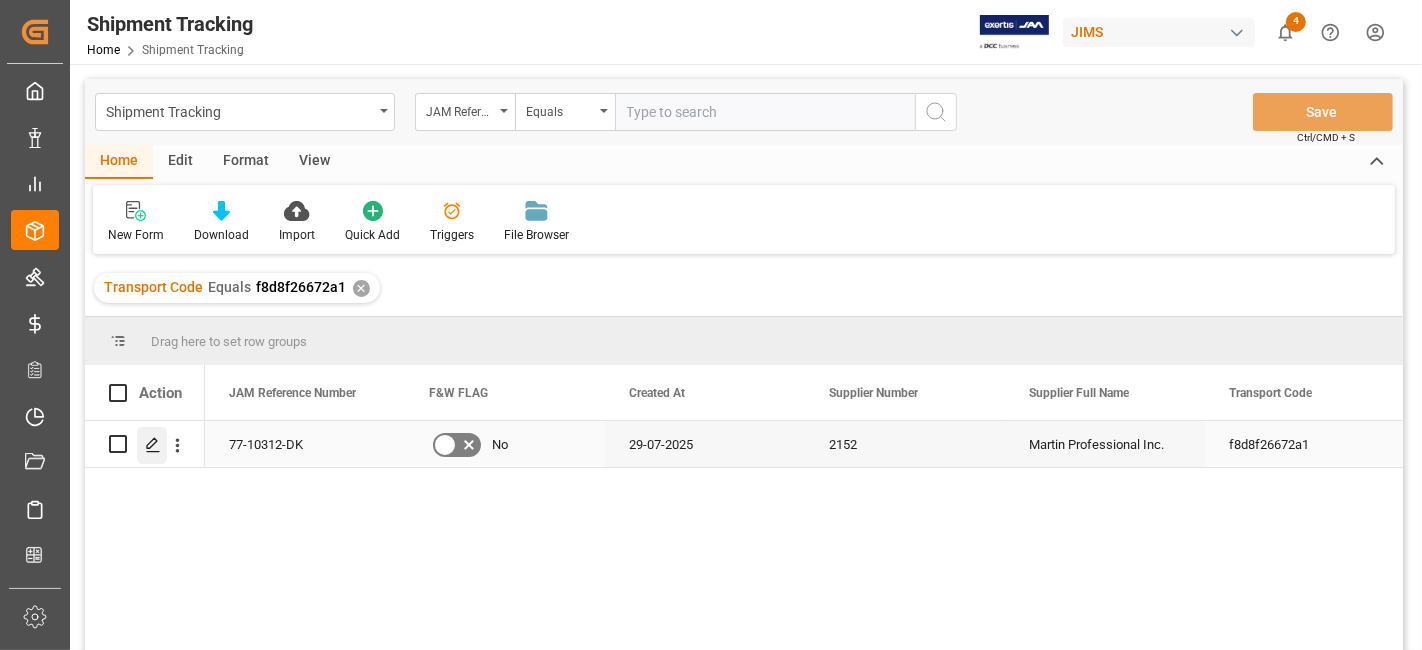 click 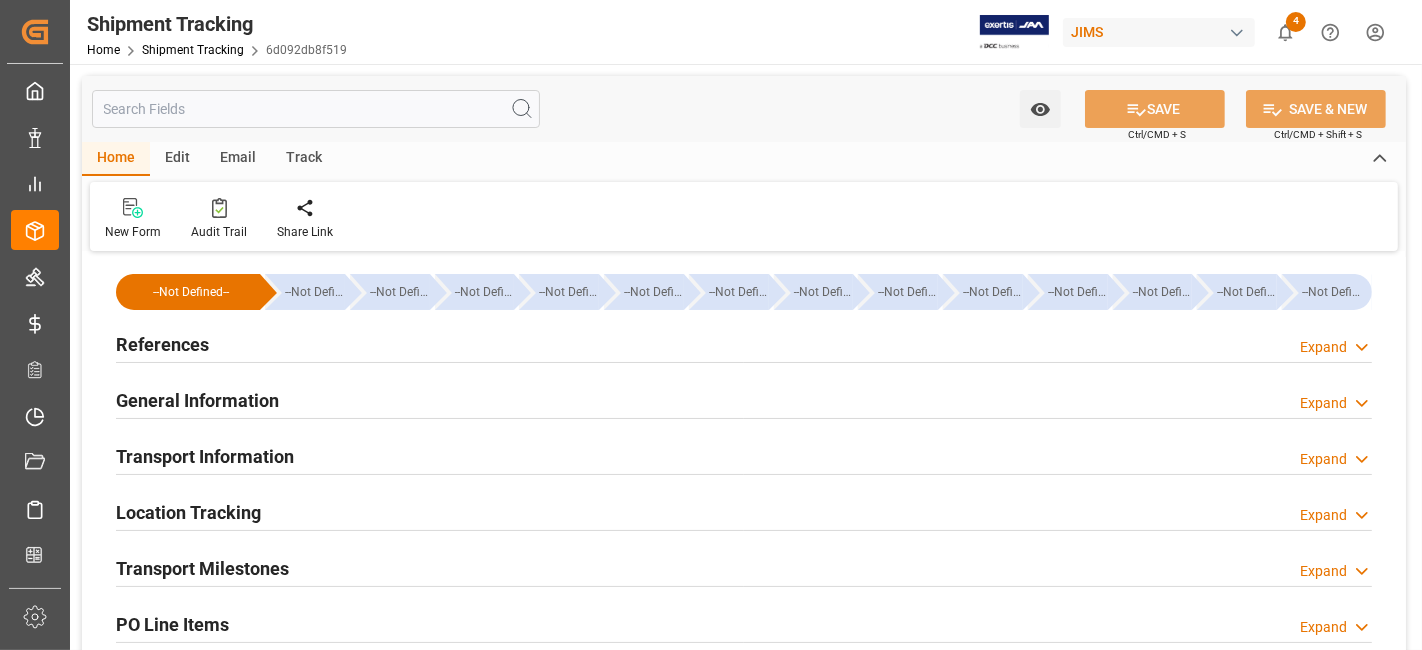 type on "29-07-2025" 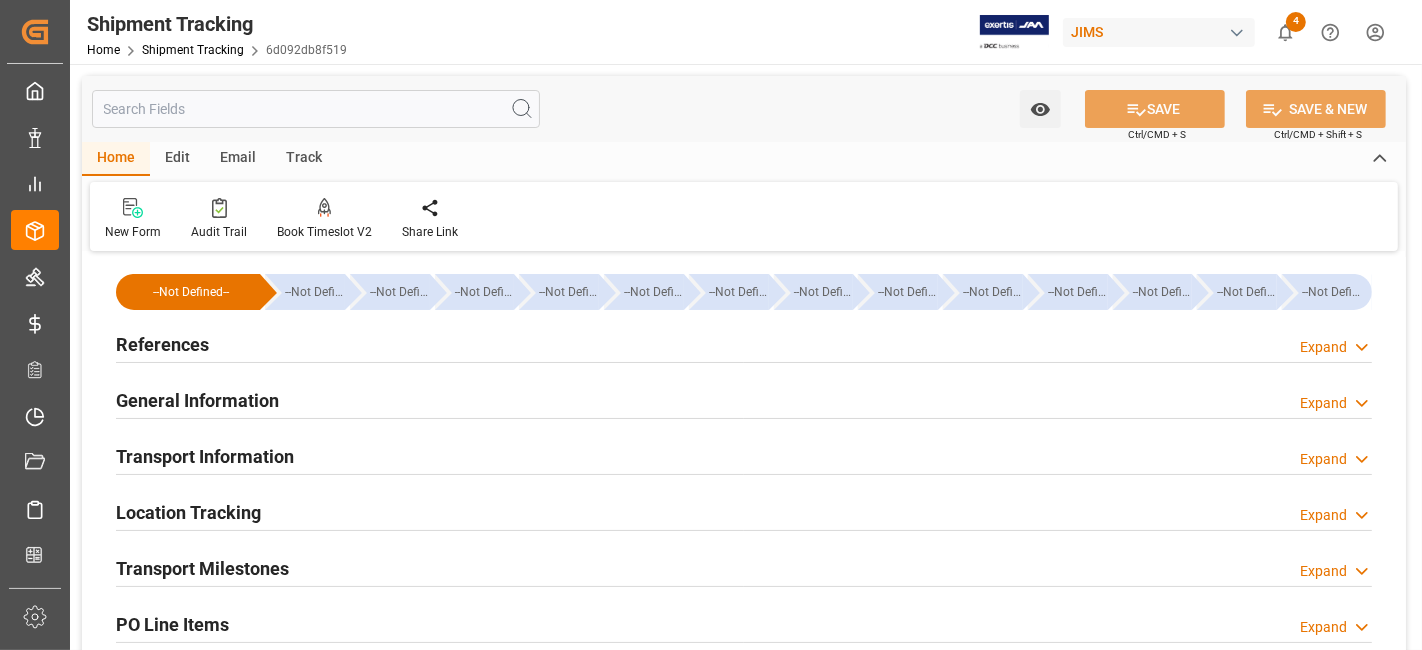 click on "References Expand" at bounding box center (744, 343) 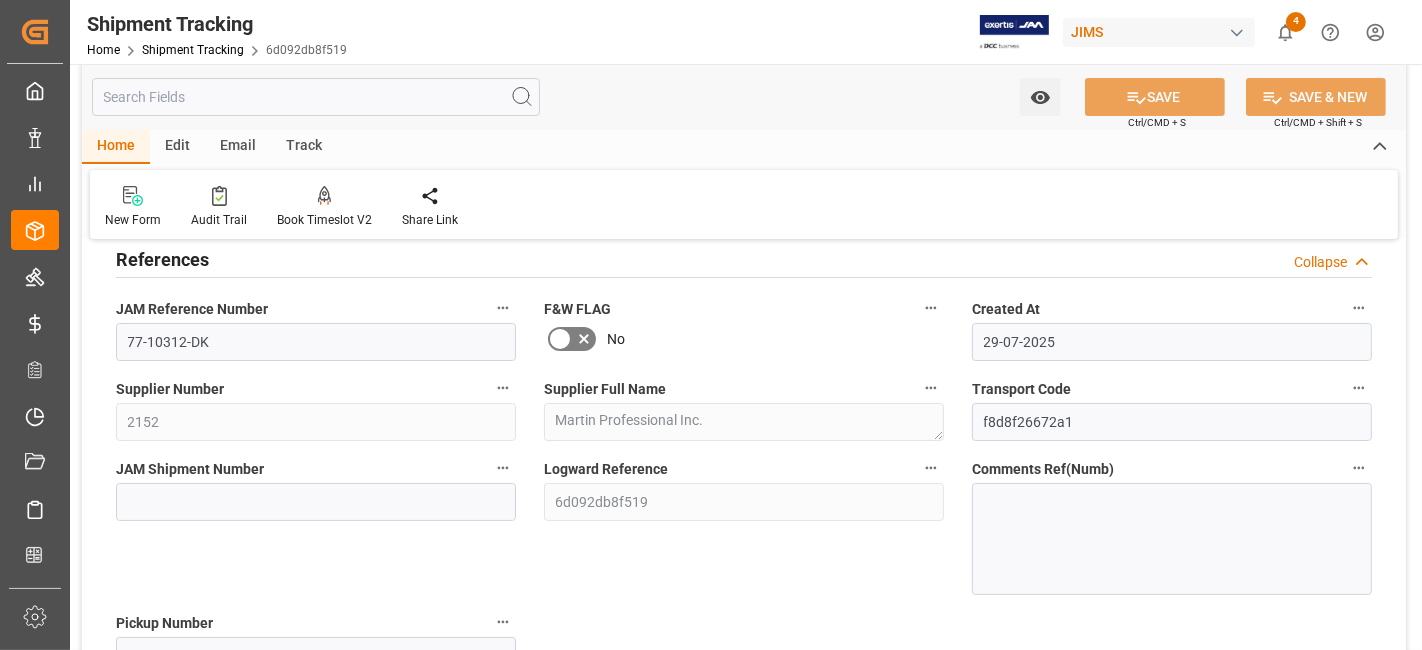 scroll, scrollTop: 88, scrollLeft: 0, axis: vertical 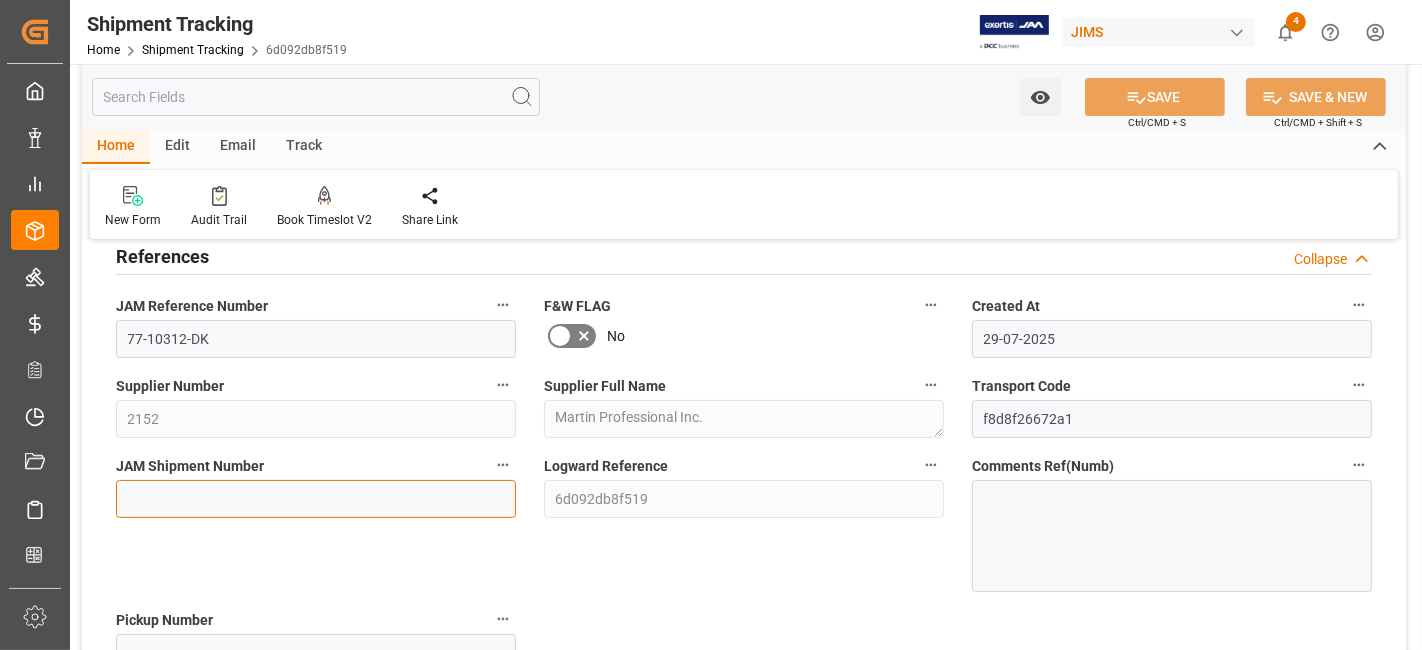 click at bounding box center (316, 499) 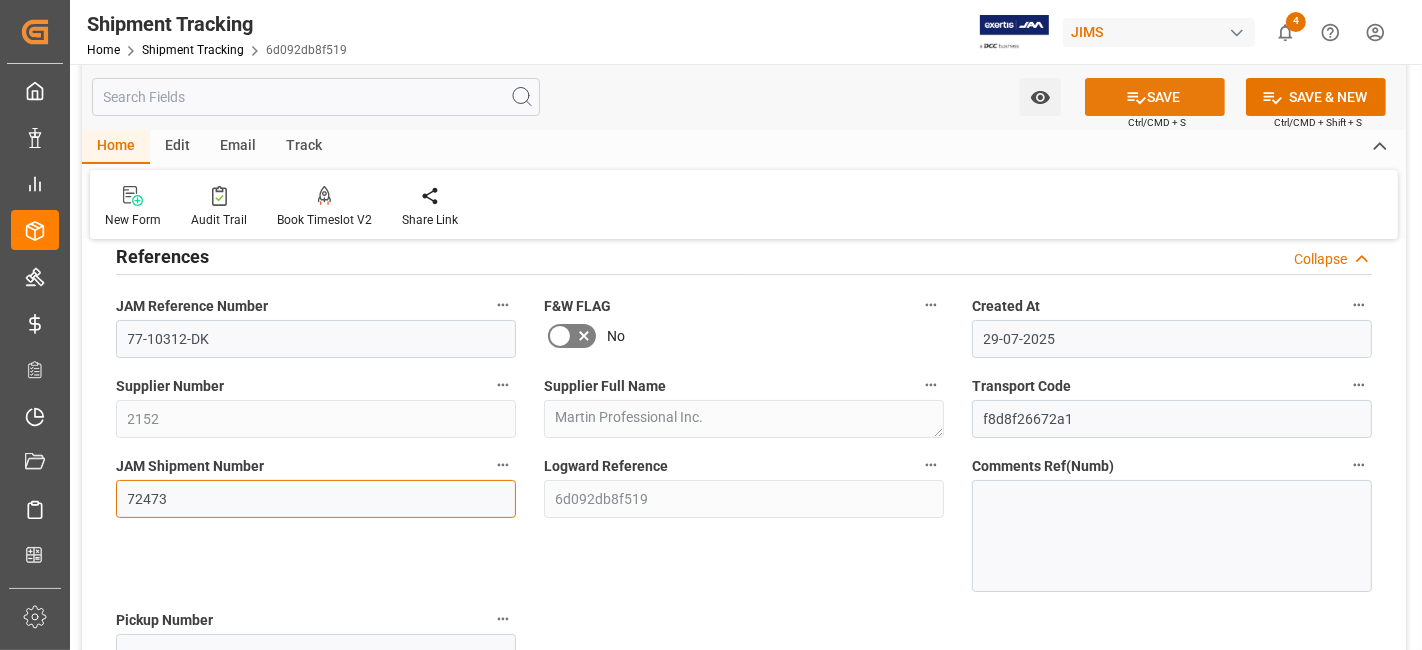 type on "72473" 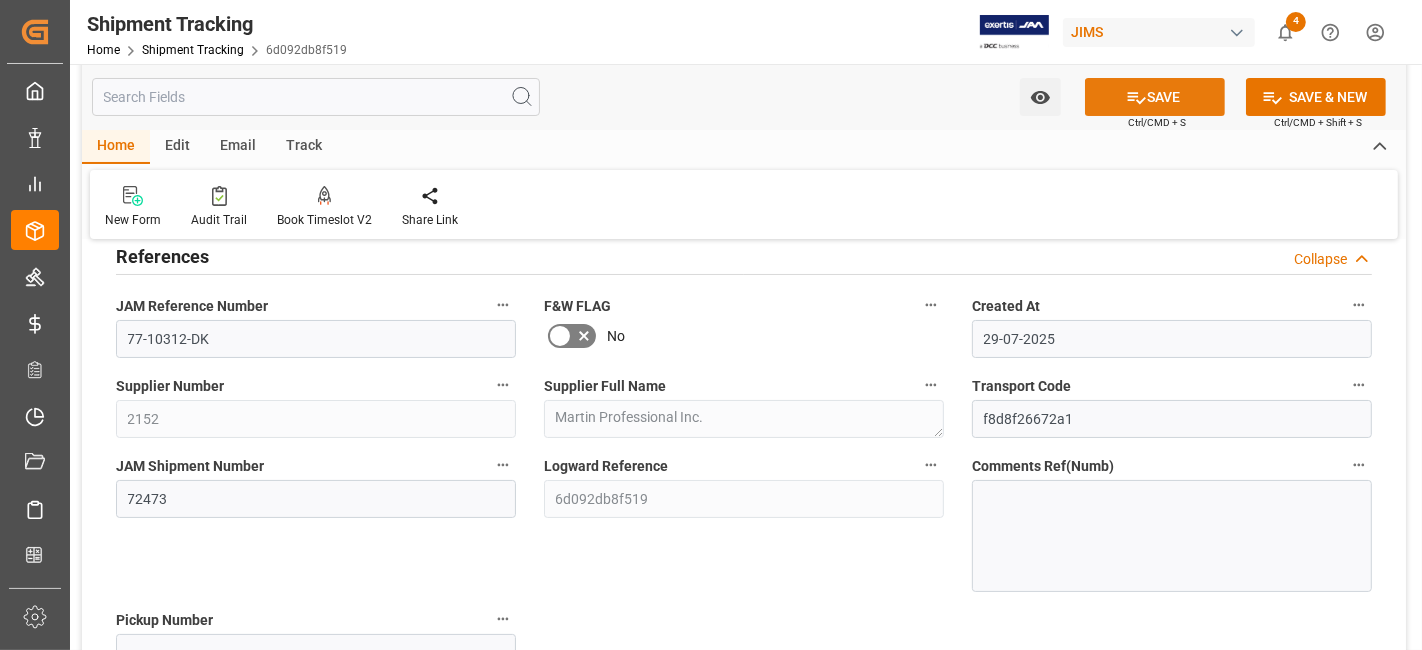 click 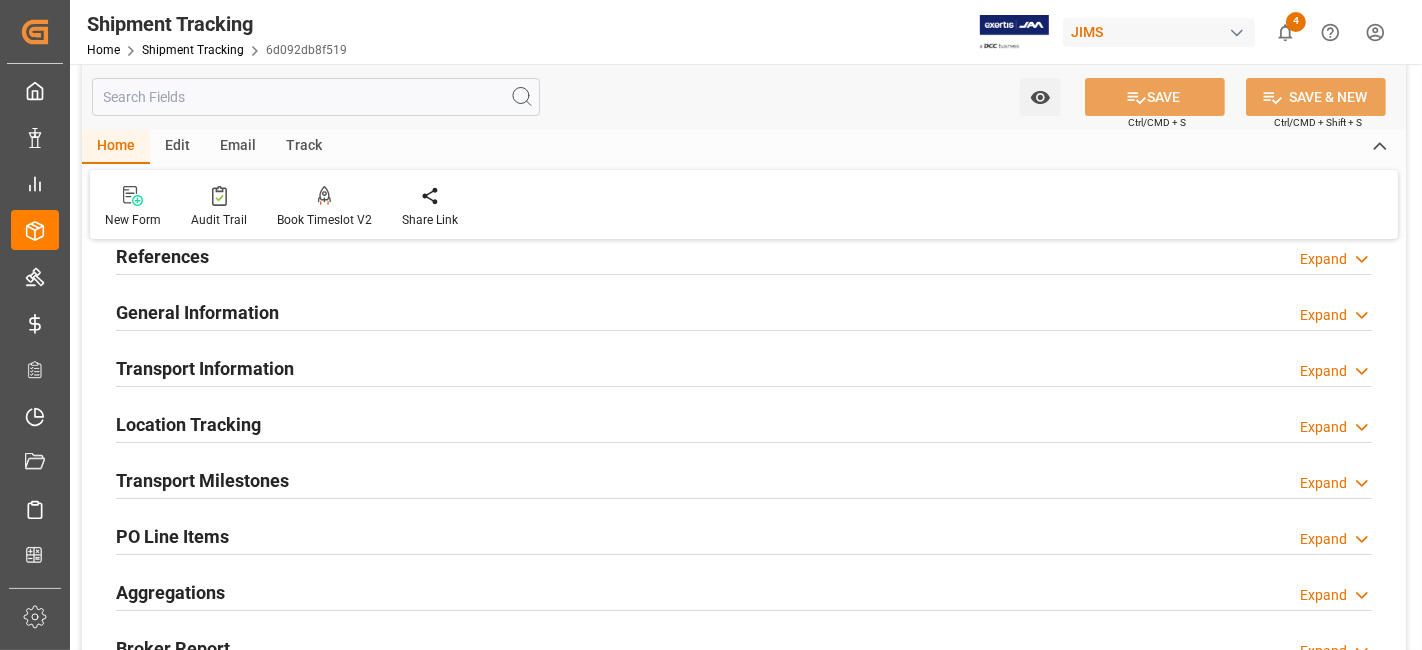 click on "References Expand" at bounding box center (744, 255) 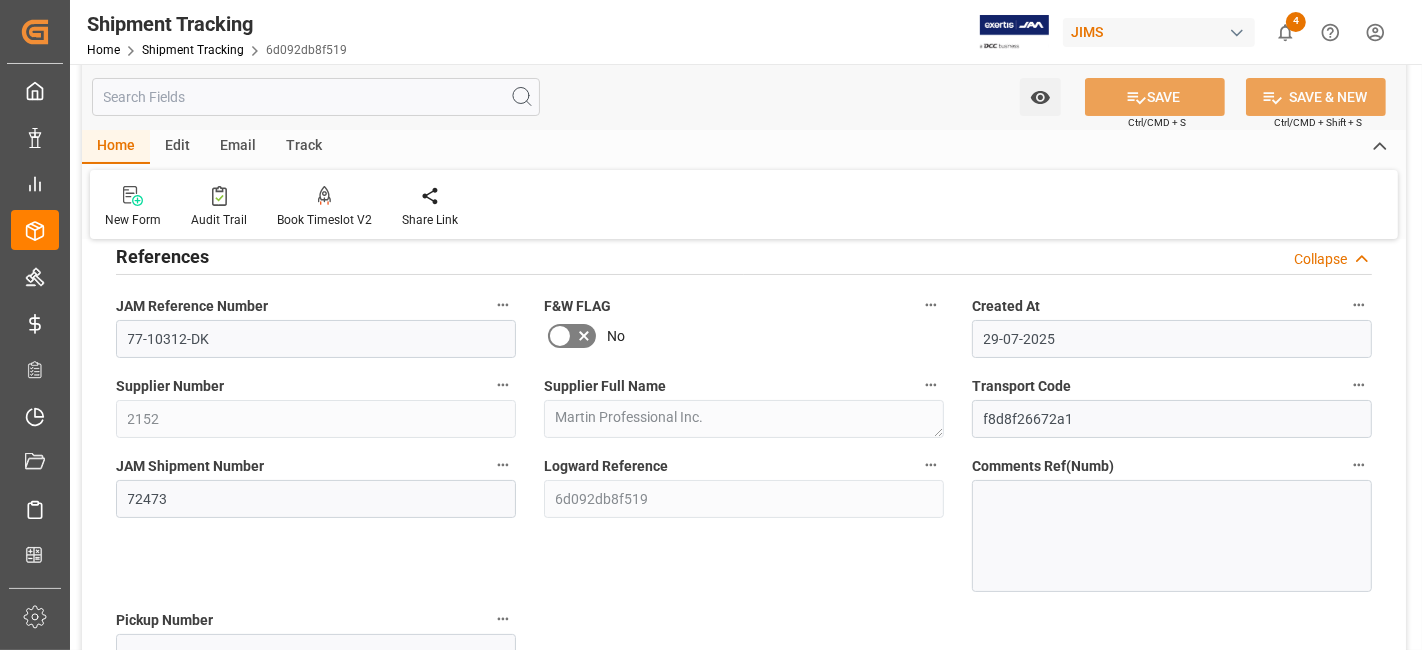 click on "References Collapse" at bounding box center [744, 255] 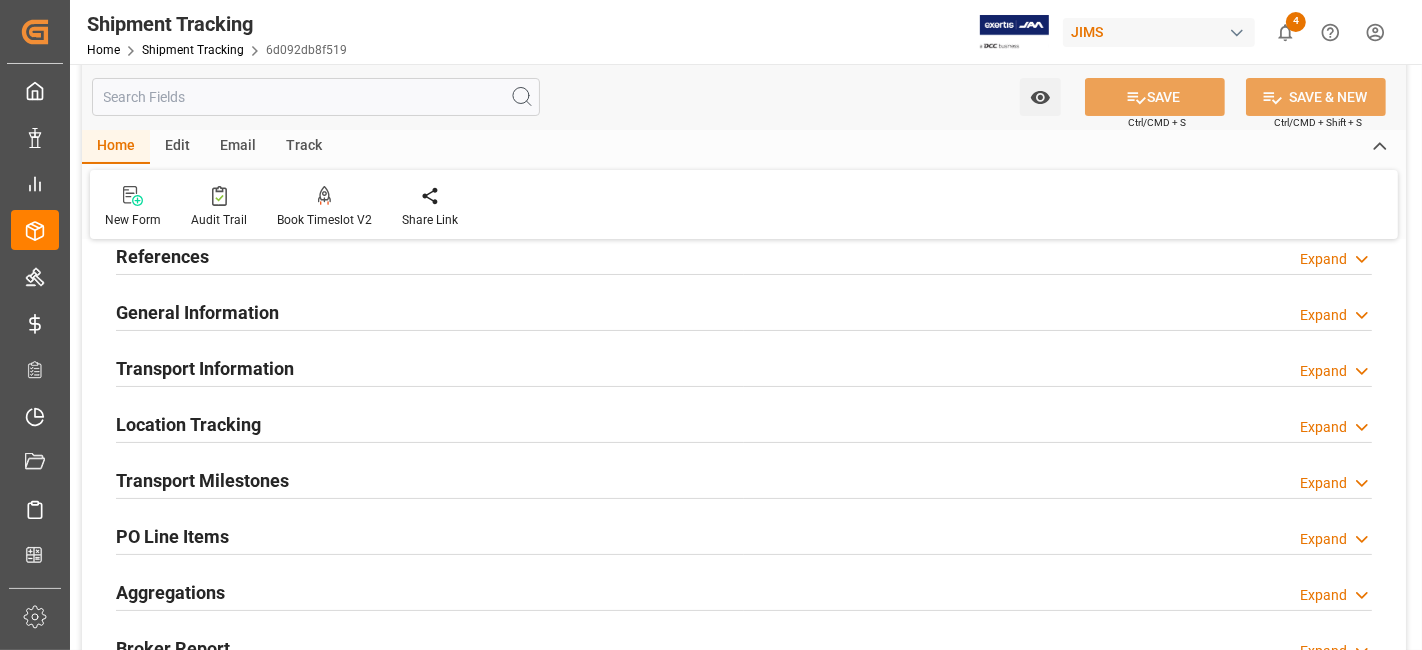 click on "General Information" at bounding box center [197, 312] 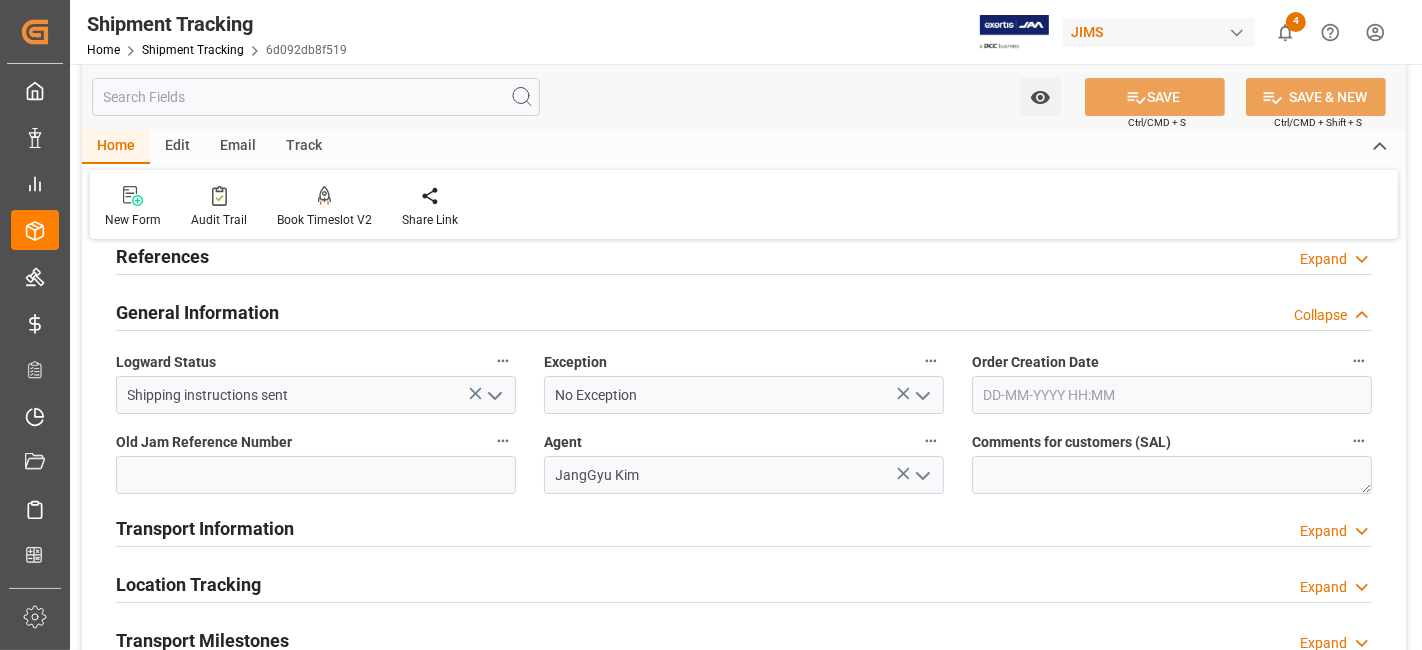 click on "General Information" at bounding box center (197, 312) 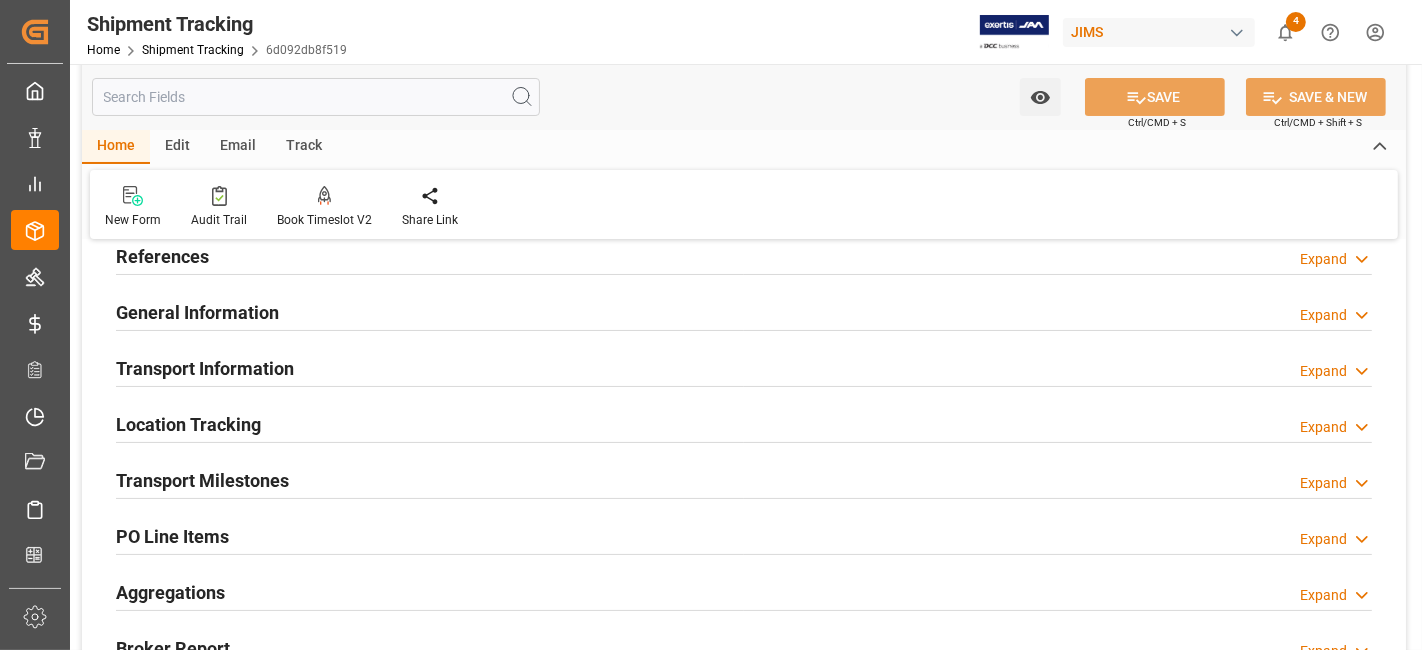 click on "Transport Information" at bounding box center (205, 367) 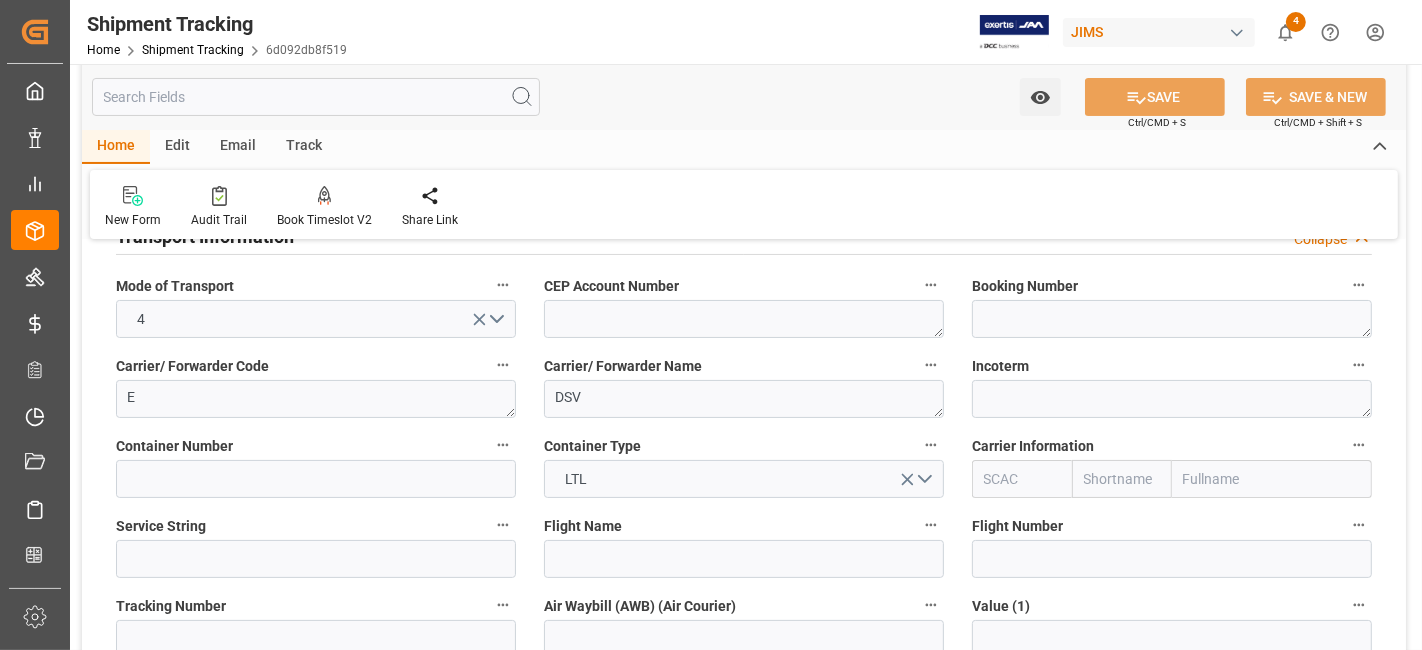 scroll, scrollTop: 222, scrollLeft: 0, axis: vertical 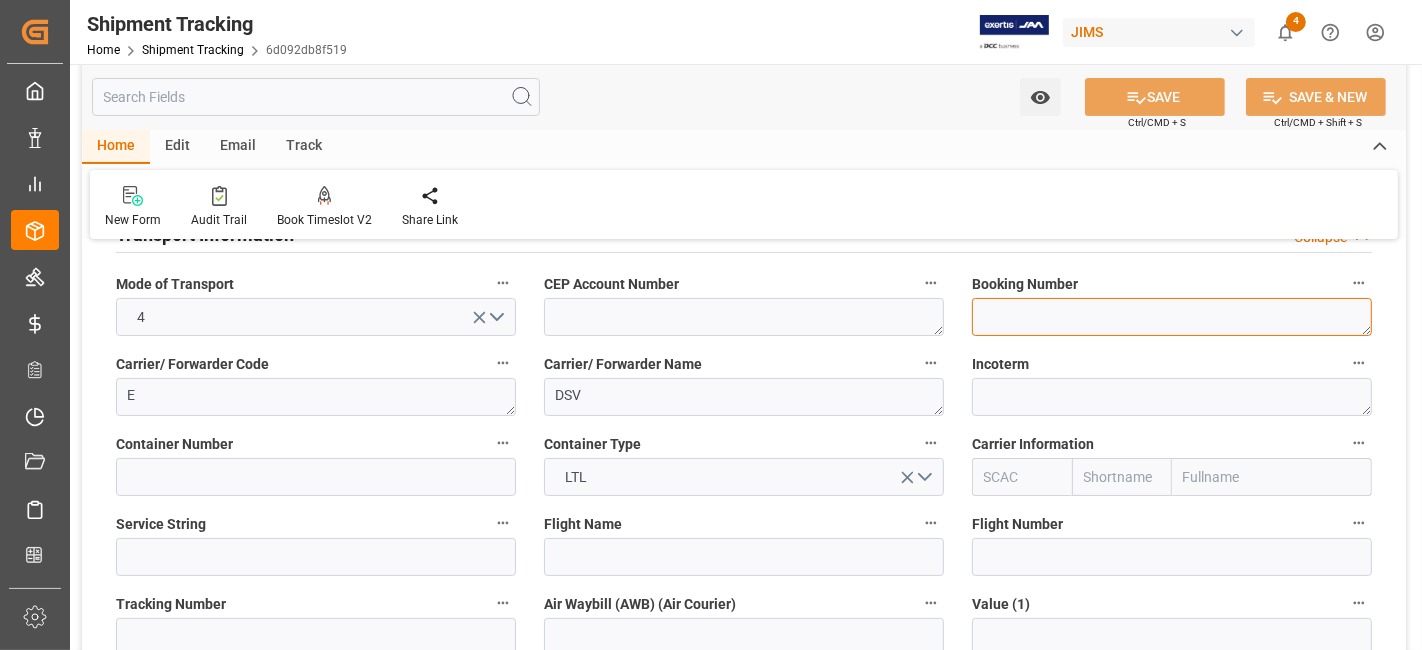 click at bounding box center (1172, 317) 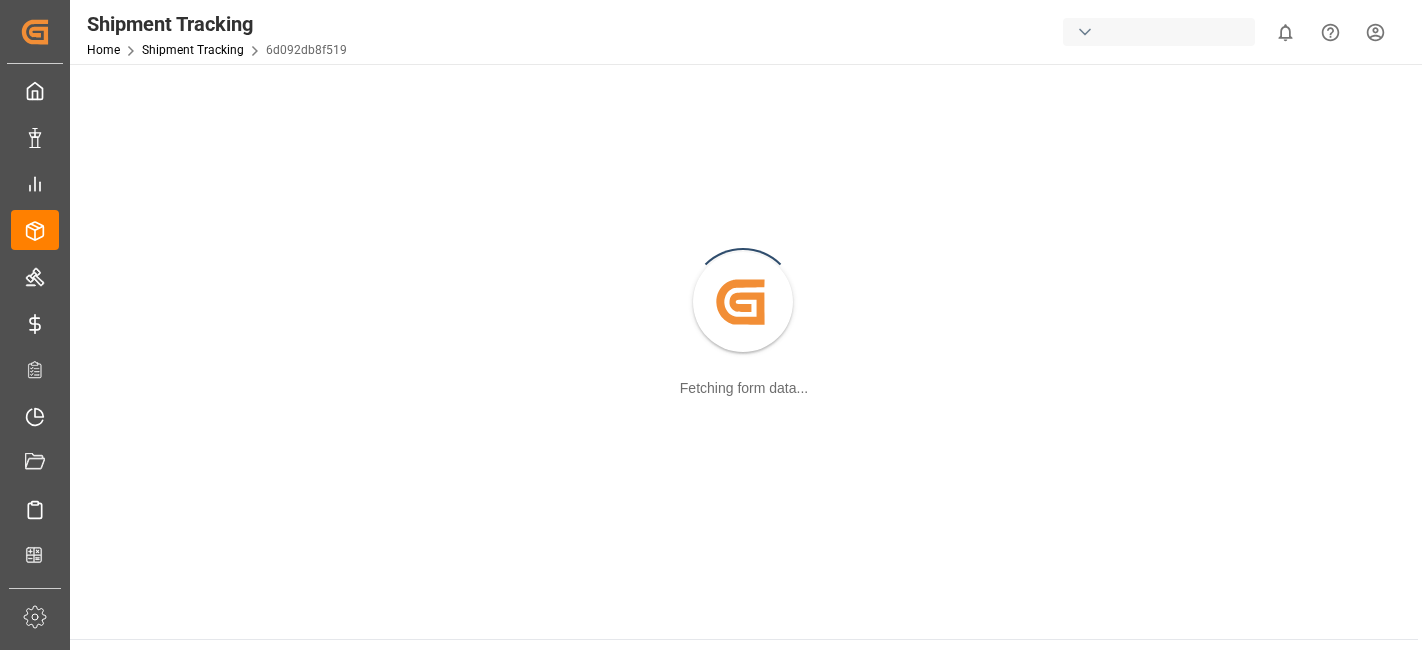 scroll, scrollTop: 0, scrollLeft: 0, axis: both 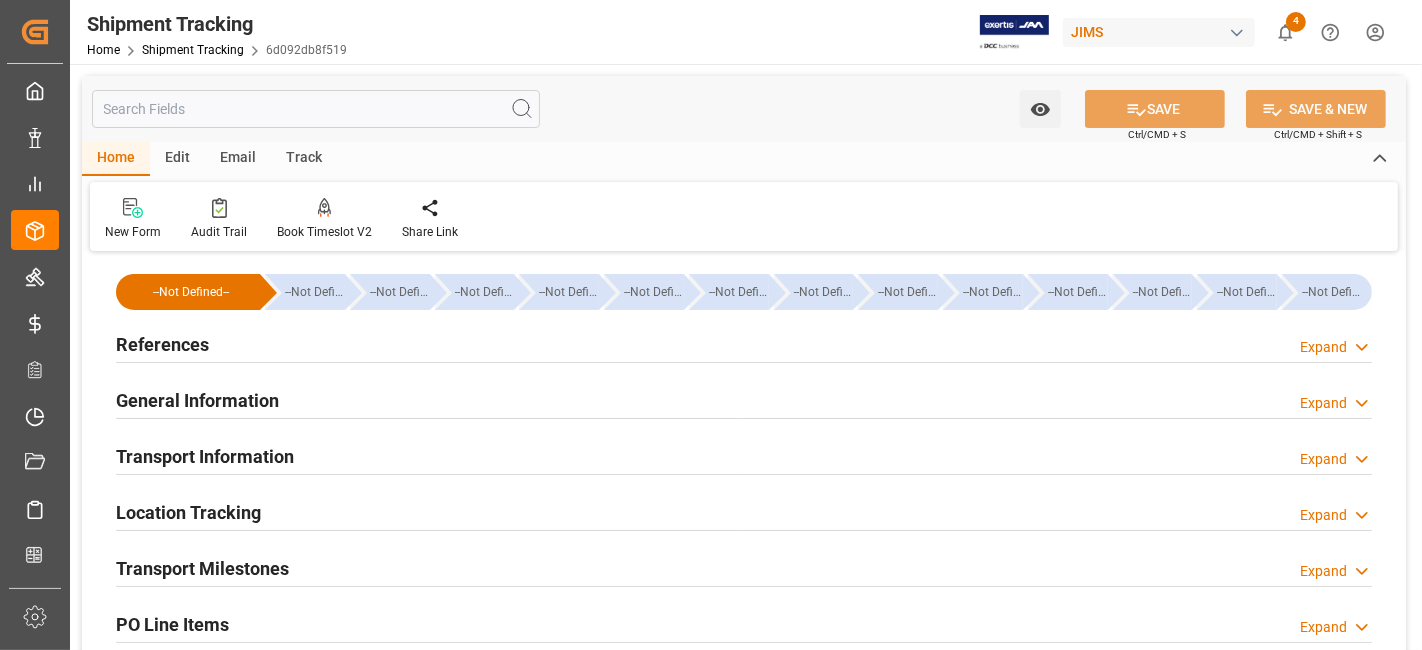 click on "General Information" at bounding box center (197, 400) 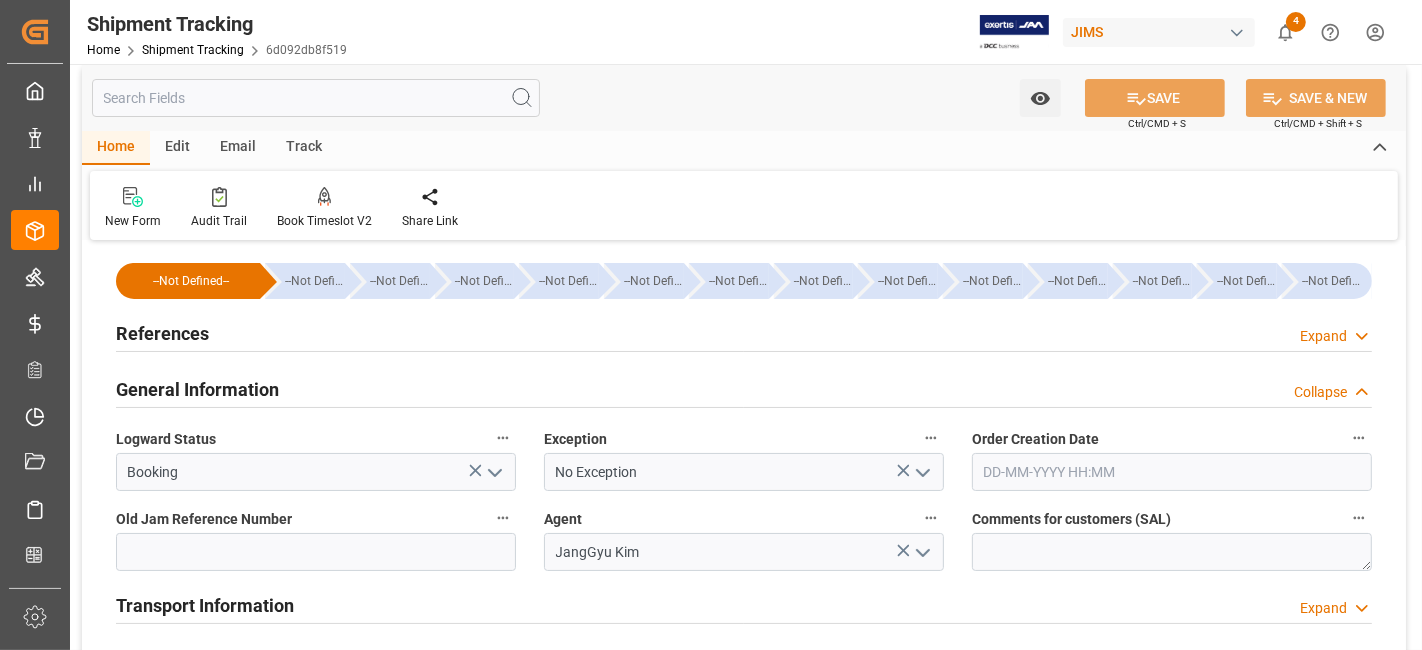 scroll, scrollTop: 0, scrollLeft: 0, axis: both 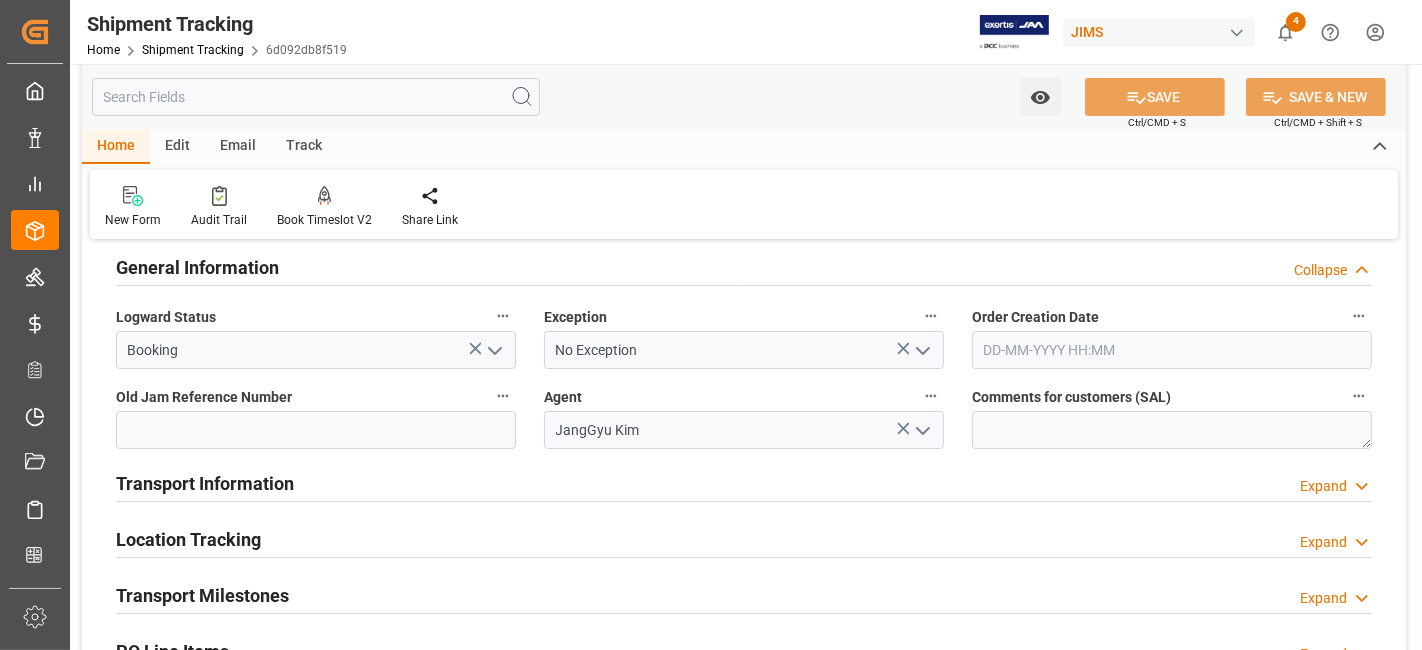 click on "Transport Information" at bounding box center [205, 483] 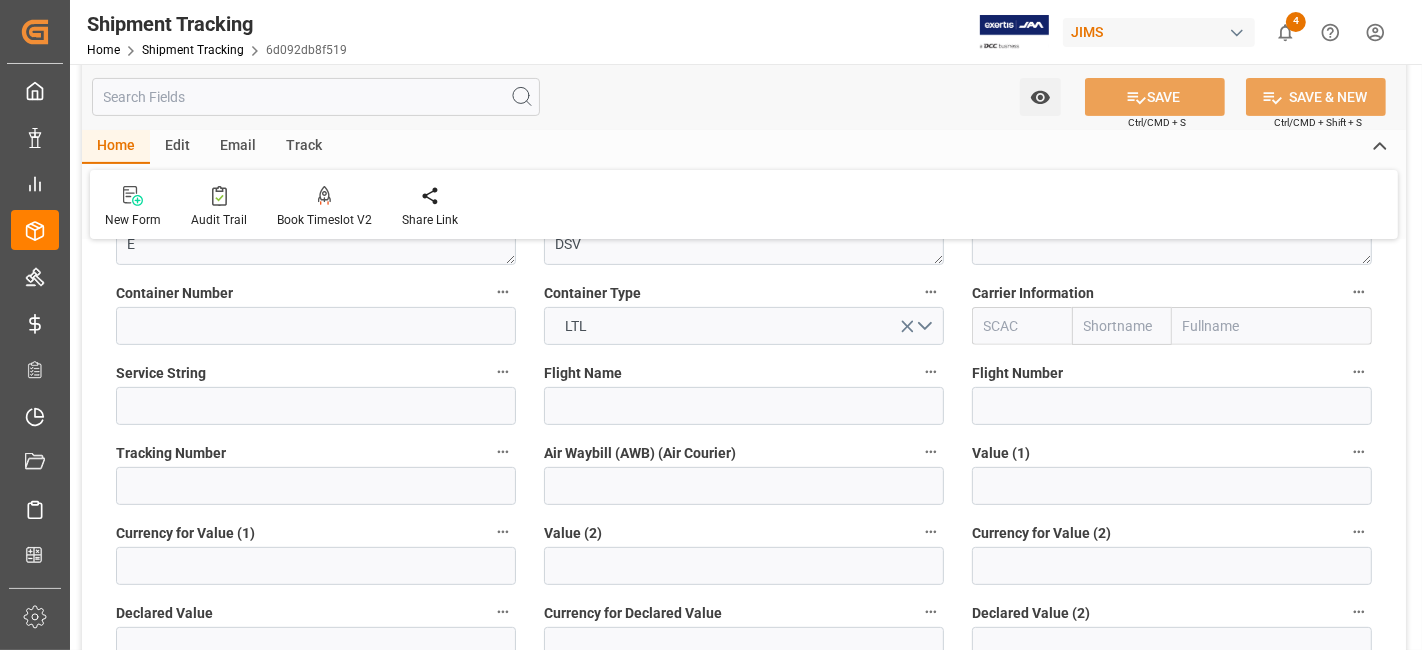 scroll, scrollTop: 577, scrollLeft: 0, axis: vertical 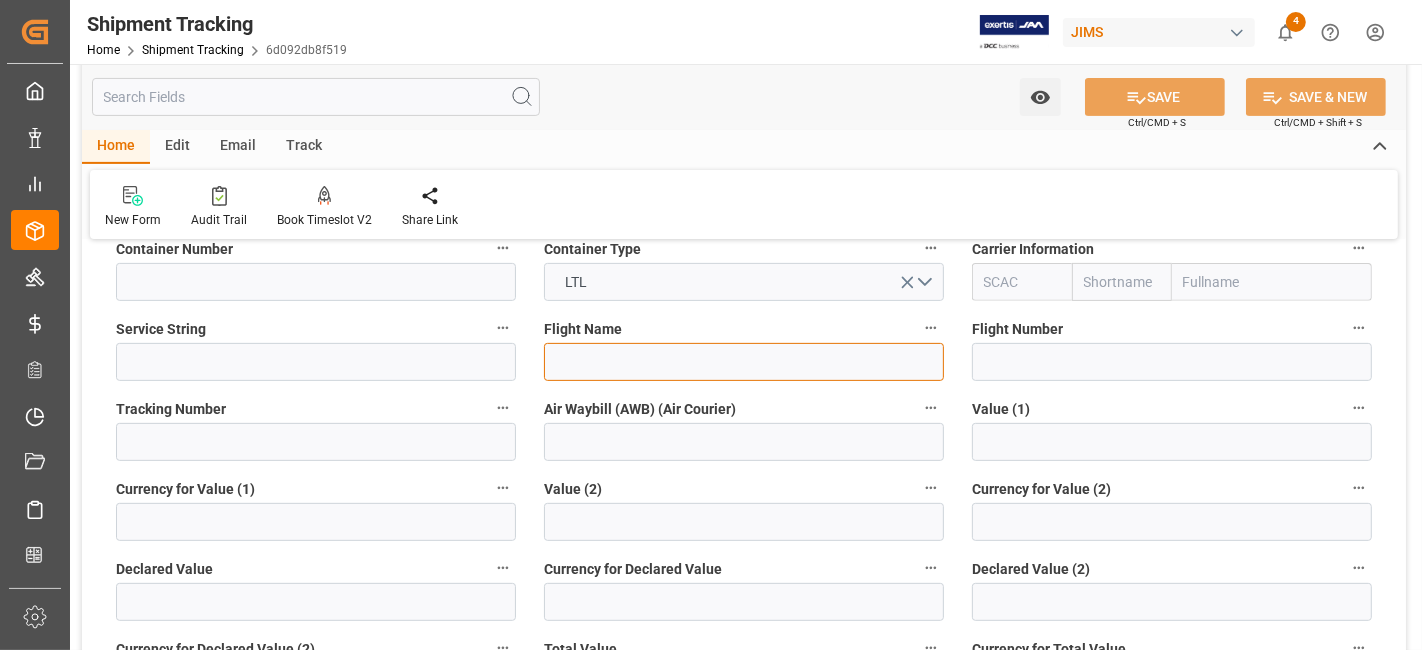 click at bounding box center [744, 362] 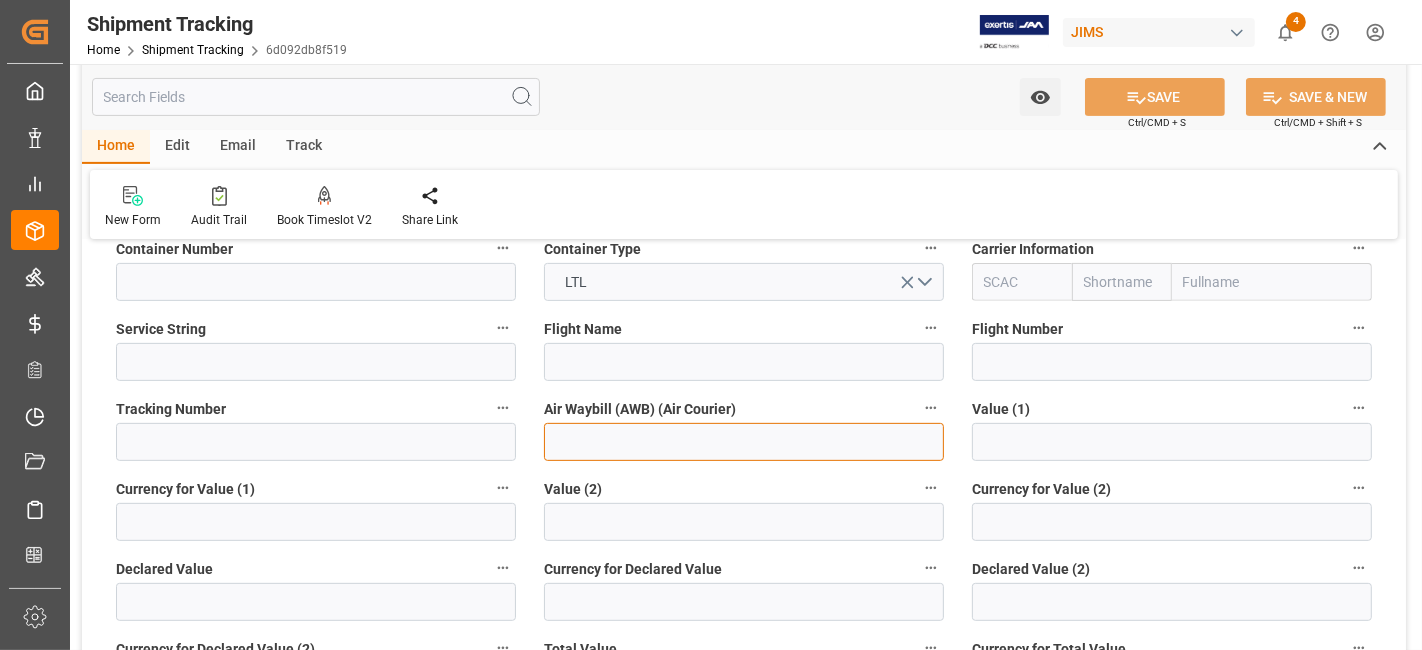 click at bounding box center [744, 442] 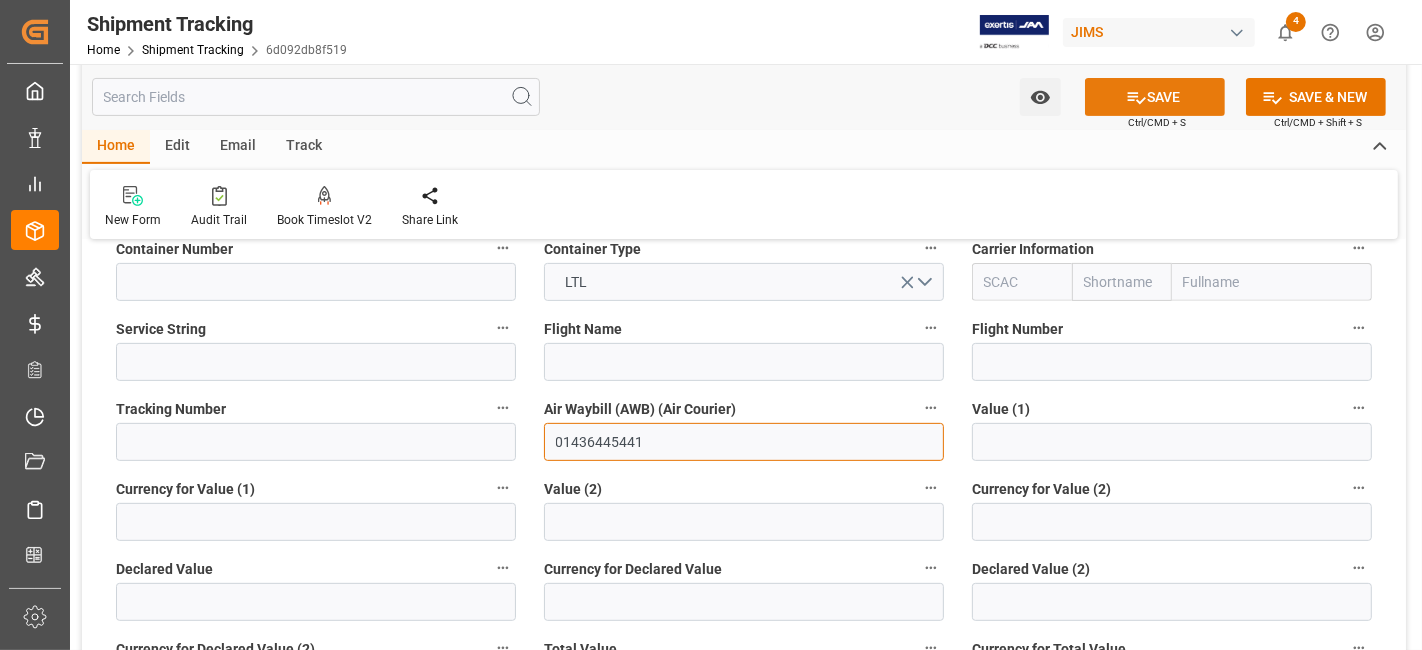 type on "01436445441" 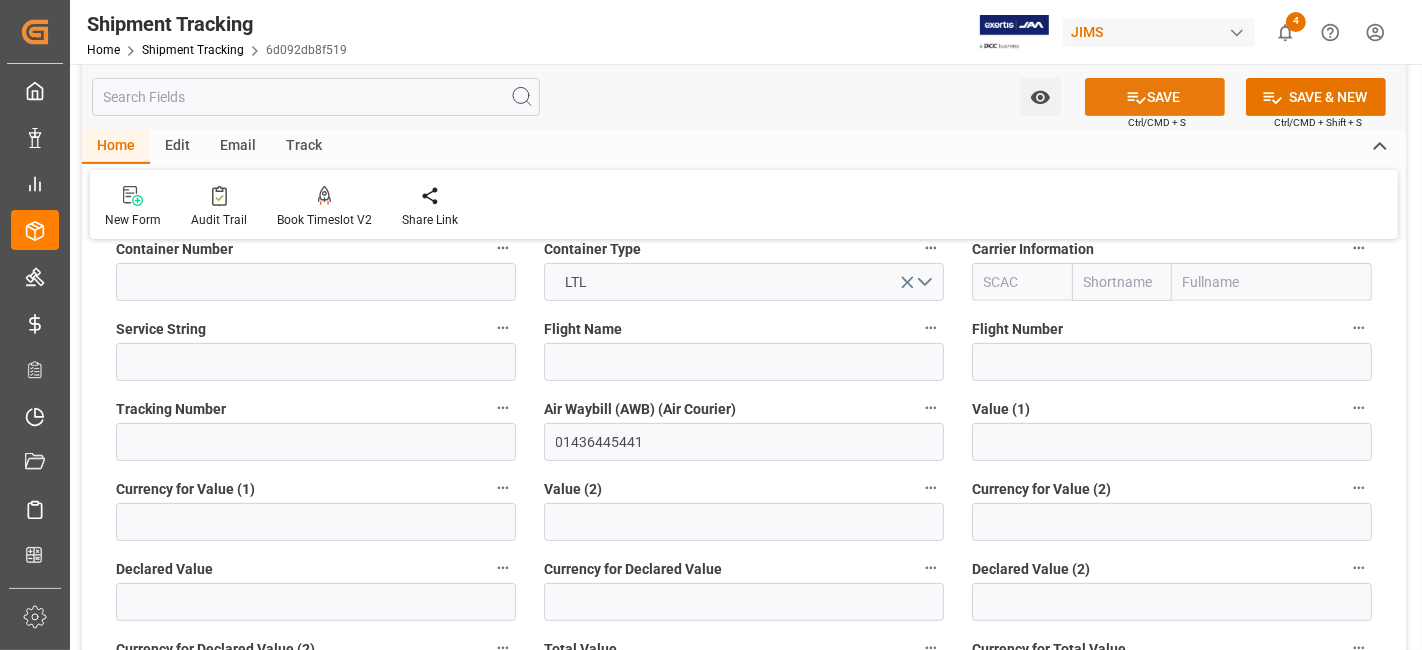 click on "SAVE" at bounding box center [1155, 97] 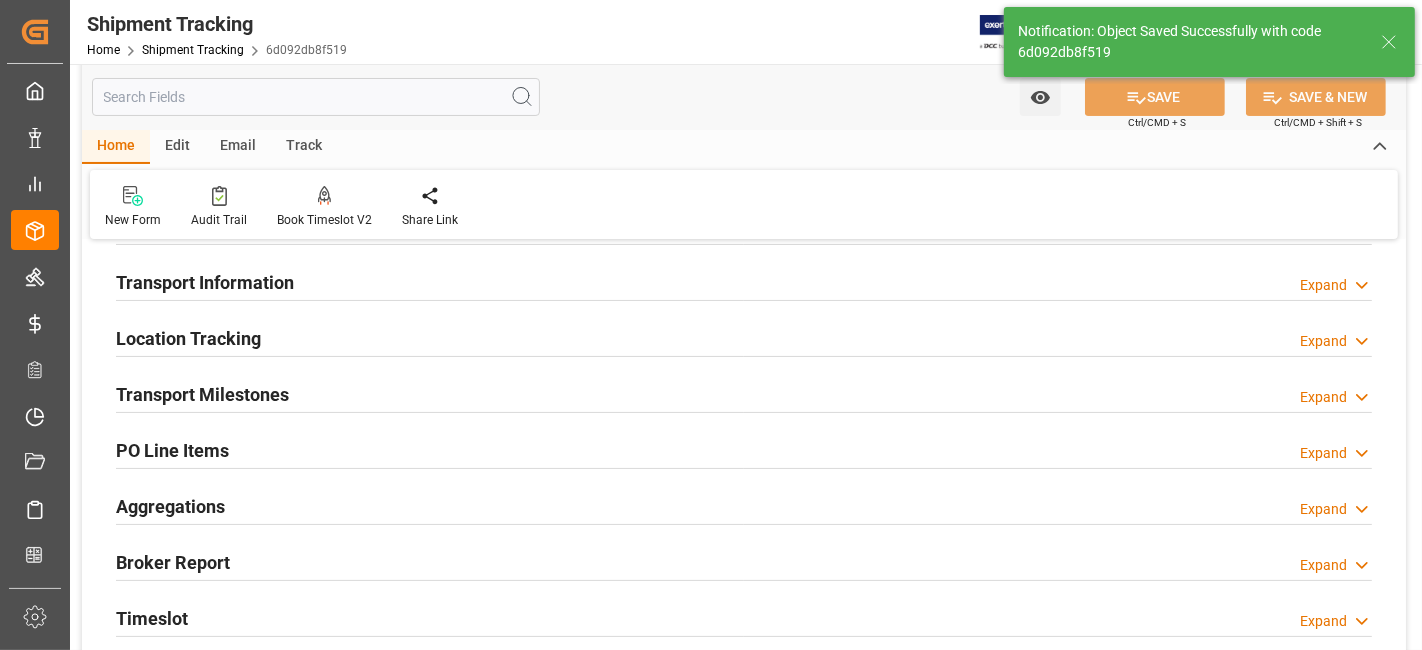 scroll, scrollTop: 173, scrollLeft: 0, axis: vertical 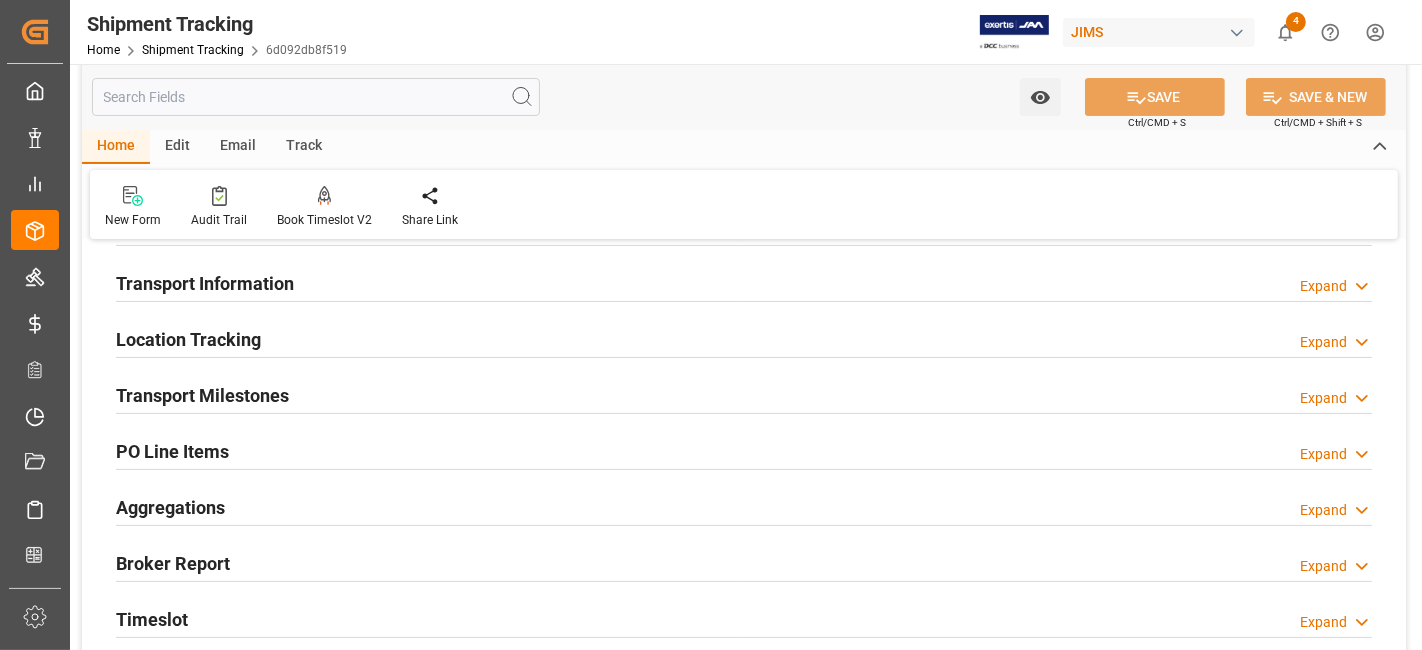 click on "Location Tracking Expand" at bounding box center (744, 338) 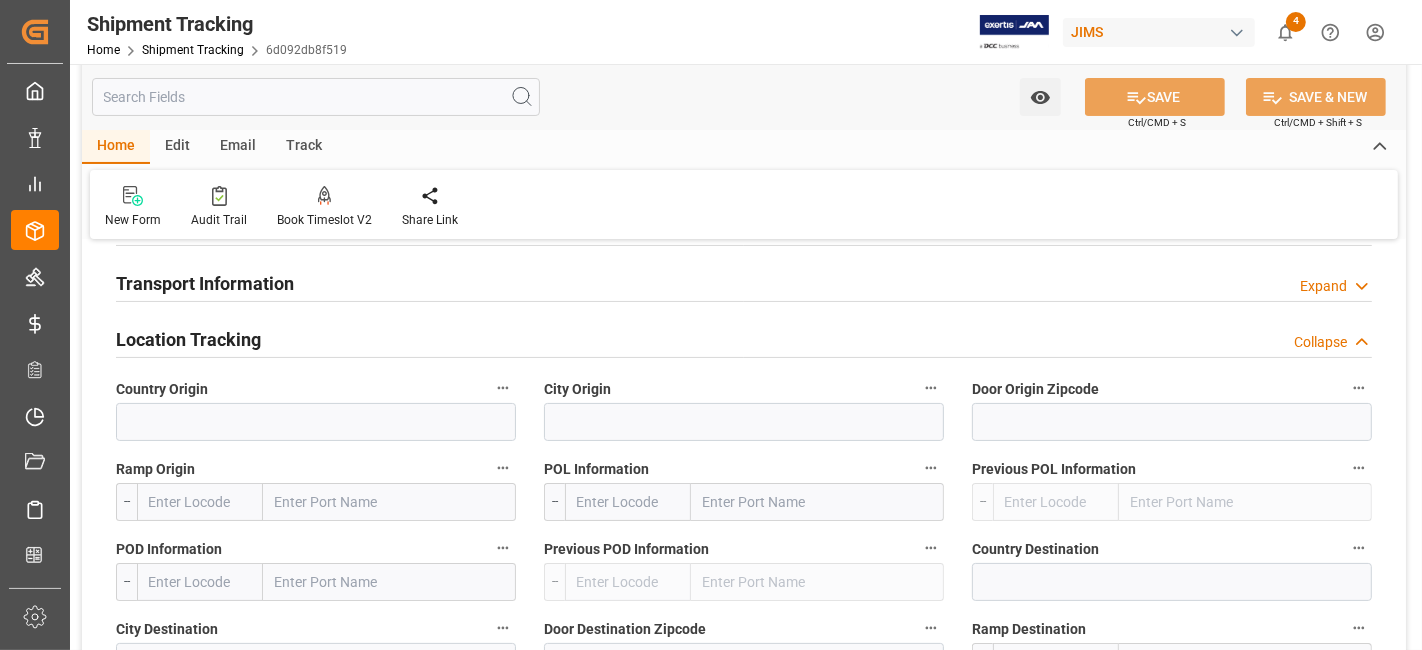 click on "Location Tracking Collapse" at bounding box center [744, 338] 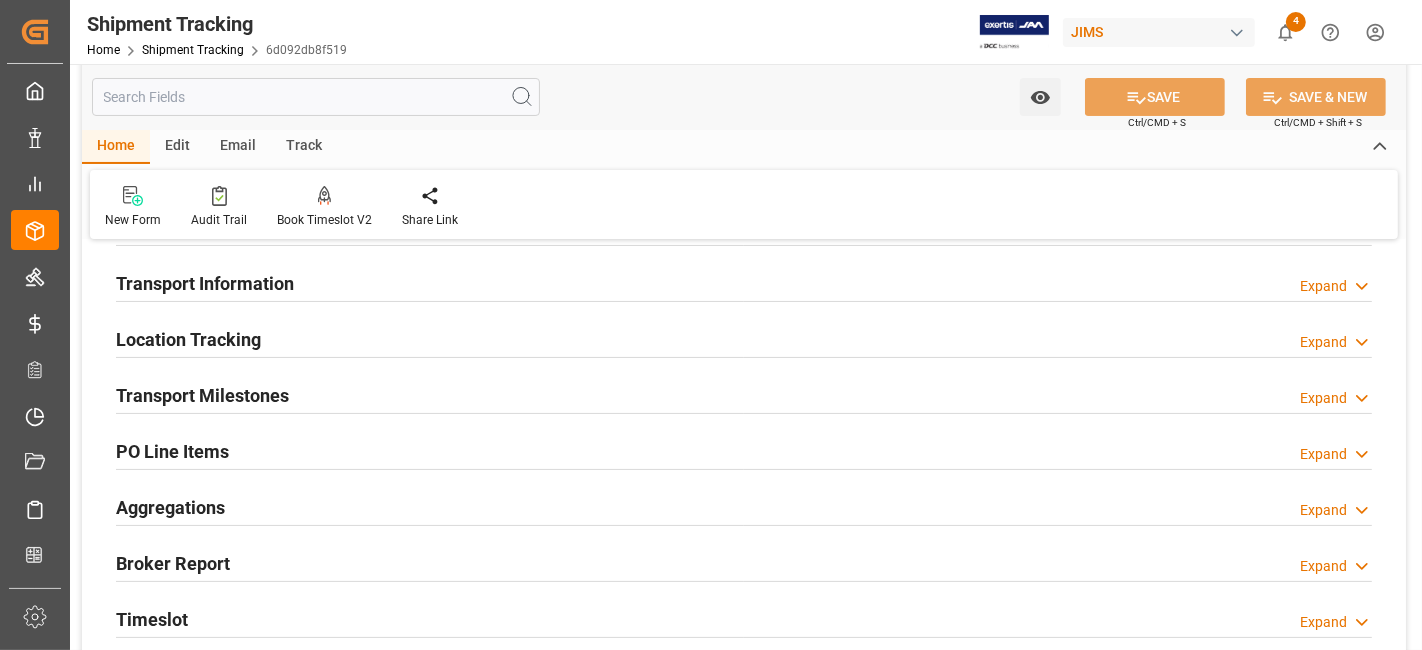 click on "Transport Milestones Expand" at bounding box center (744, 394) 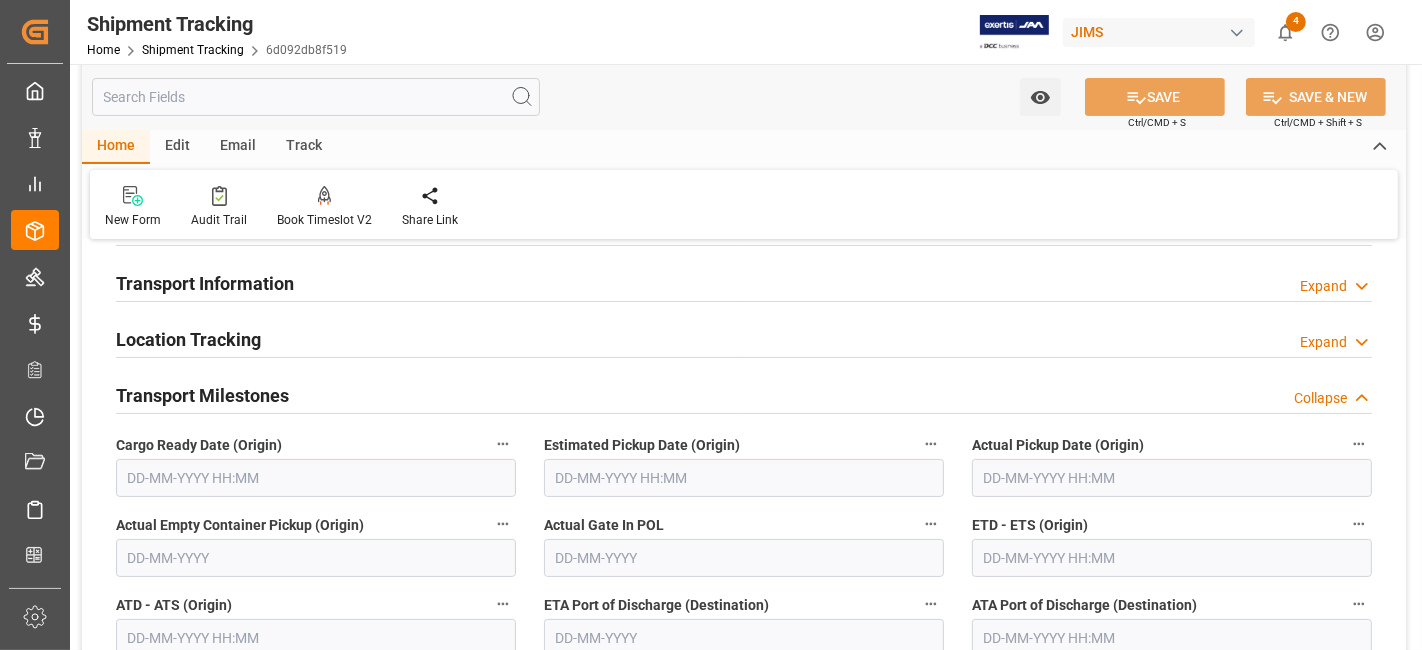 click at bounding box center (316, 478) 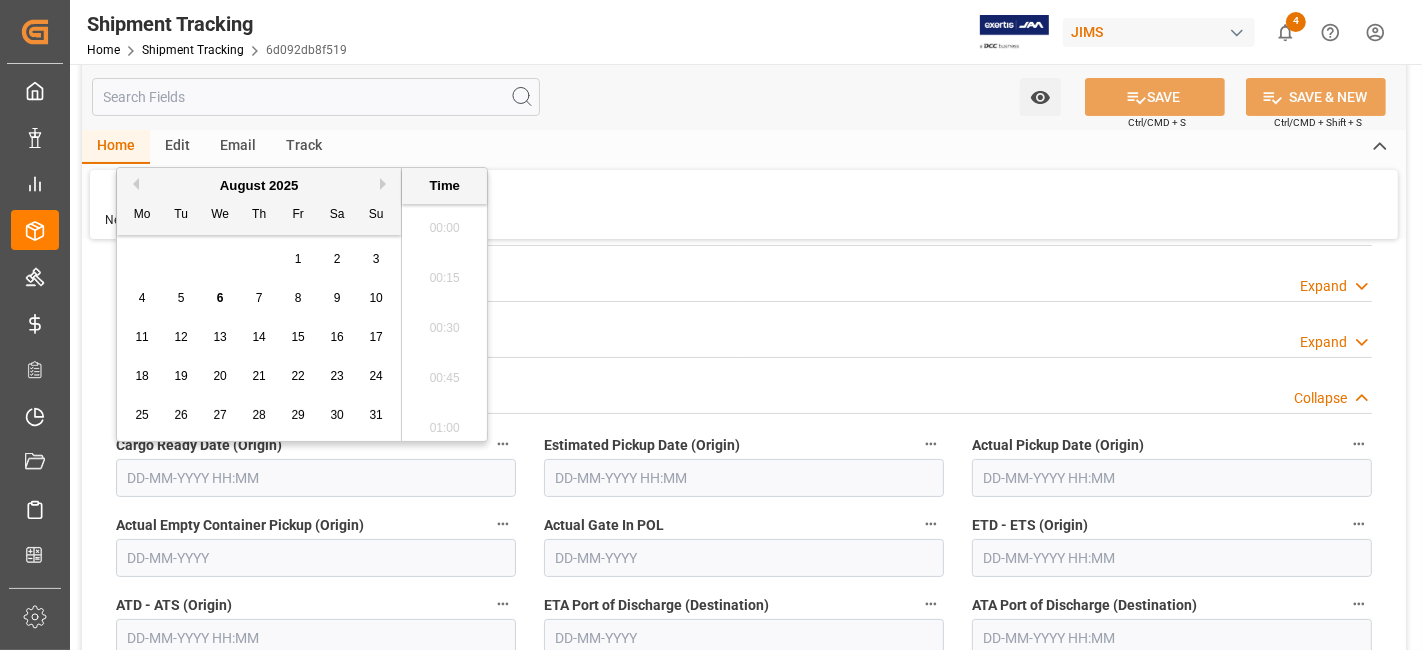 scroll, scrollTop: 1805, scrollLeft: 0, axis: vertical 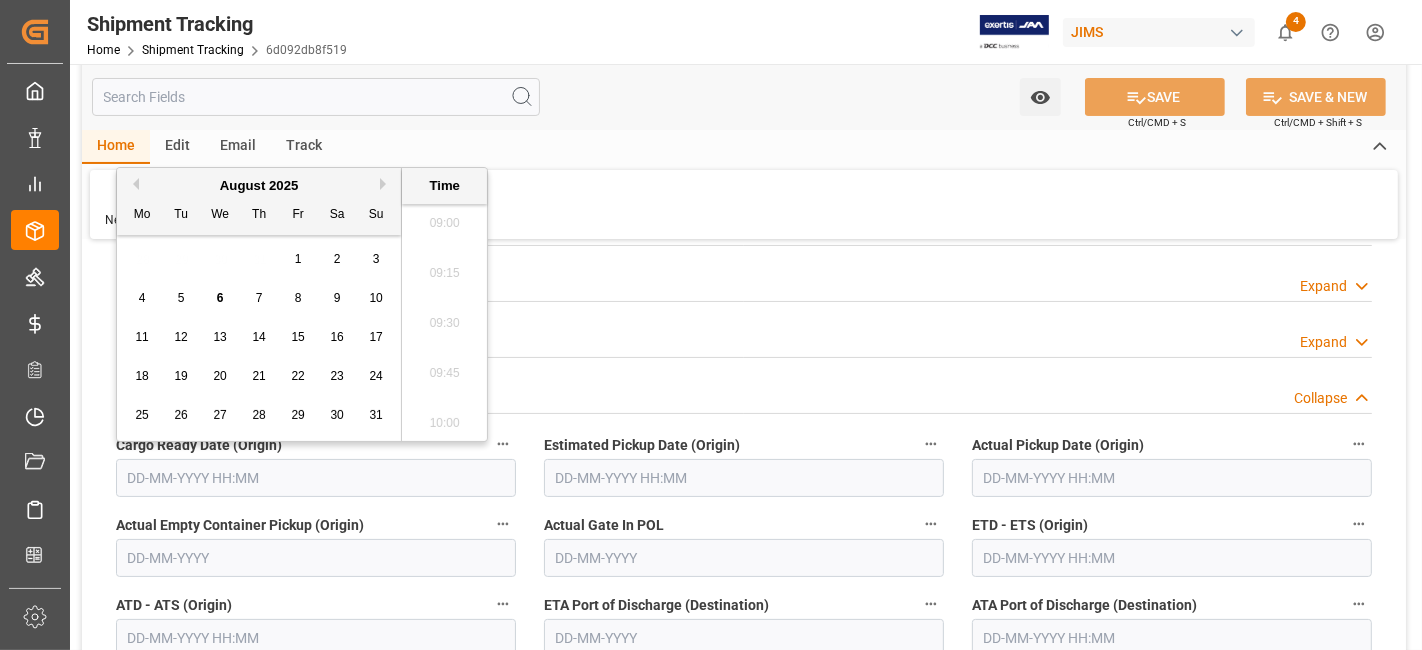 click on "6" at bounding box center [220, 299] 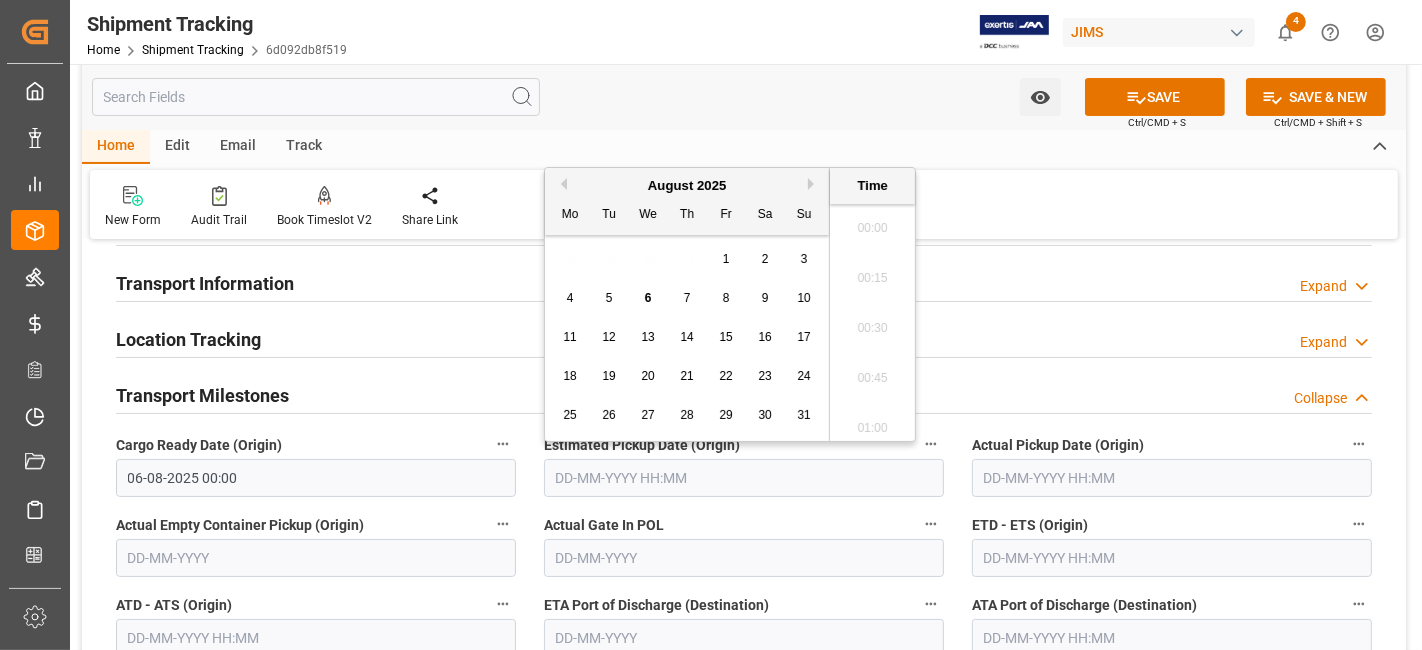 click at bounding box center (744, 478) 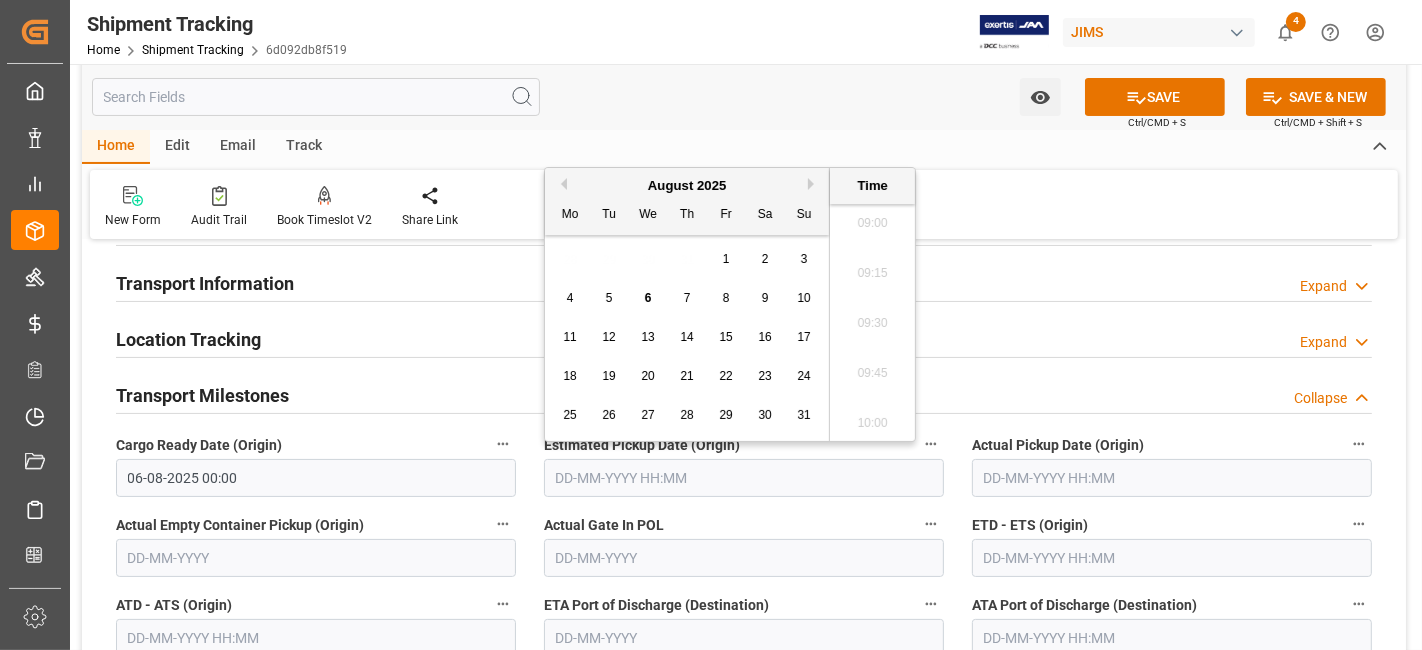 click on "8" at bounding box center (726, 299) 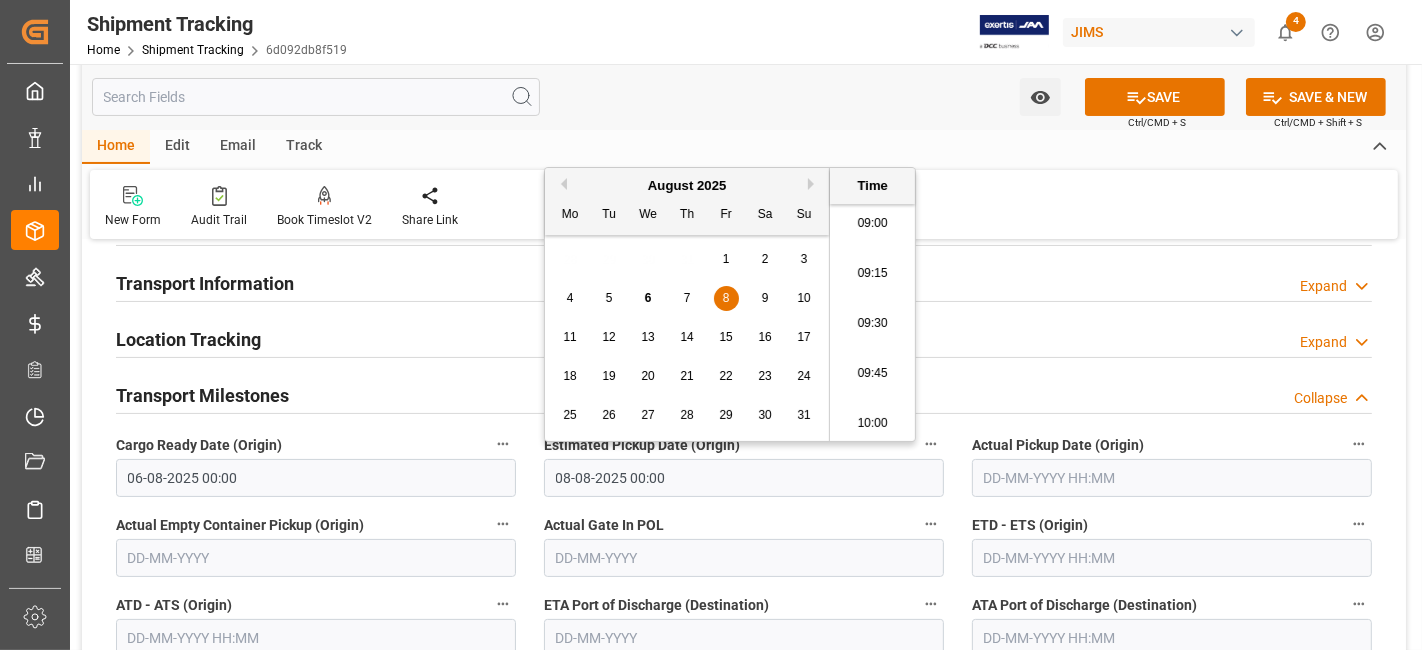 click on "Actual Gate In POL" at bounding box center [744, 525] 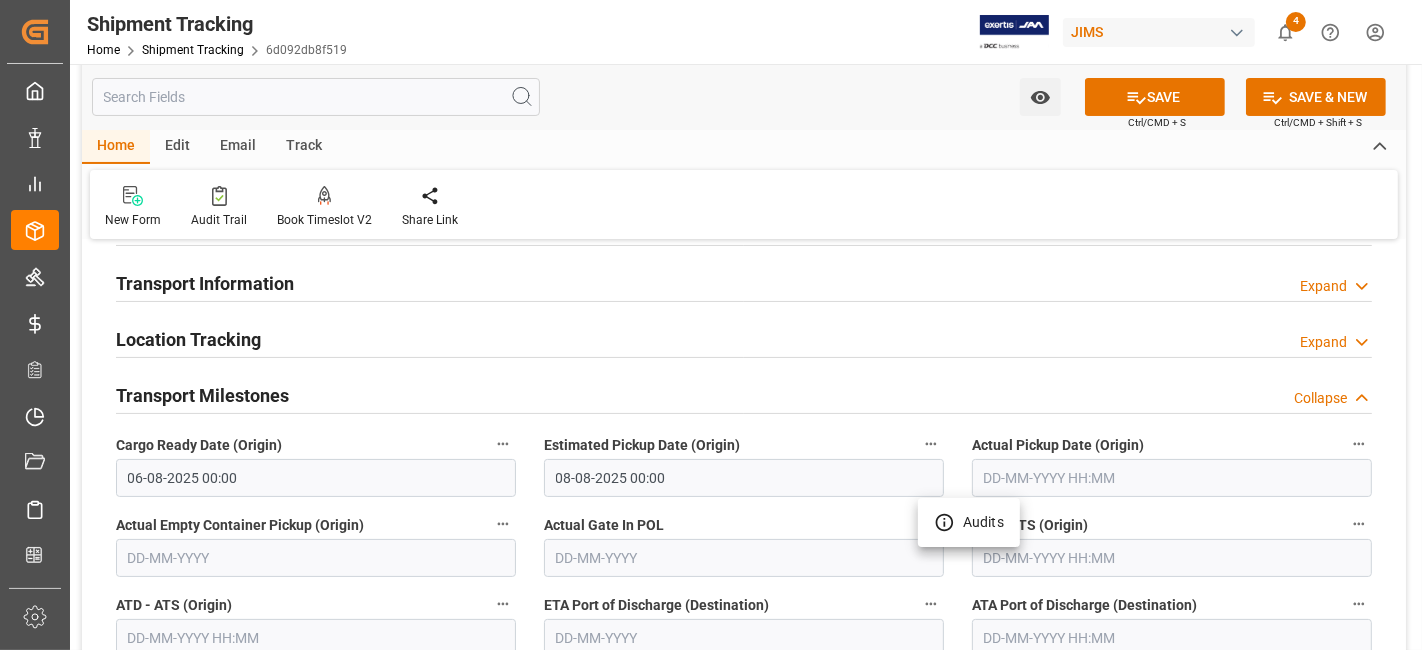 click at bounding box center (711, 325) 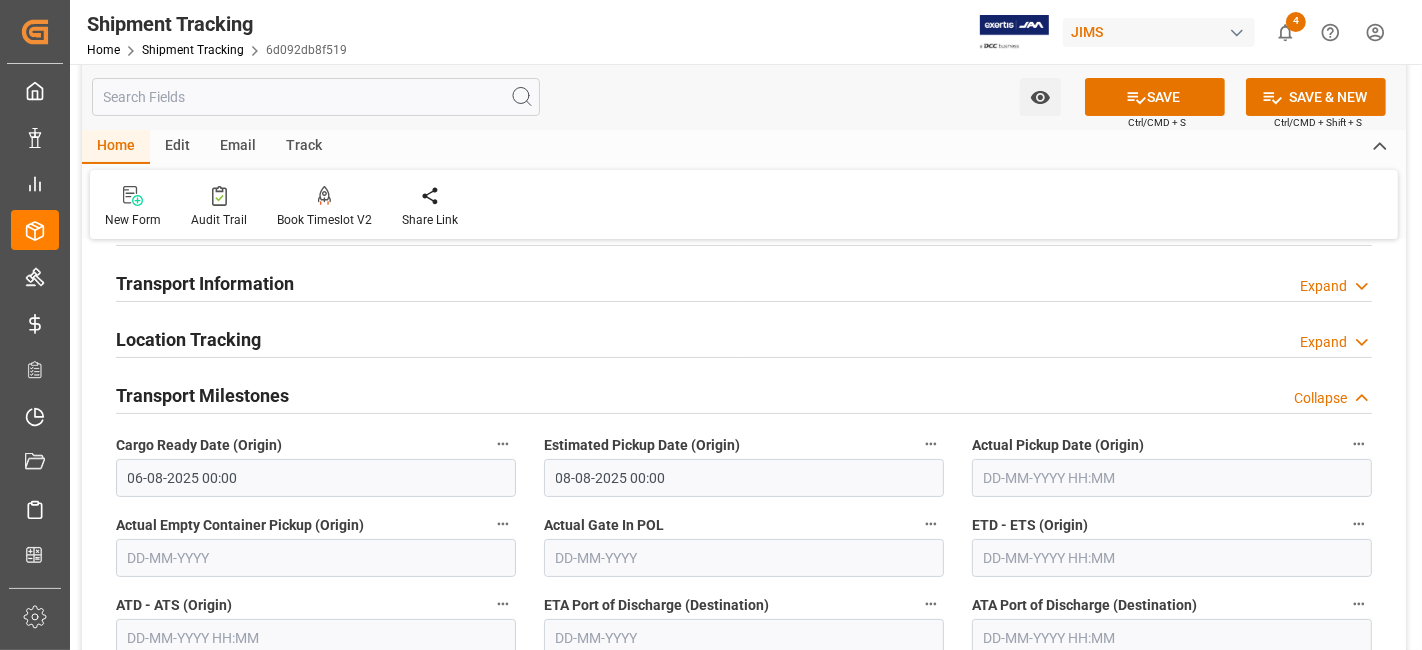 click at bounding box center [1172, 478] 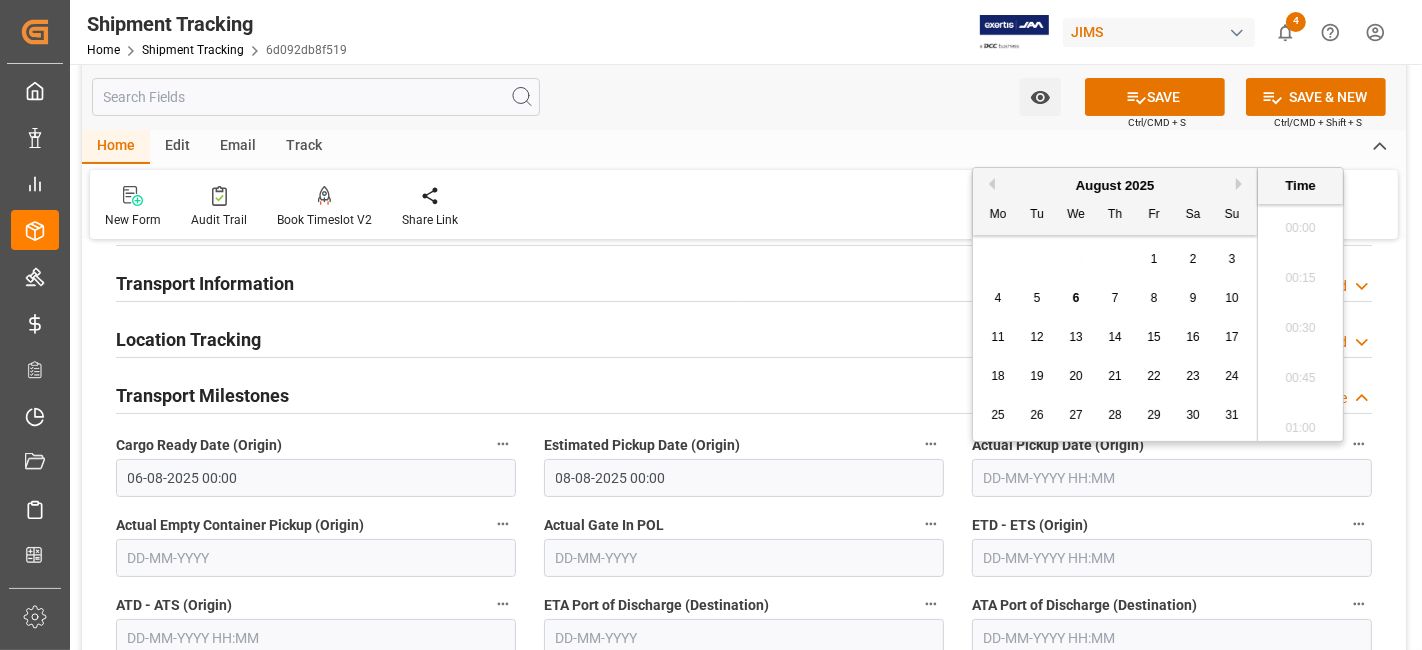 scroll, scrollTop: 1805, scrollLeft: 0, axis: vertical 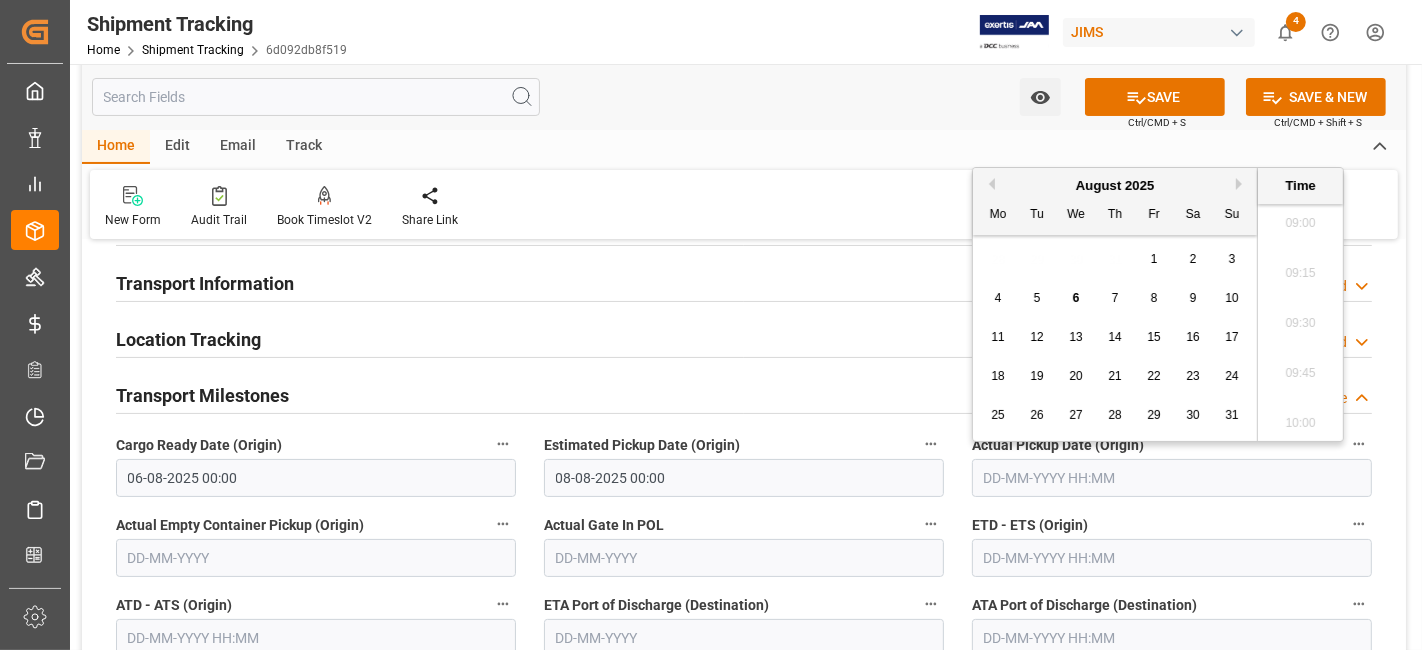 click on "4 5 6 7 8 9 10" at bounding box center [1115, 298] 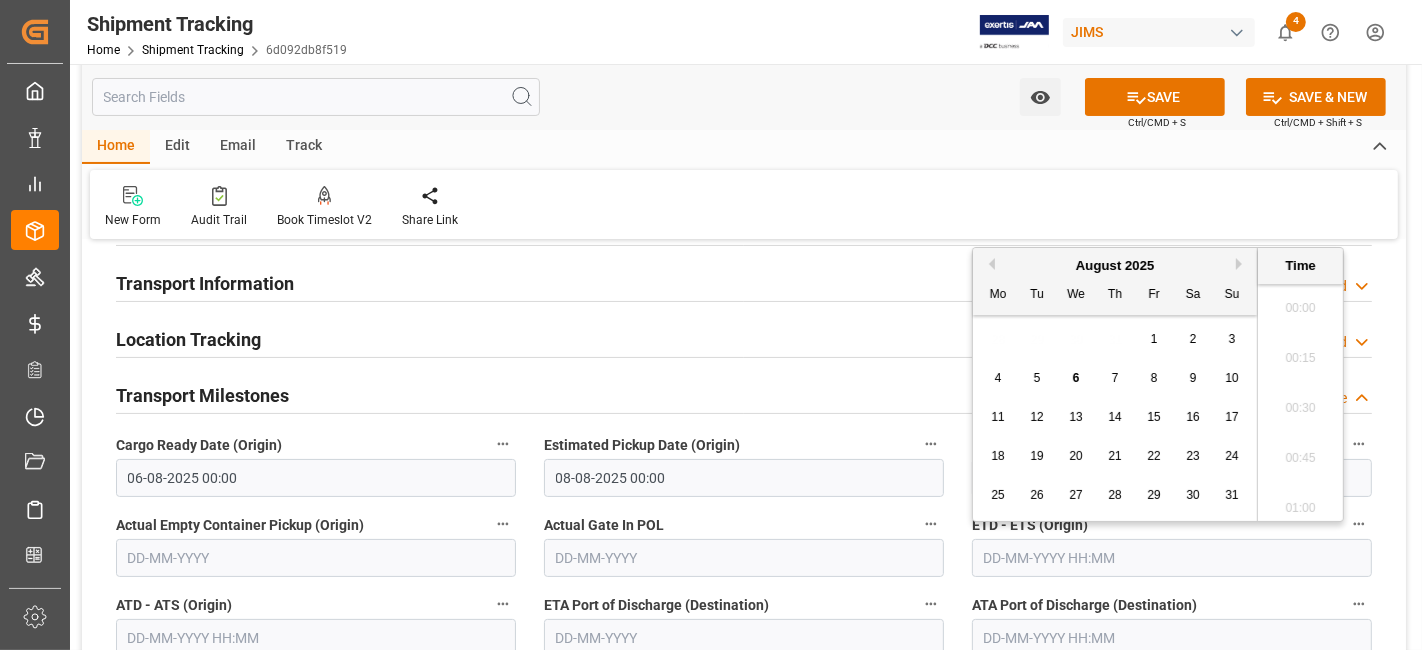 click at bounding box center [1172, 558] 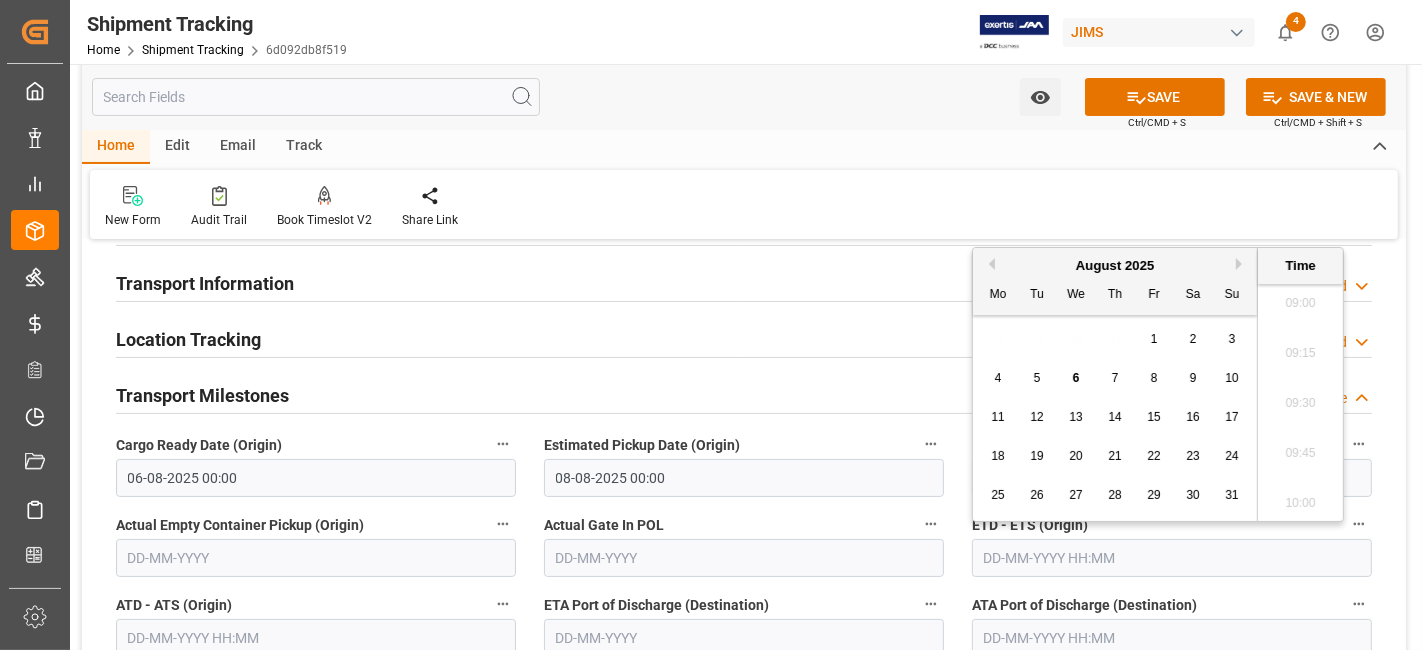 click on "8" at bounding box center [1154, 378] 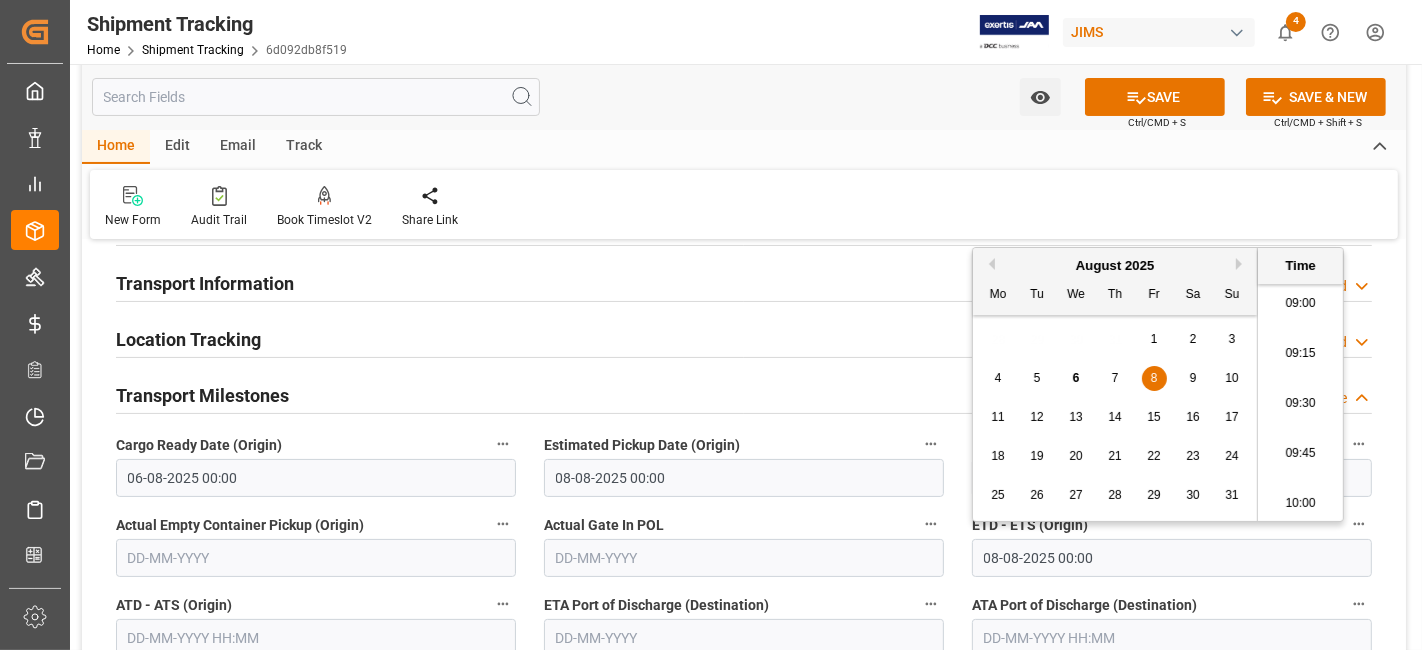 click on "ETA Port of Discharge (Destination)" at bounding box center [744, 624] 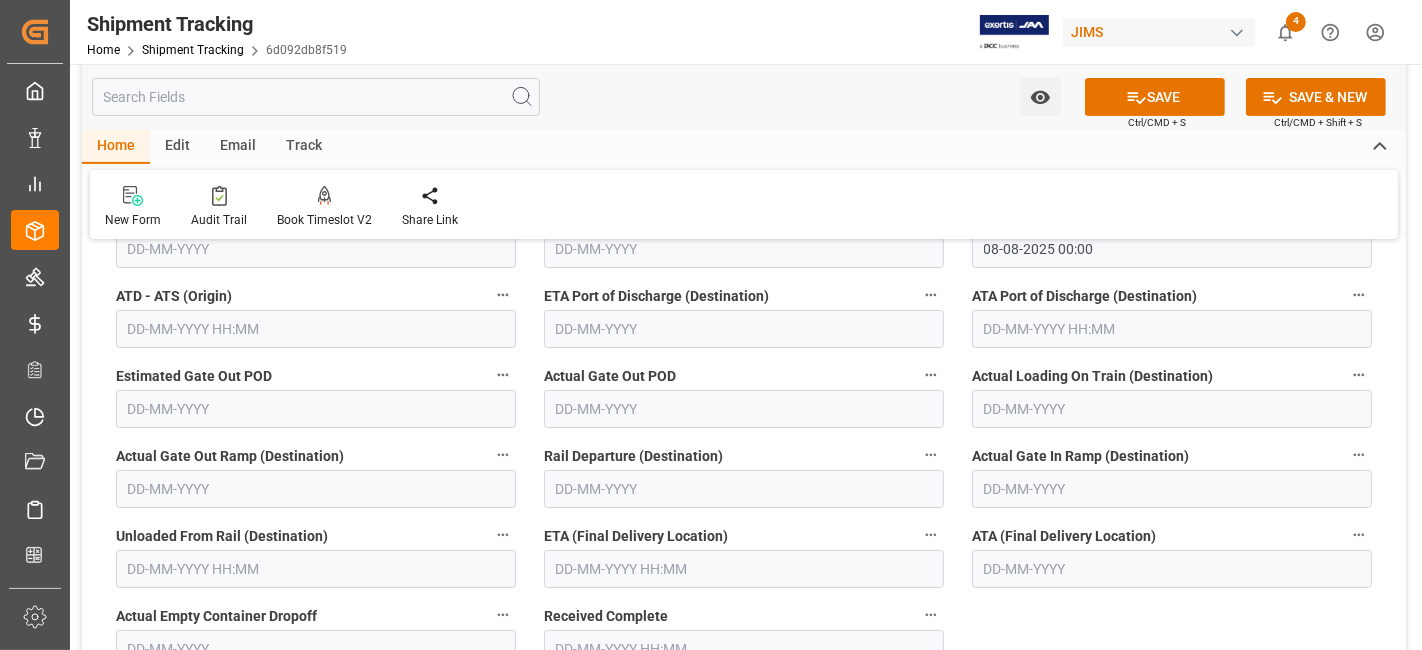 scroll, scrollTop: 484, scrollLeft: 0, axis: vertical 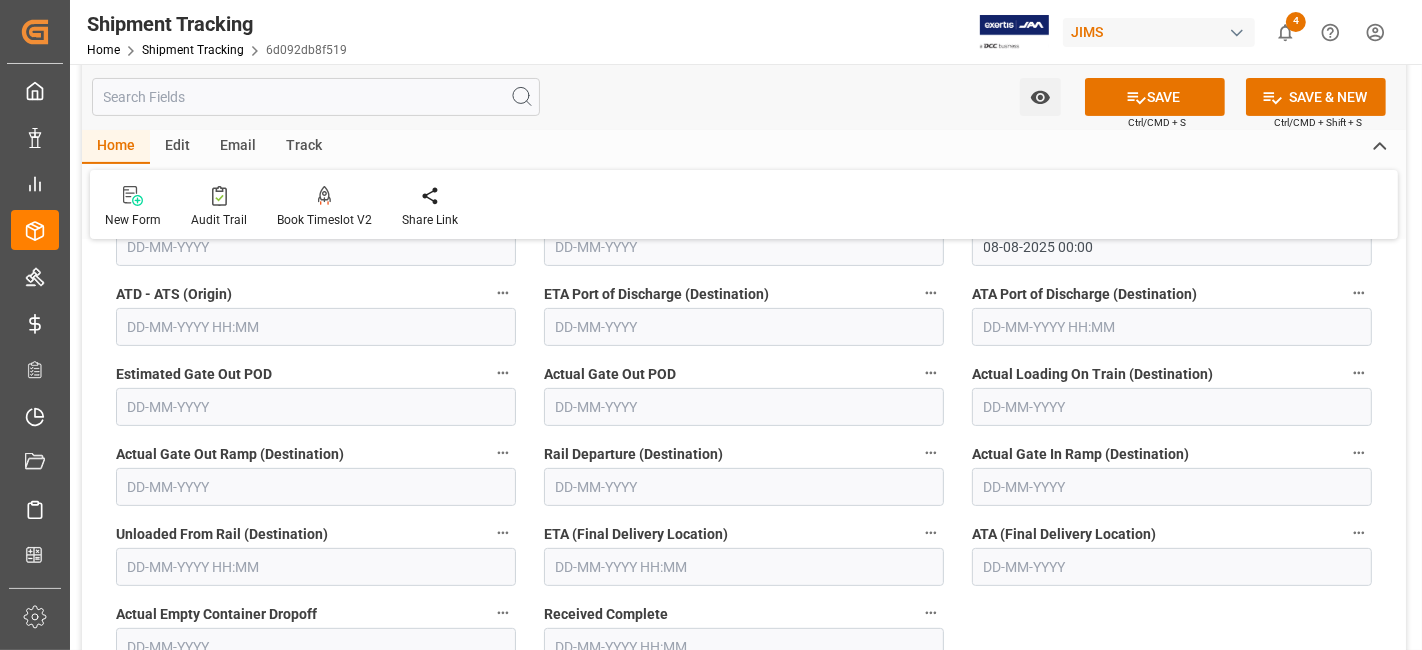 click at bounding box center (744, 567) 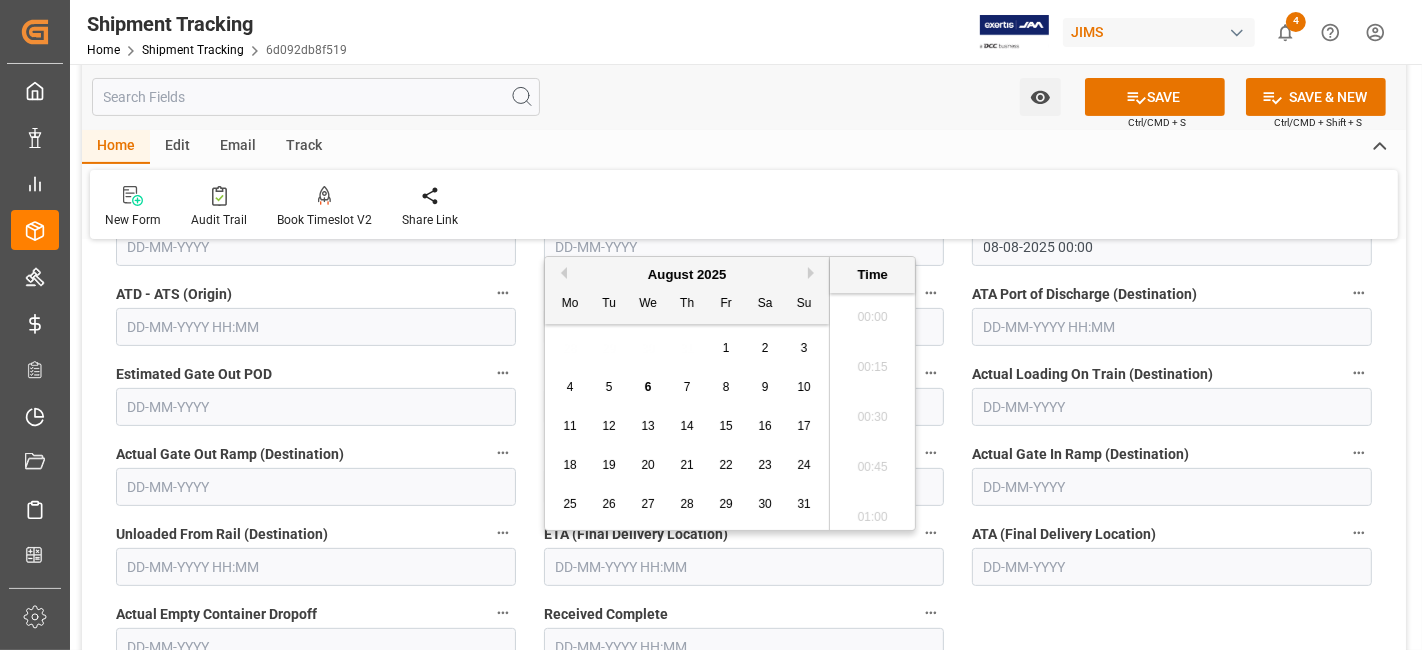 scroll, scrollTop: 1805, scrollLeft: 0, axis: vertical 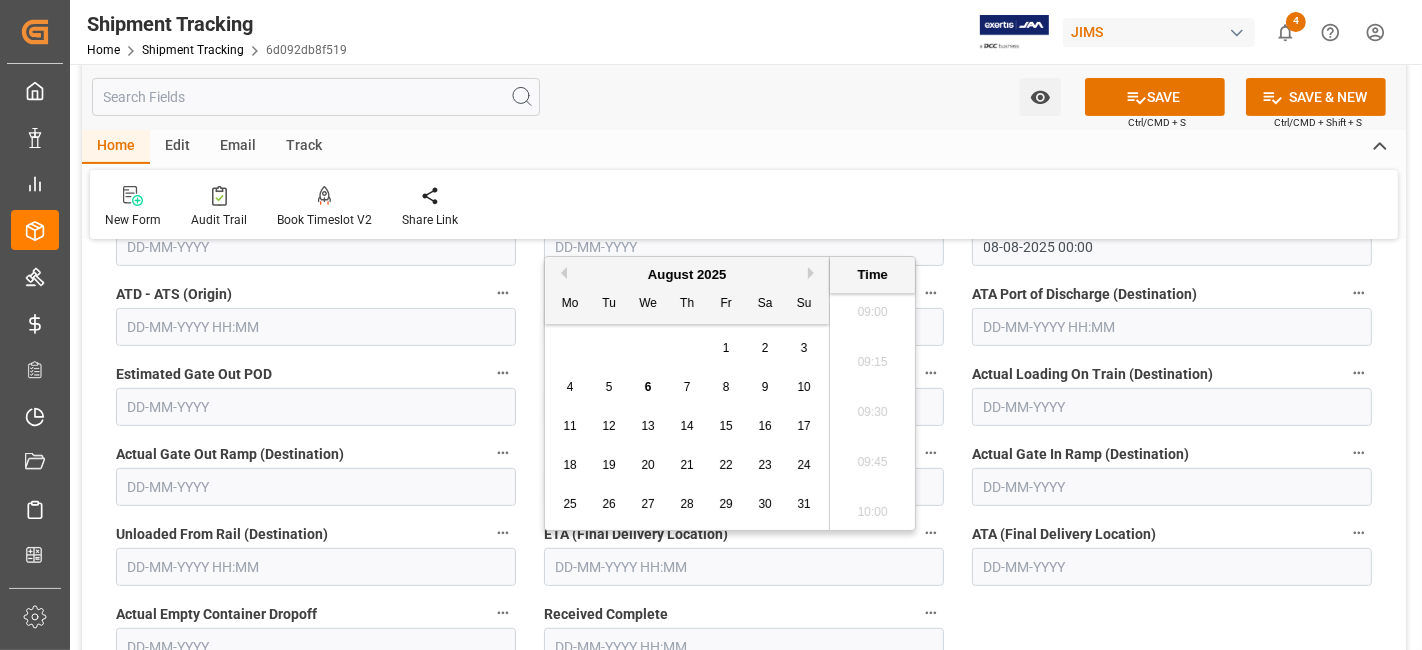 click on "12" at bounding box center (608, 426) 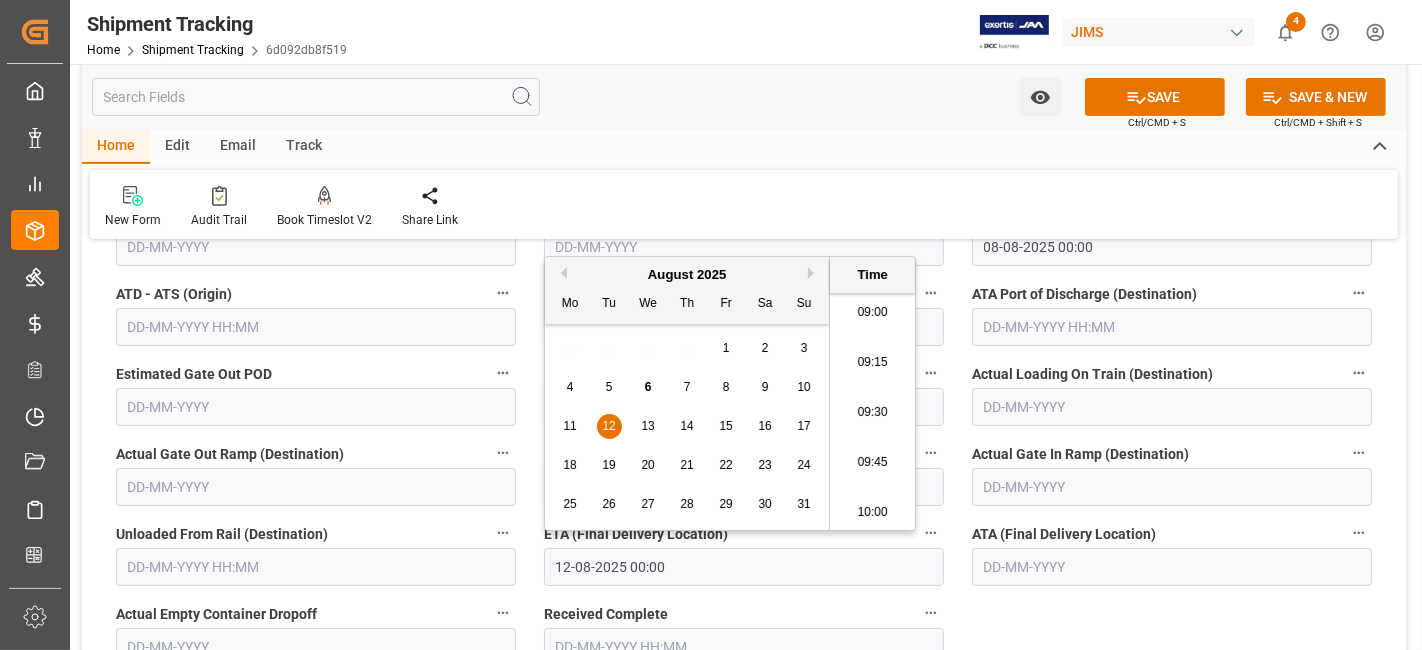 click on "12-08-2025 00:00" at bounding box center (744, 567) 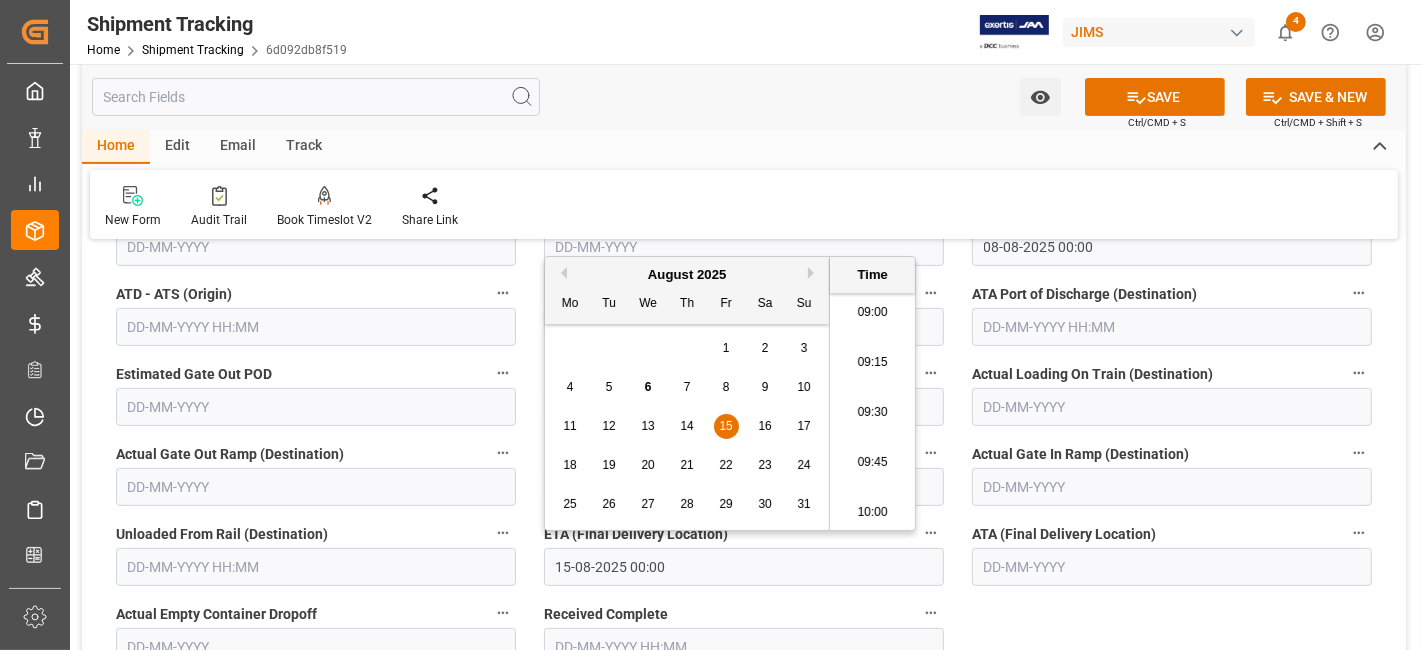 click on "--Not Defined-- --Not Defined-- --Not Defined-- --Not Defined-- --Not Defined-- --Not Defined-- --Not Defined-- --Not Defined-- --Not Defined-- --Not Defined-- --Not Defined-- --Not Defined-- --Not Defined-- --Not Defined--   References Expand JAM Reference Number     77-10312-DK F&W FLAG     No Created At     29-07-2025 Supplier Number     2152 Supplier Full Name     Martin Professional Inc. Transport Code     f8d8f26672a1 JAM Shipment Number     72473 Logward Reference     6d092db8f519 Comments Ref(Numb)     Pickup Number       General Information Expand Logward Status     Booking Exception     No Exception Order Creation Date     Old Jam Reference Number     Agent     JangGyu Kim Comments for customers (SAL)       Transport Information Expand Mode of Transport     4 CEP Account Number     Booking Number     SHOR0691134 Carrier/ Forwarder Code     E Carrier/ Forwarder Name     DSV Incoterm     Container Number     Container Type      LTL Carrier Information     Service String     Flight Name" at bounding box center [744, 401] 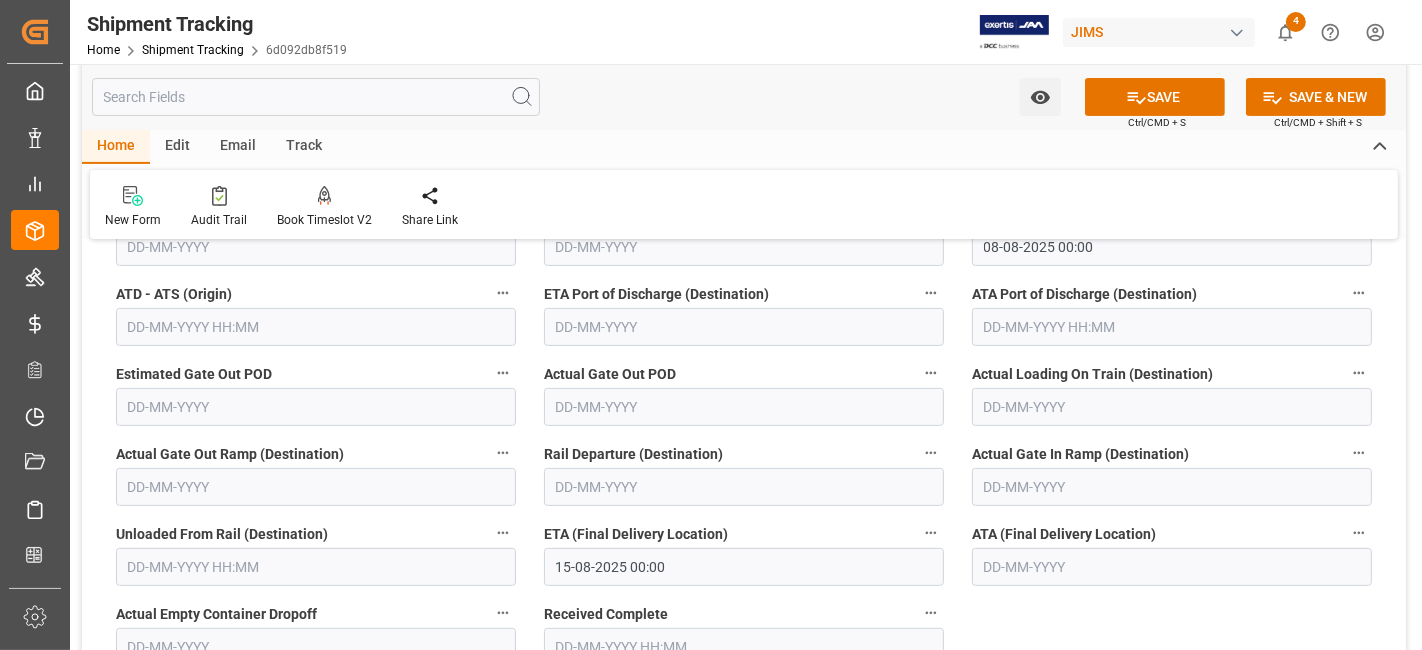 scroll, scrollTop: 528, scrollLeft: 0, axis: vertical 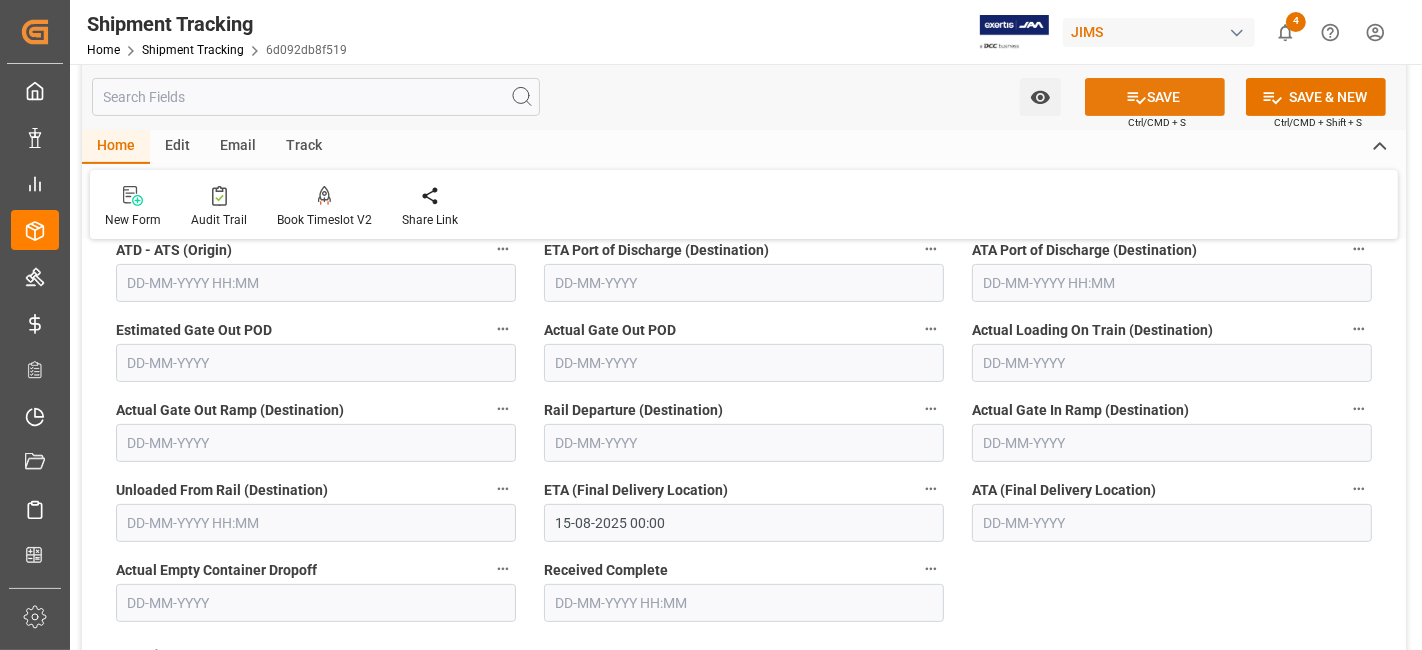 click on "SAVE" at bounding box center [1155, 97] 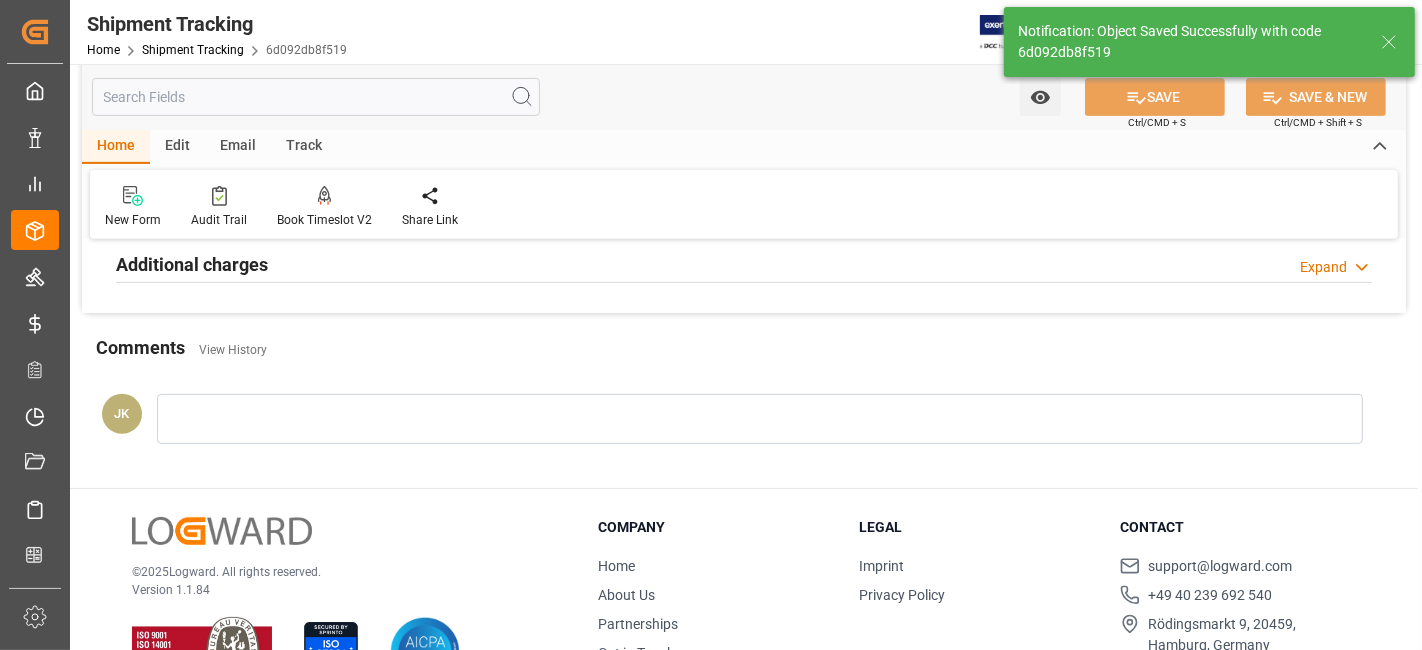 scroll, scrollTop: 80, scrollLeft: 0, axis: vertical 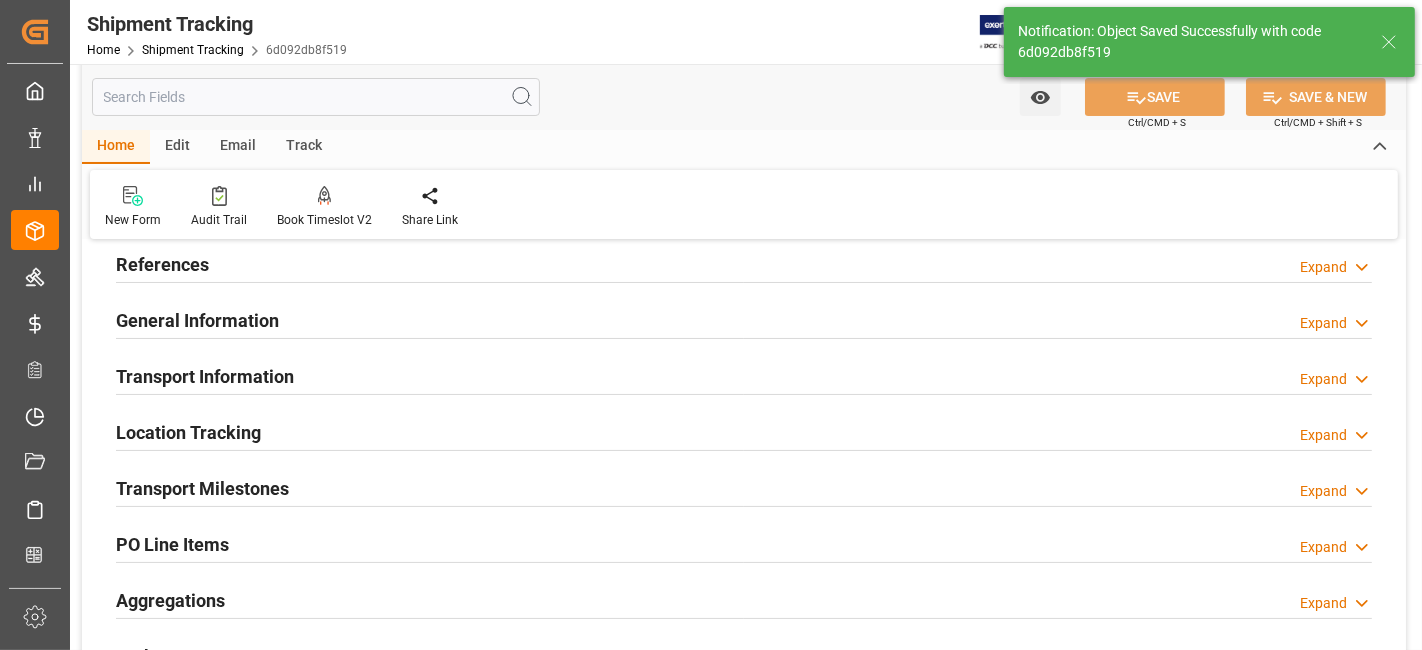 click on "Transport Milestones Expand" at bounding box center [744, 487] 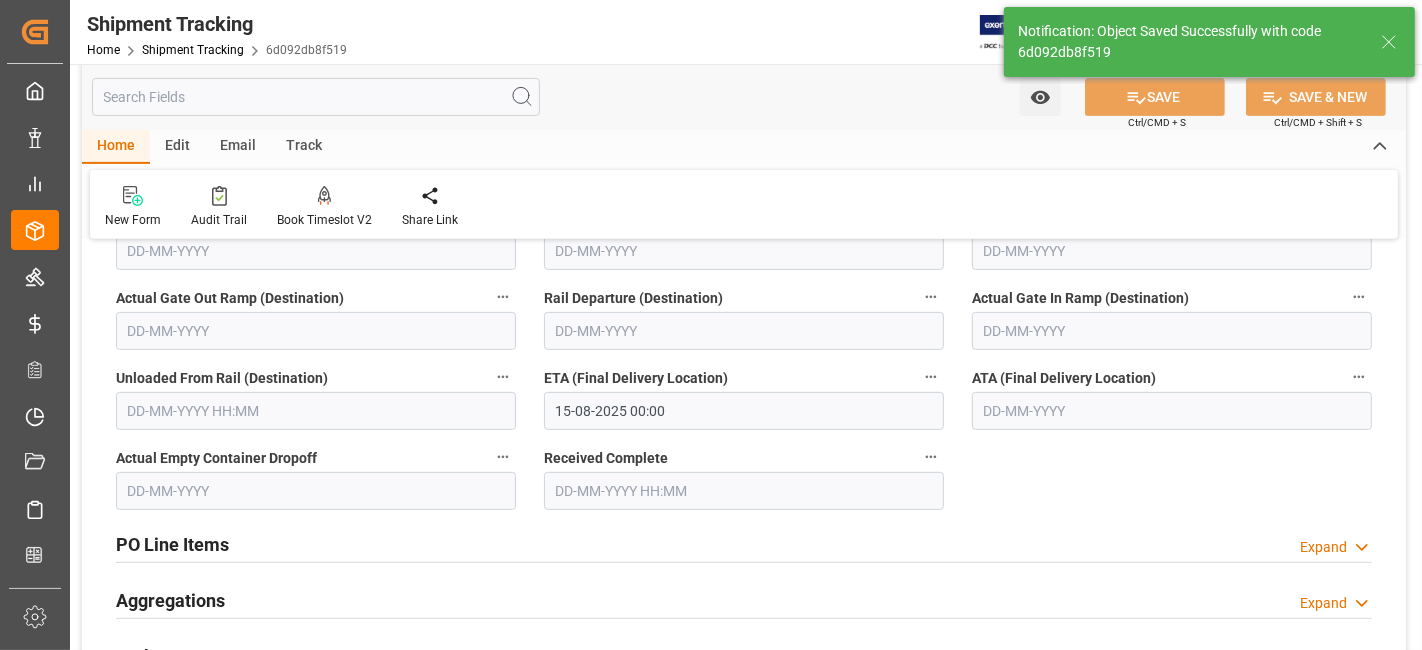 click on "PO Line Items  Expand" at bounding box center (744, 543) 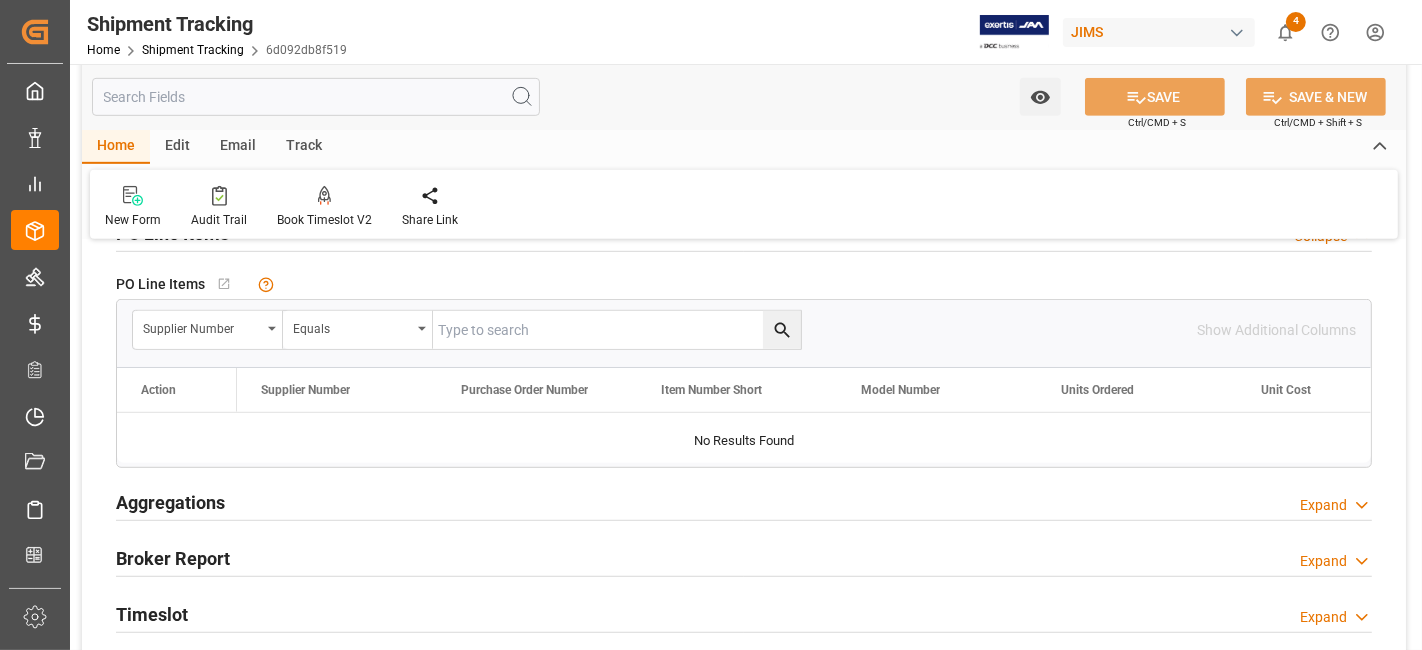 click on "Aggregations Expand" at bounding box center (744, 501) 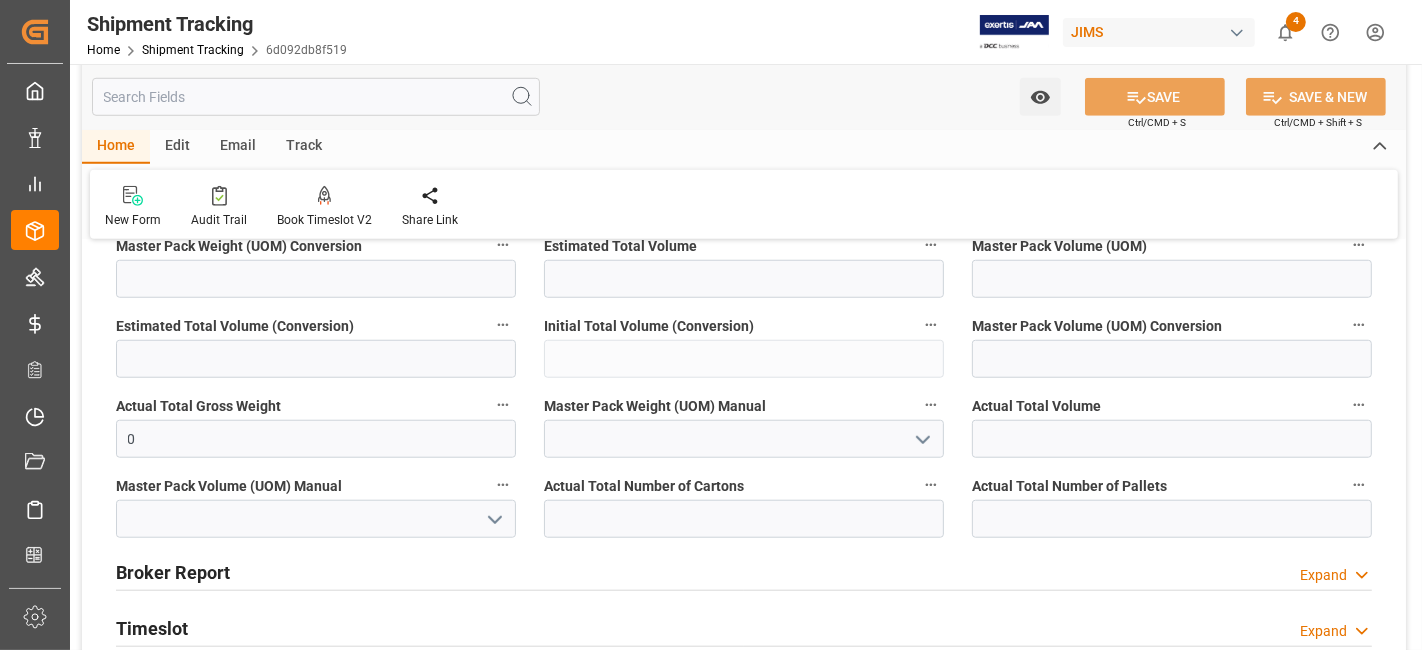 scroll, scrollTop: 1484, scrollLeft: 0, axis: vertical 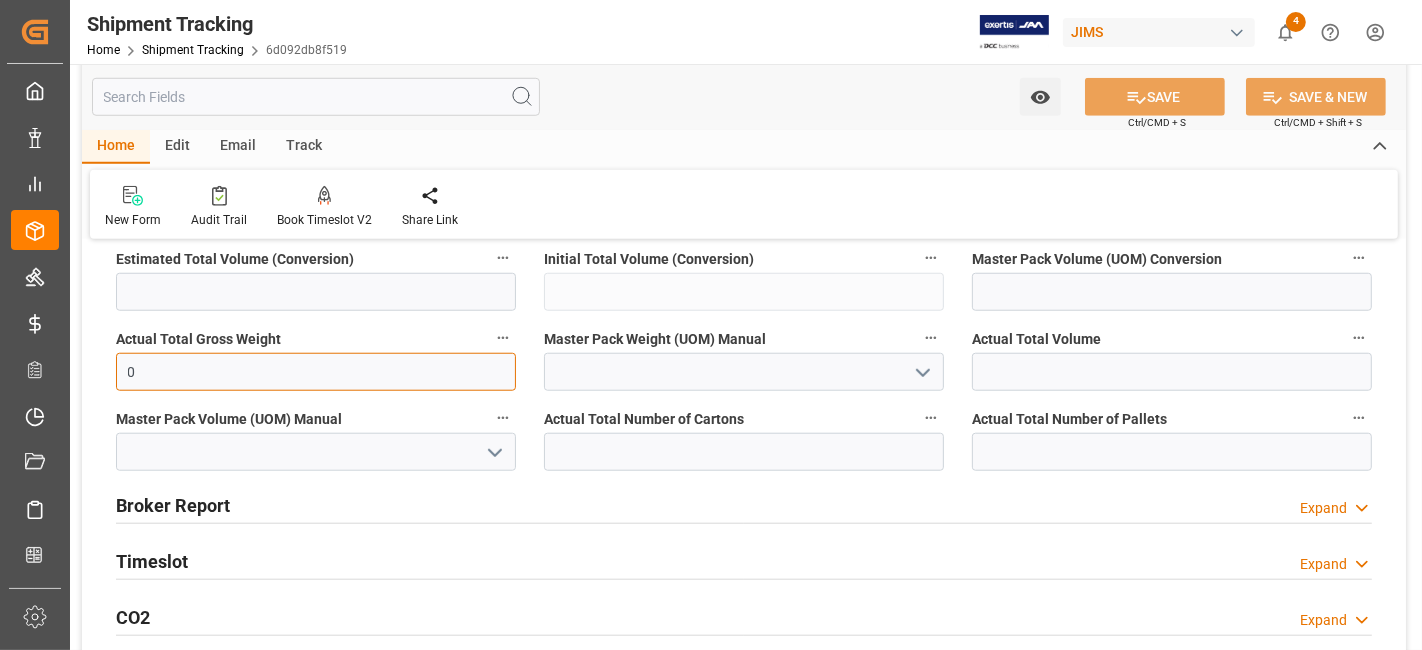 click on "0" at bounding box center [316, 372] 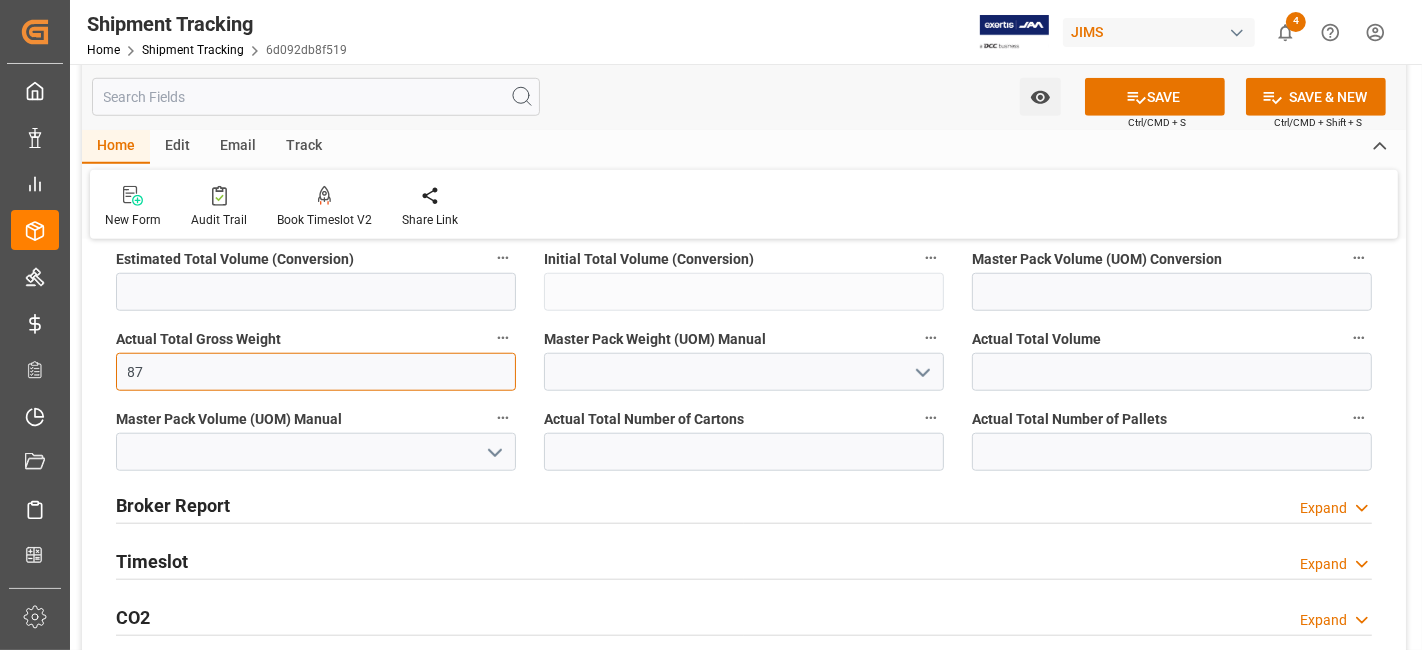 type on "87" 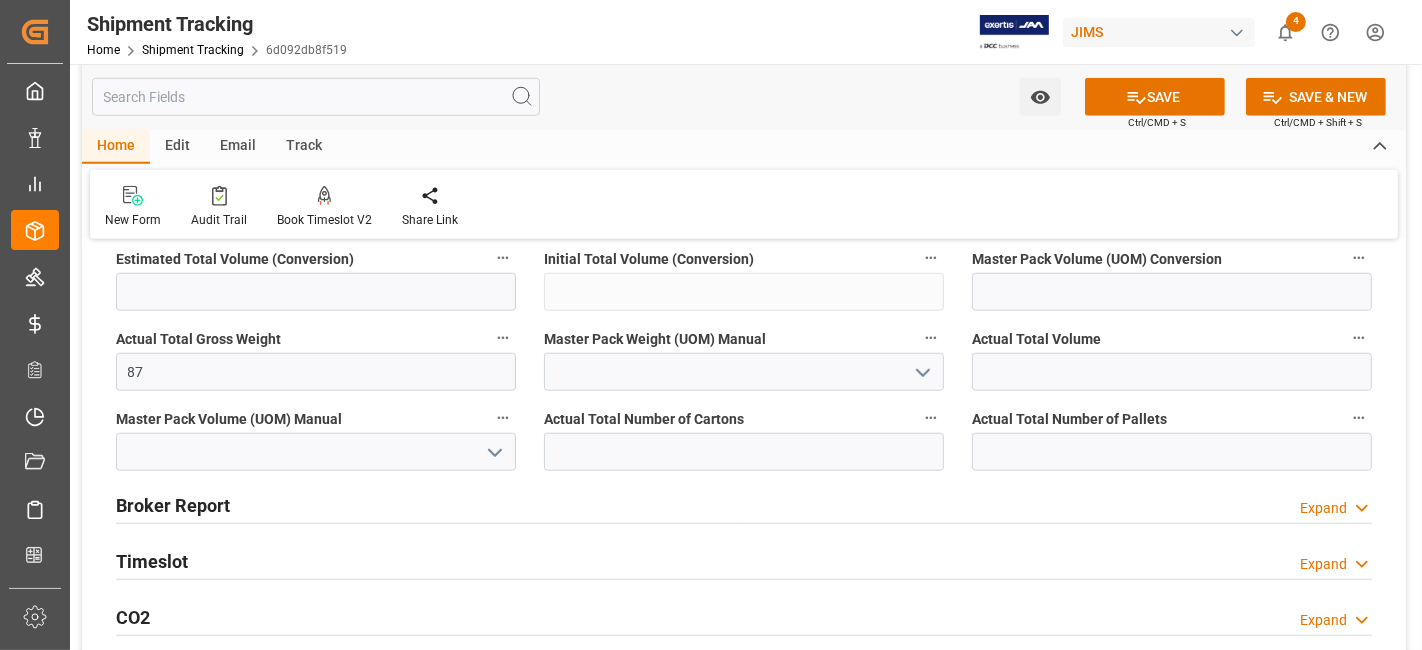 click 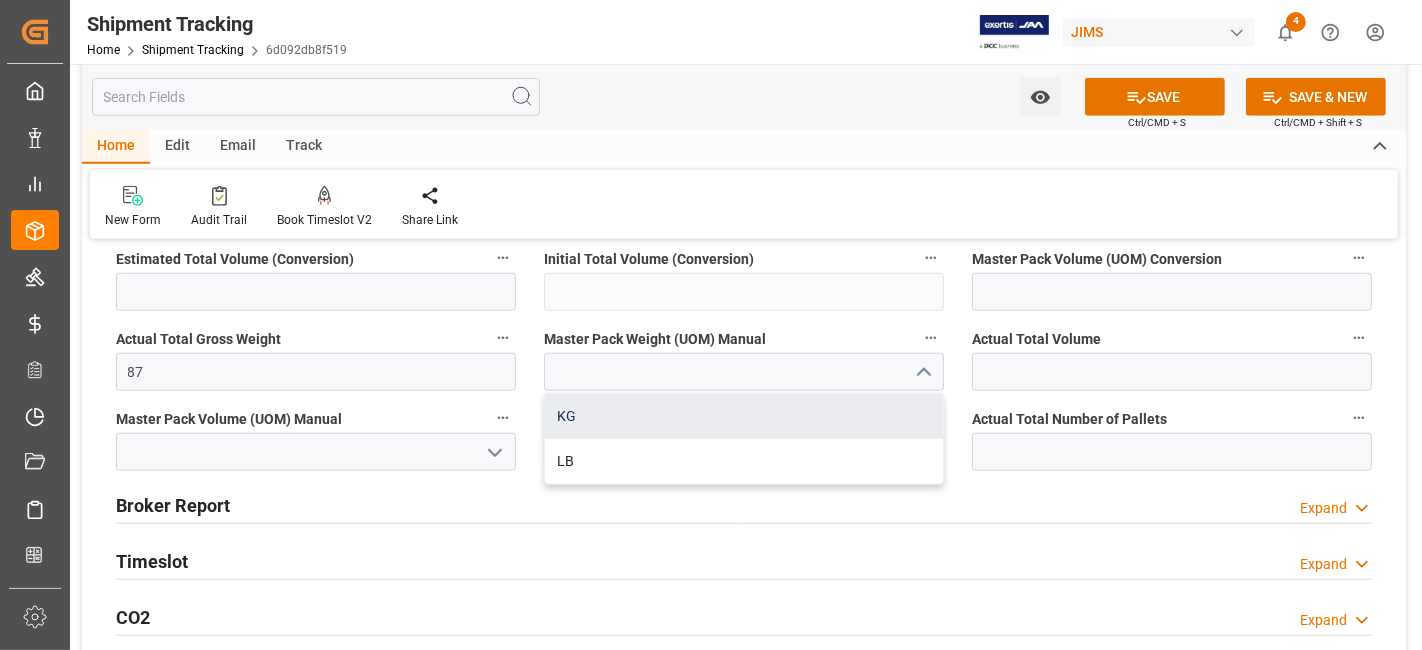 click on "KG" at bounding box center [744, 416] 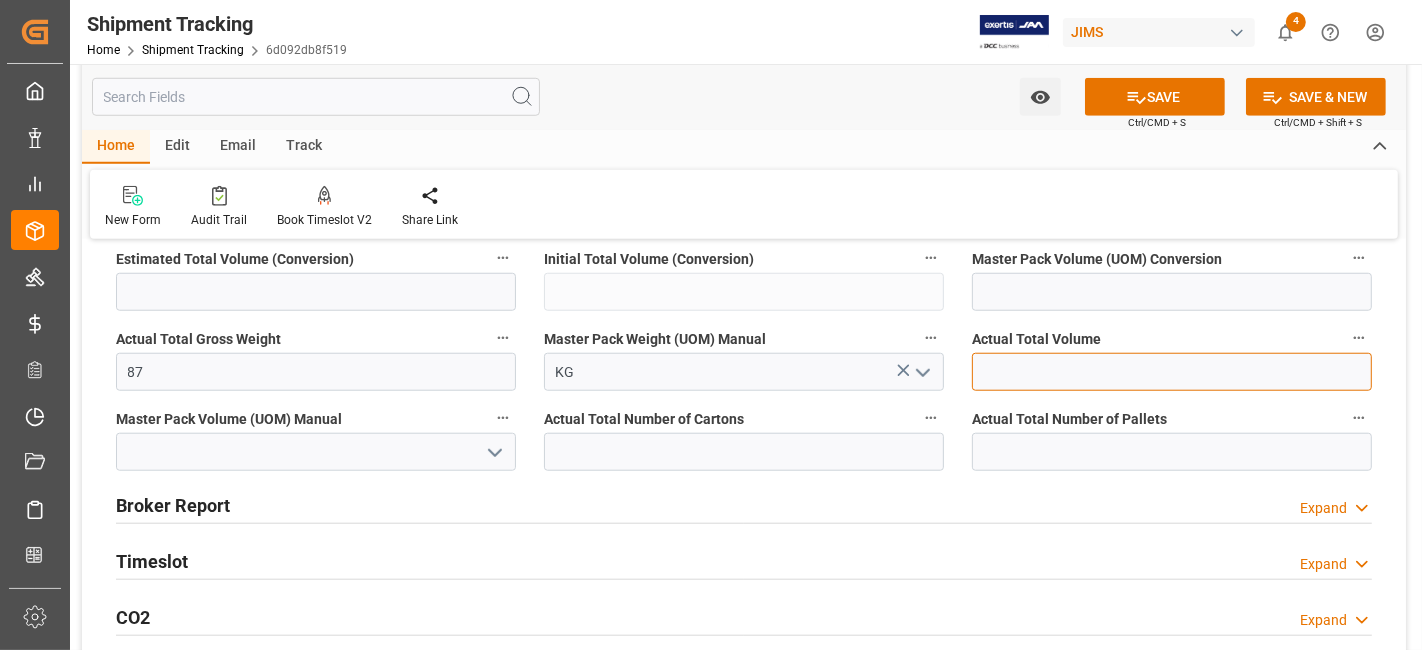 click at bounding box center [1172, 372] 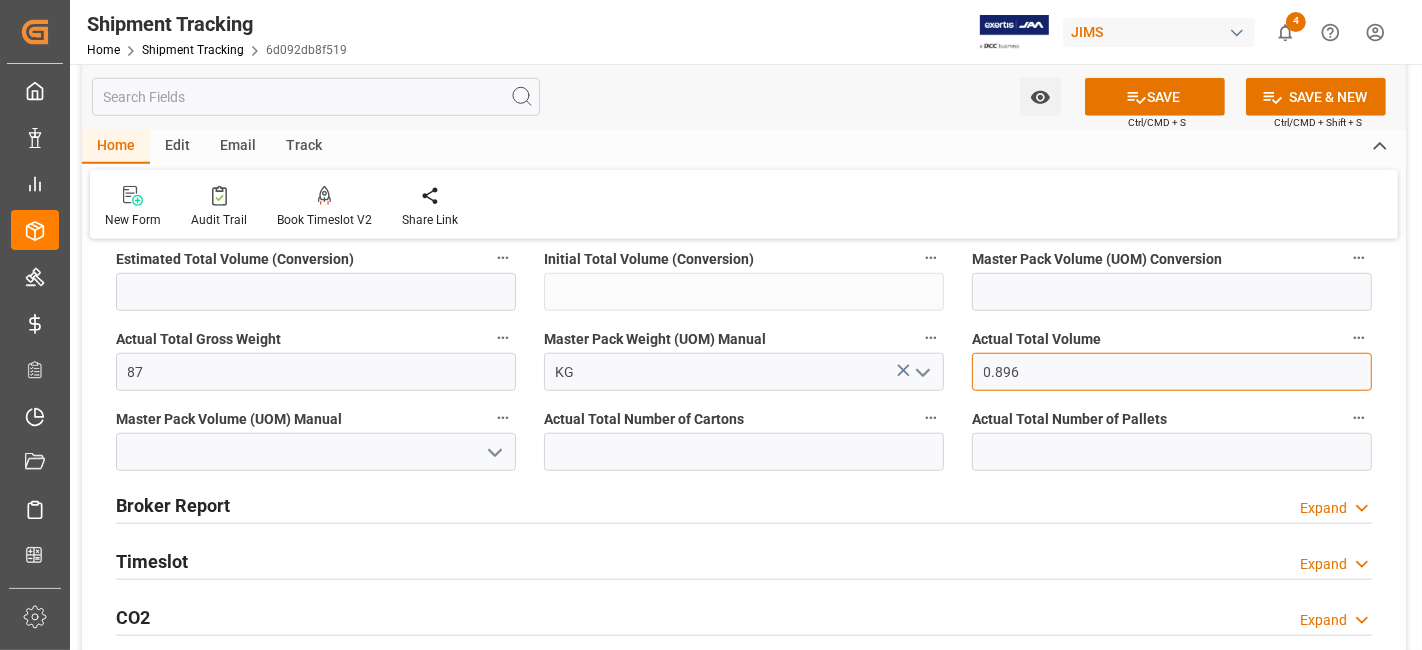 type on "0.896" 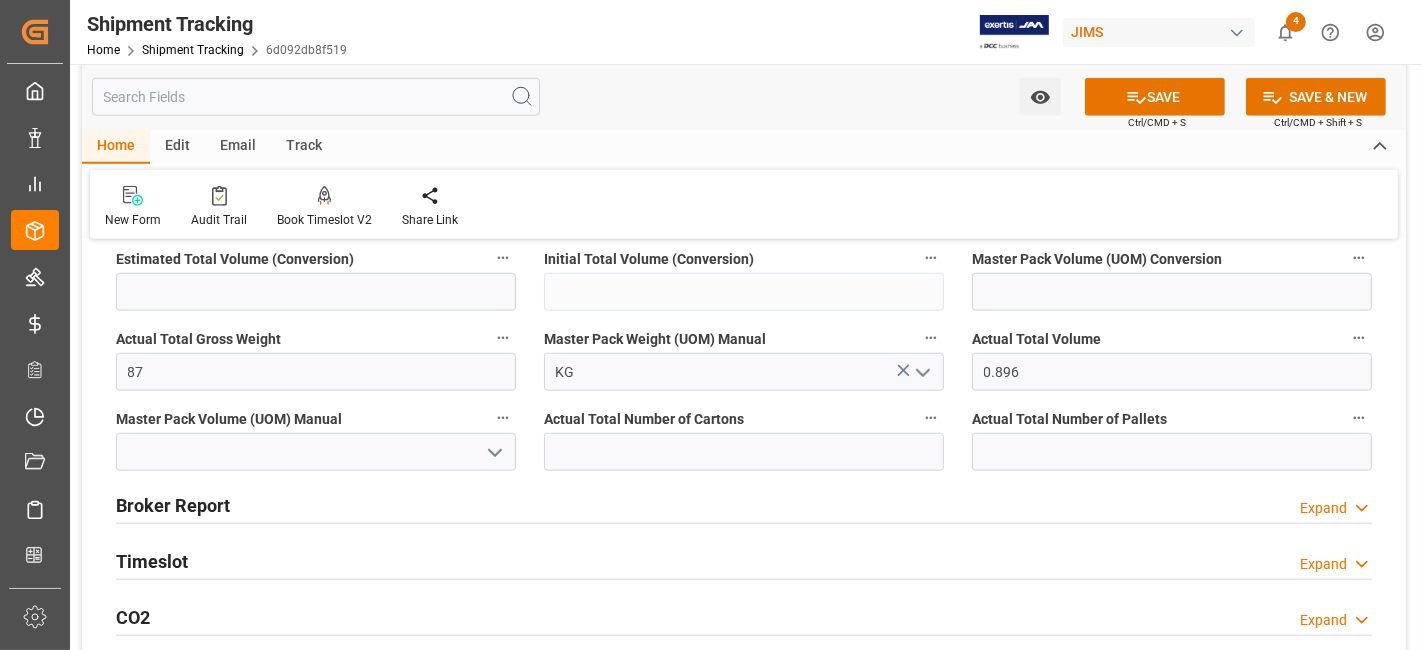 click 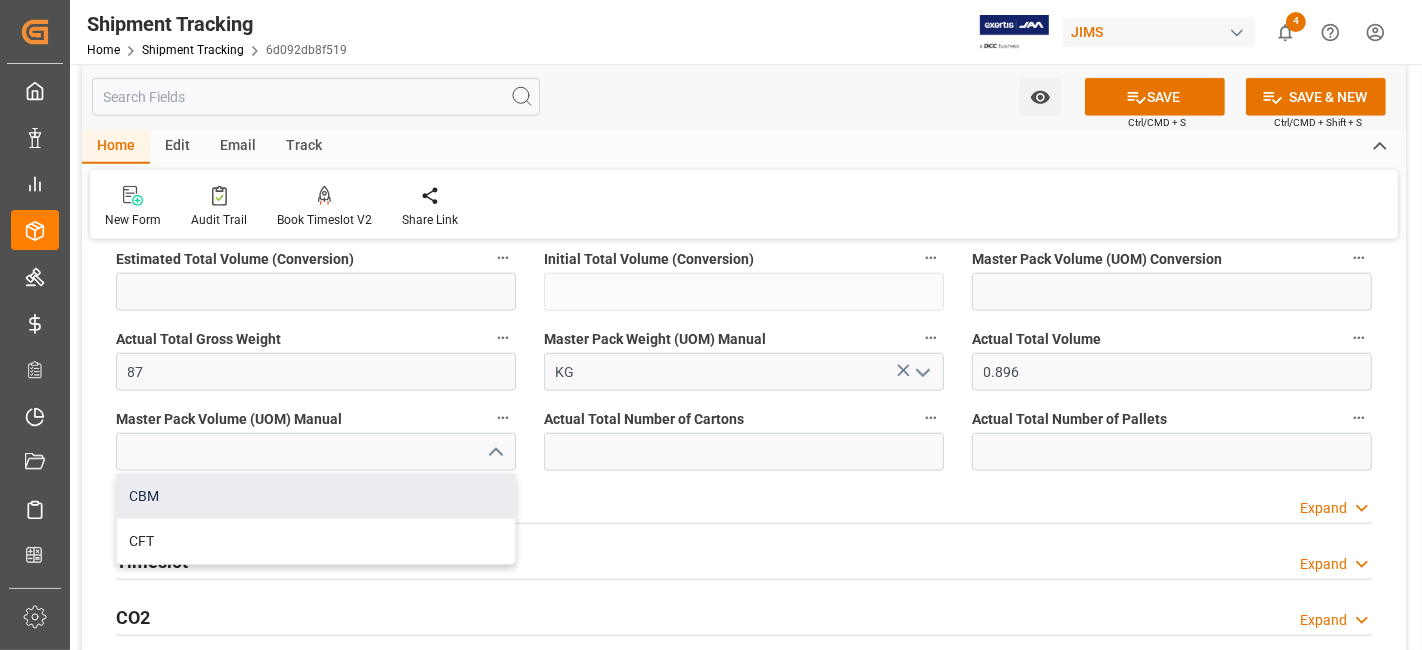 click on "CBM" at bounding box center [316, 496] 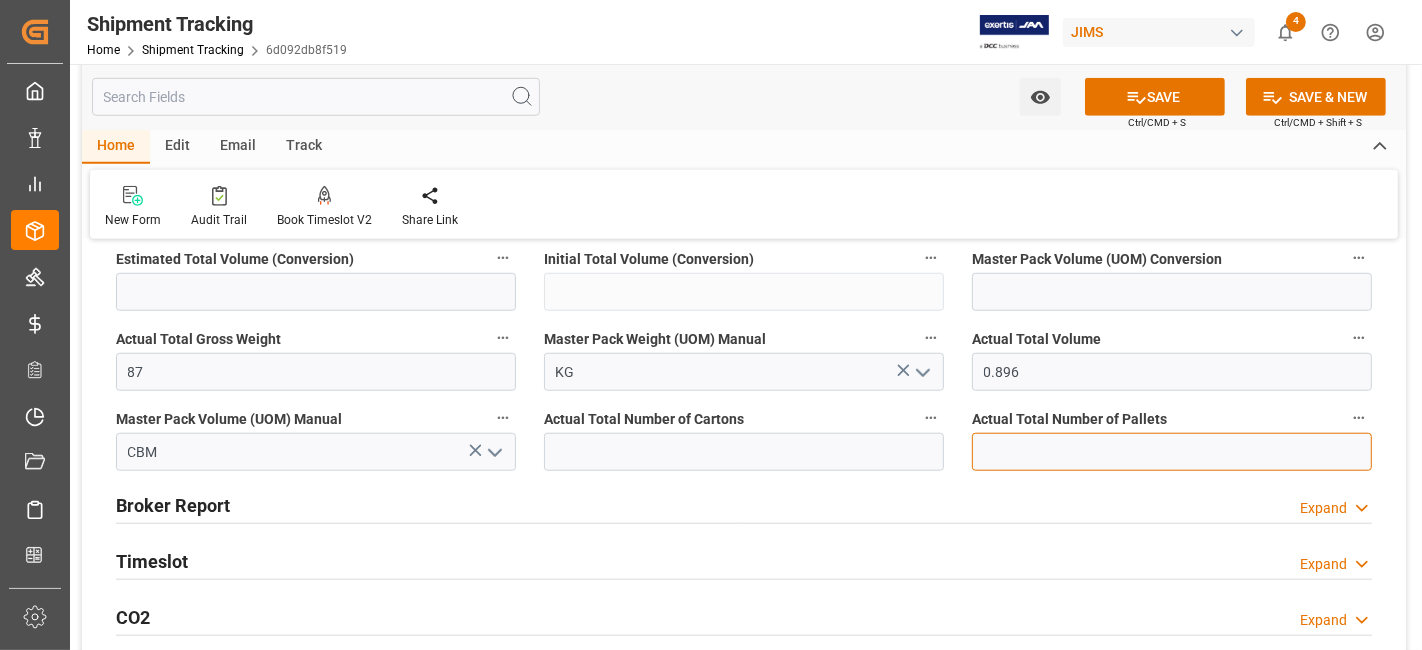 click at bounding box center (1172, 452) 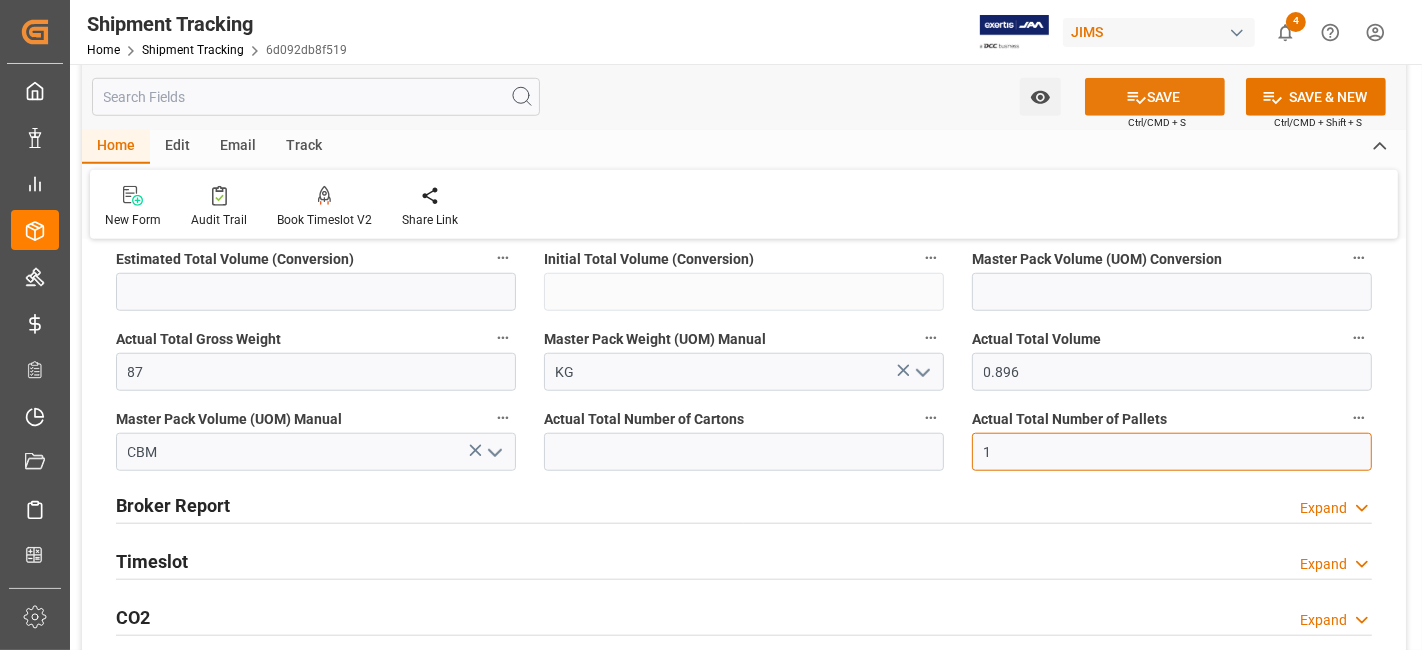 type on "1" 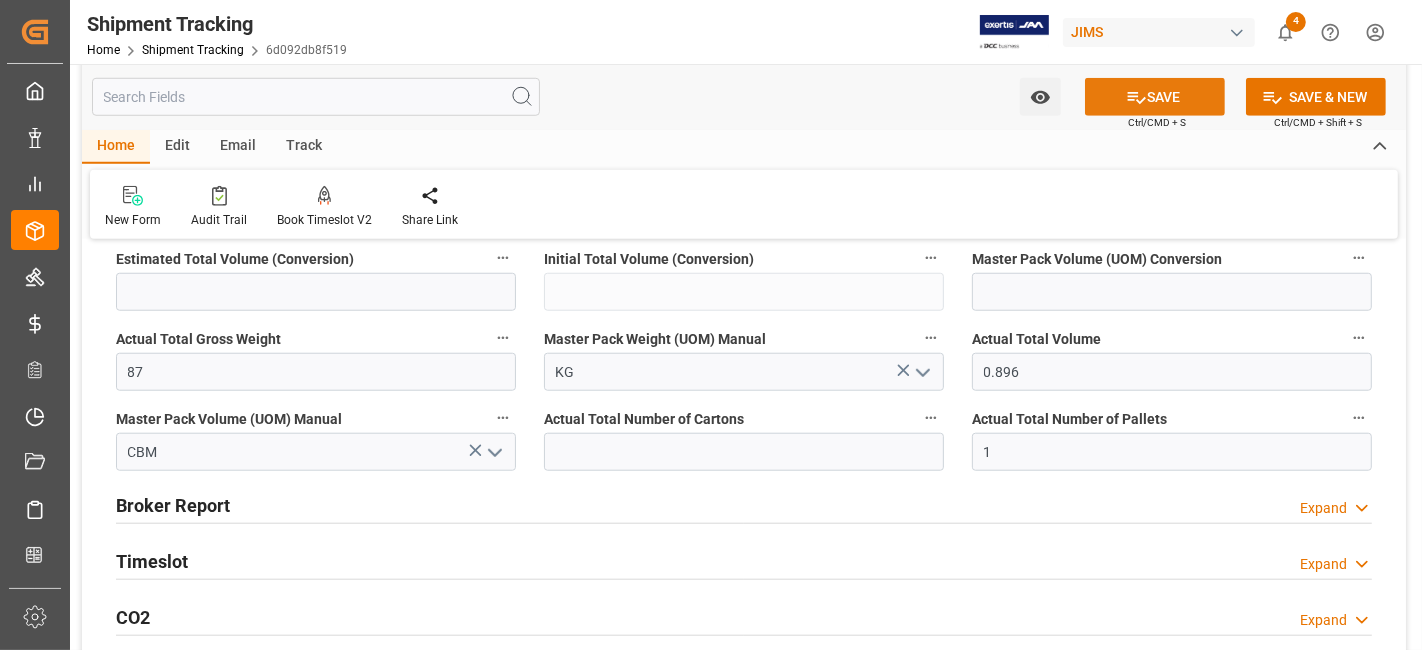 click on "SAVE" at bounding box center (1155, 97) 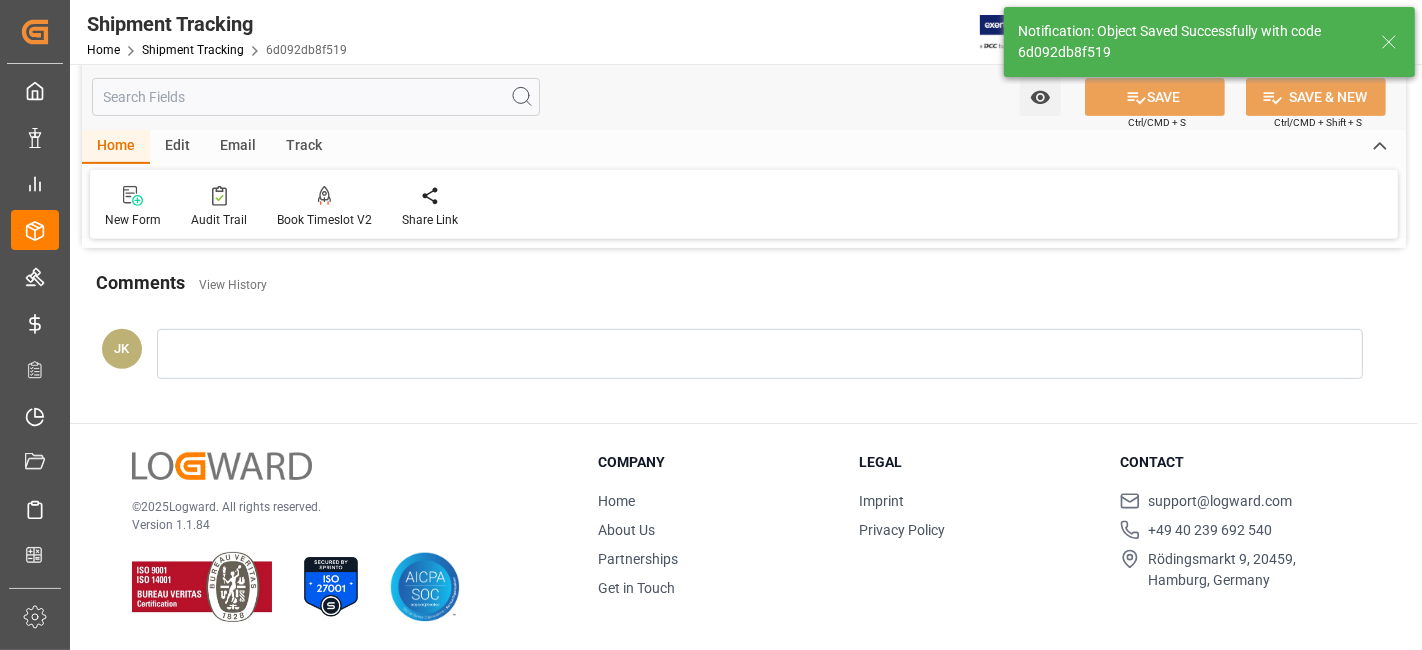 scroll, scrollTop: 233, scrollLeft: 0, axis: vertical 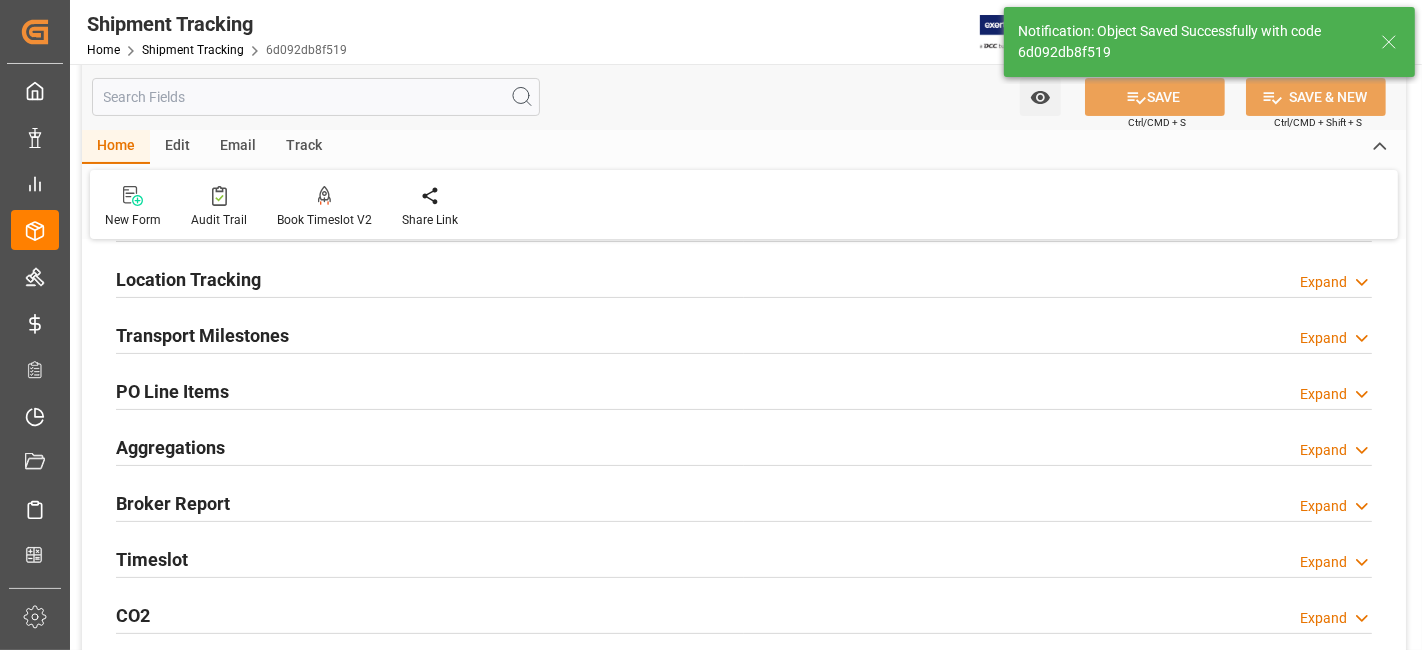 click on "Timeslot Expand" at bounding box center [744, 558] 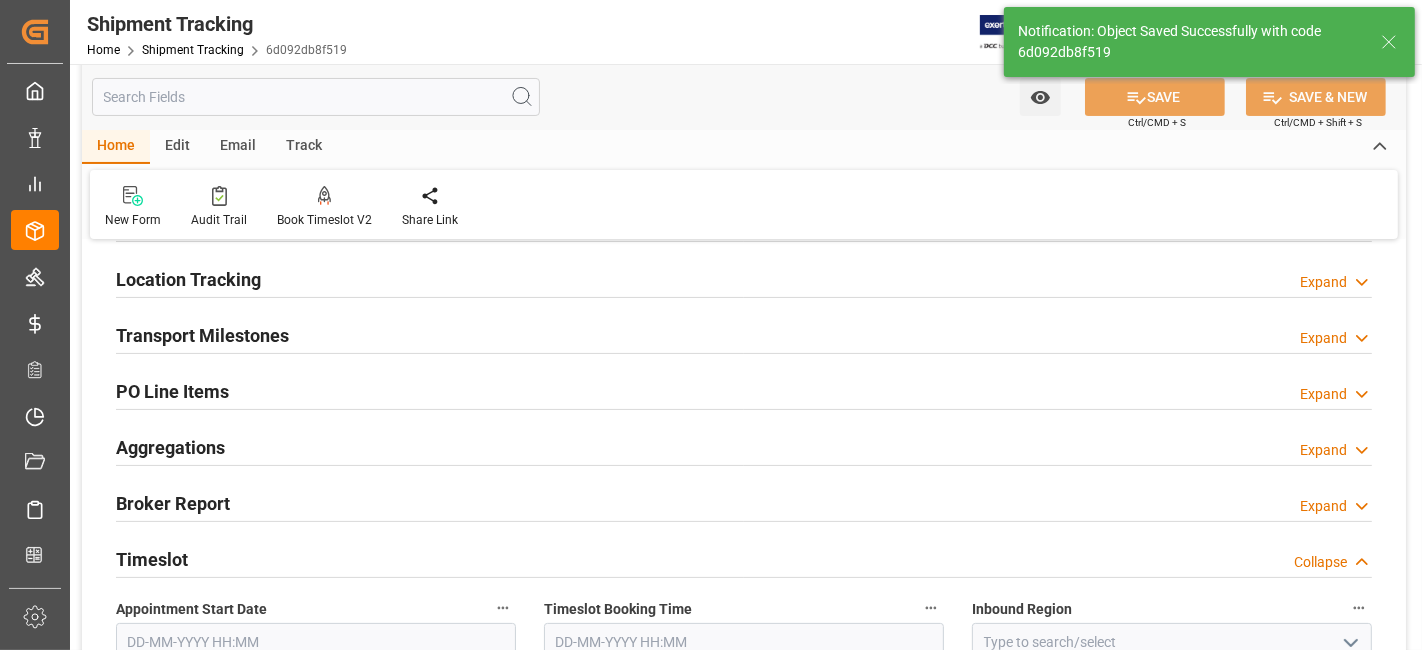 click on "Timeslot Collapse" at bounding box center [744, 558] 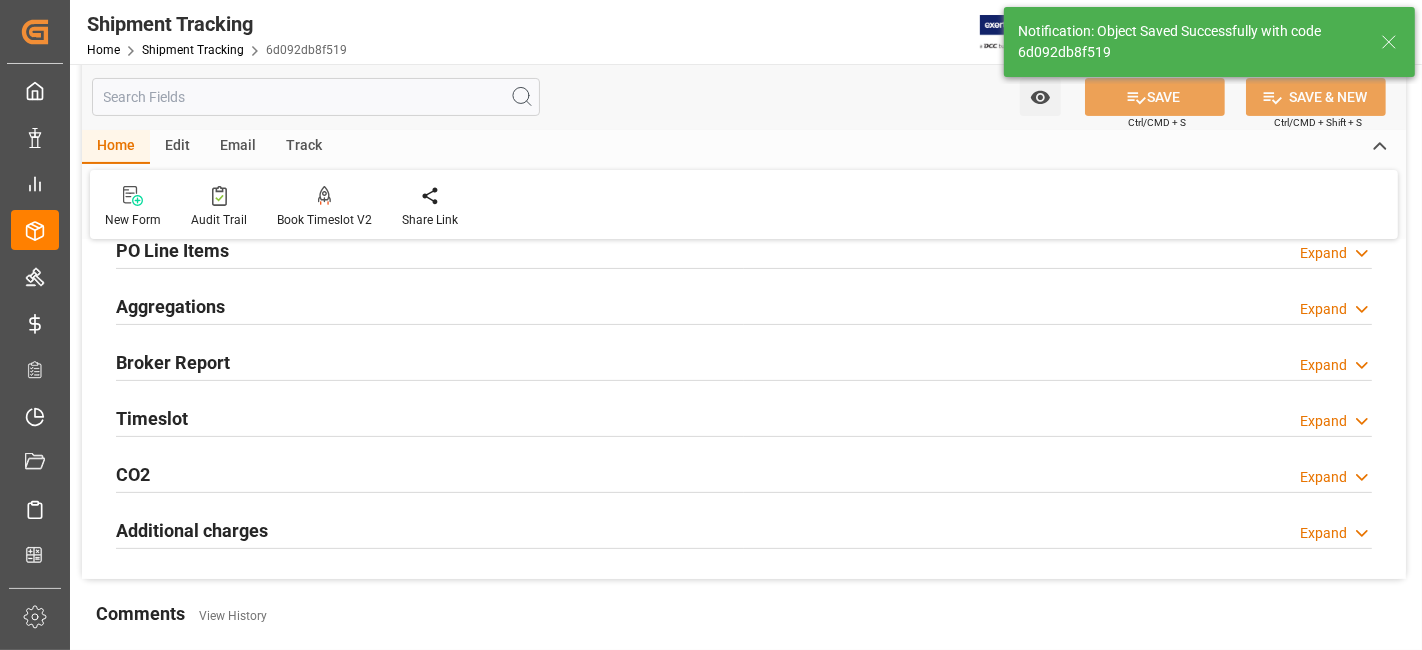 scroll, scrollTop: 455, scrollLeft: 0, axis: vertical 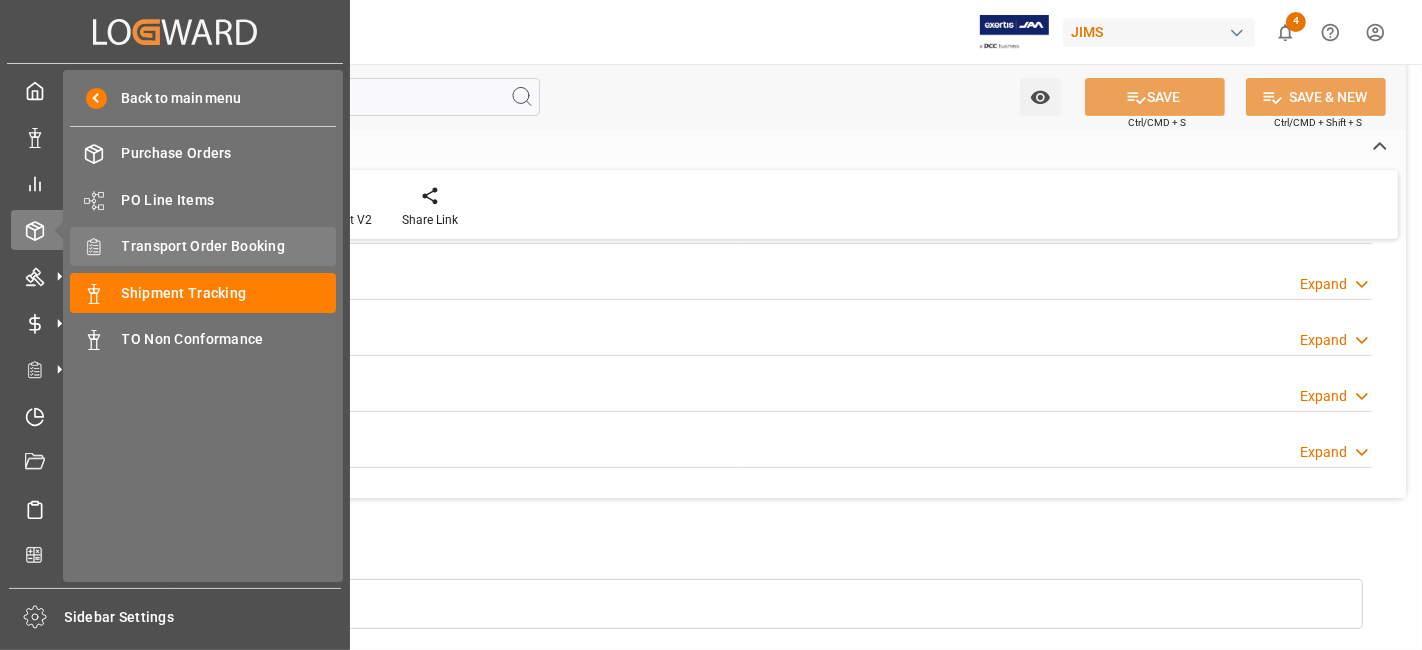 click on "Transport Order Booking" at bounding box center (229, 246) 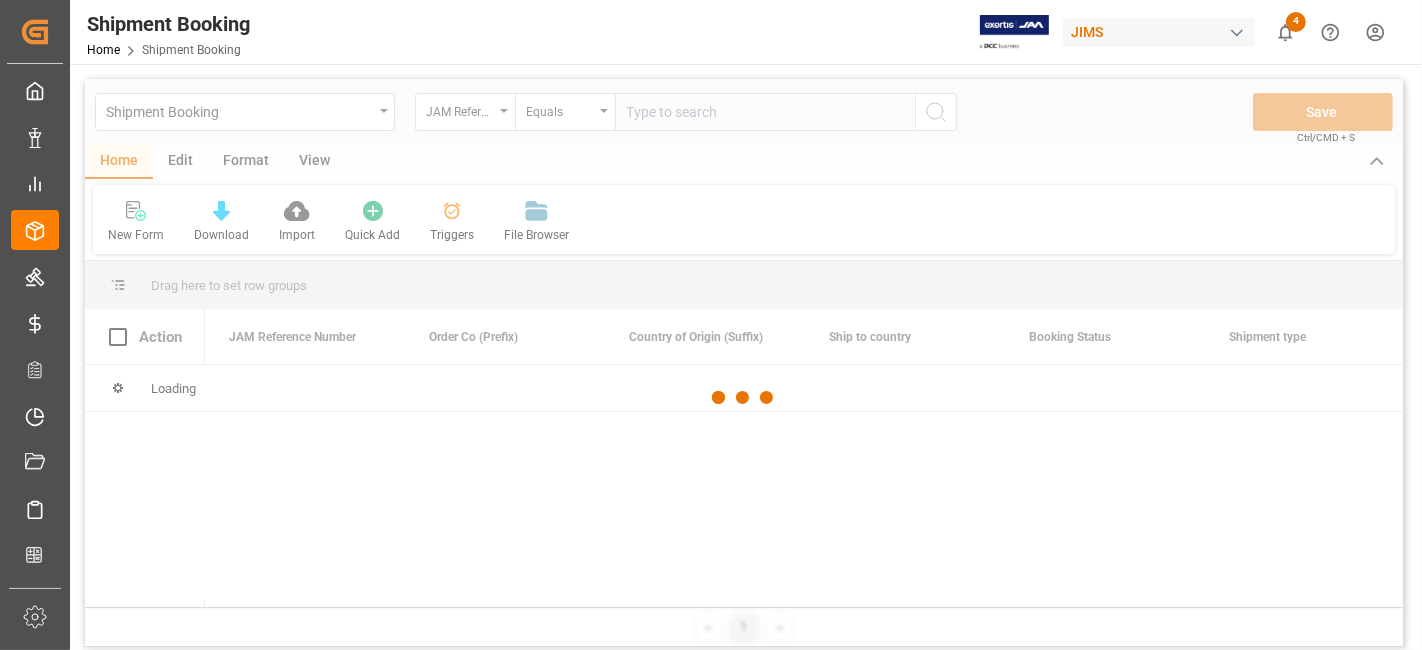 click at bounding box center (744, 398) 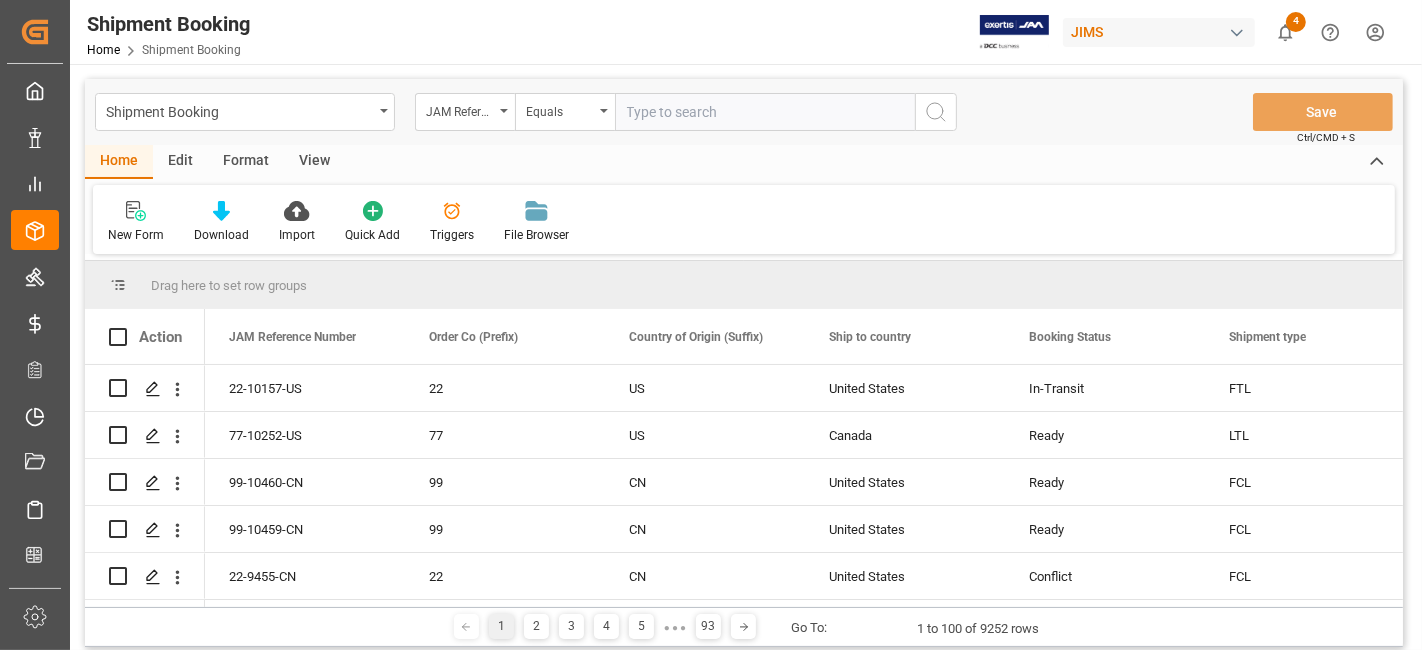 click at bounding box center (765, 112) 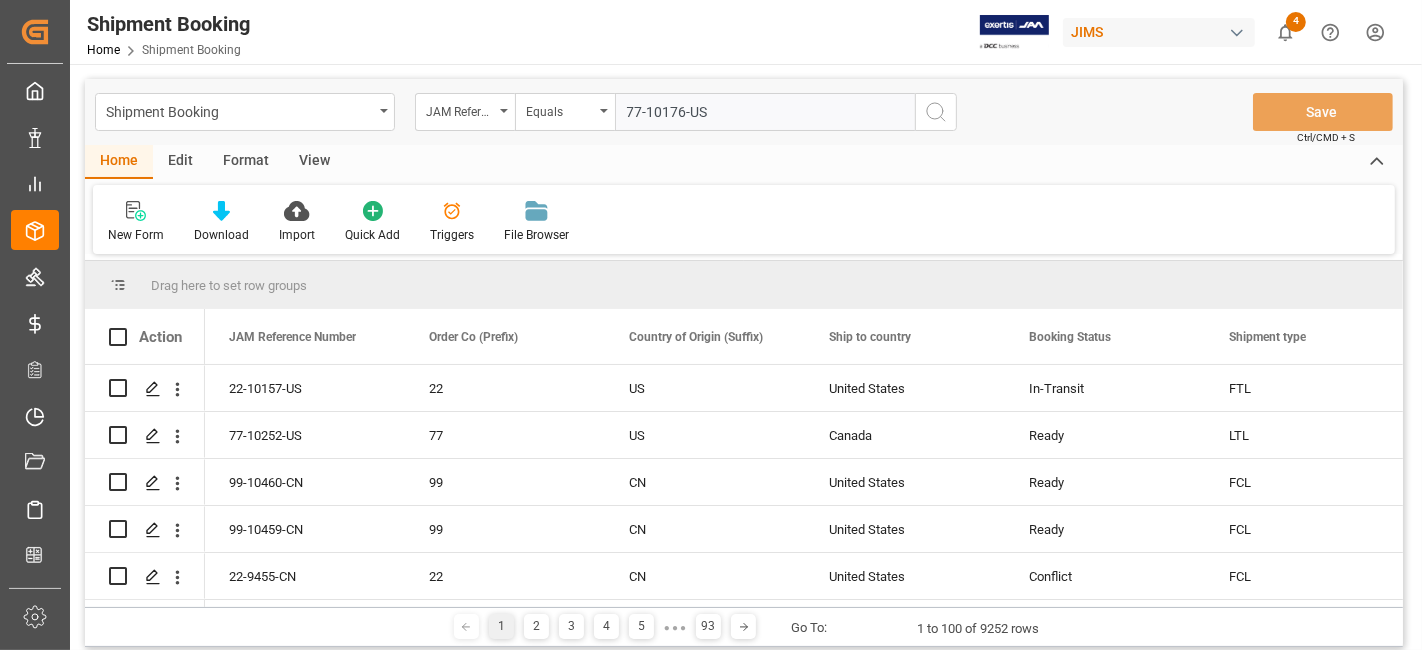 type on "77-10176-US" 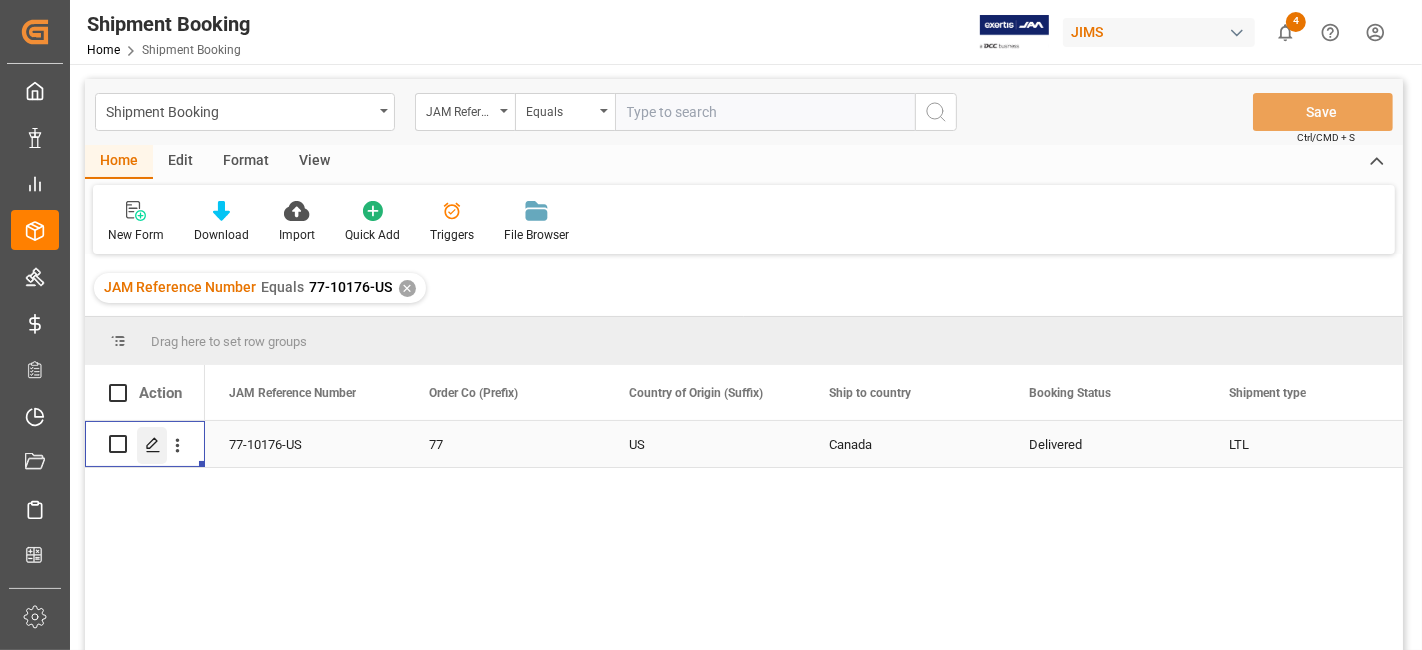 click 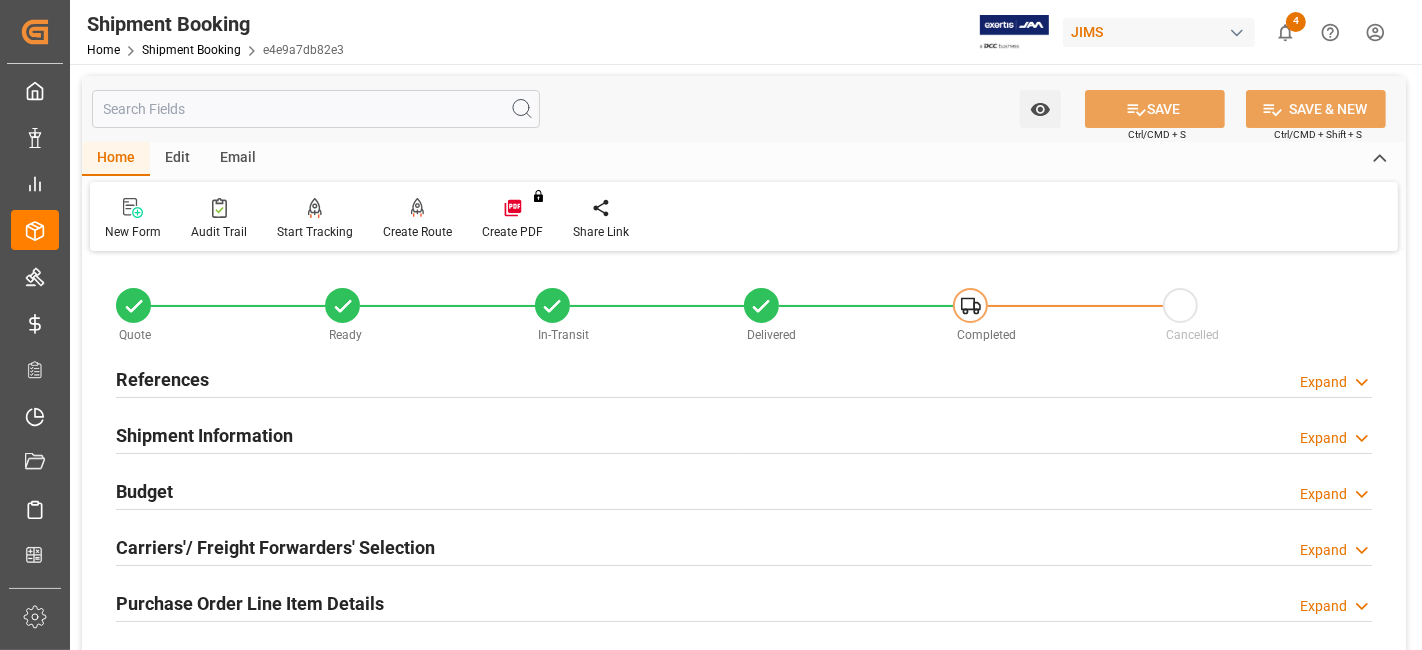 click on "Purchase Order Line Item Details Expand" at bounding box center (744, 604) 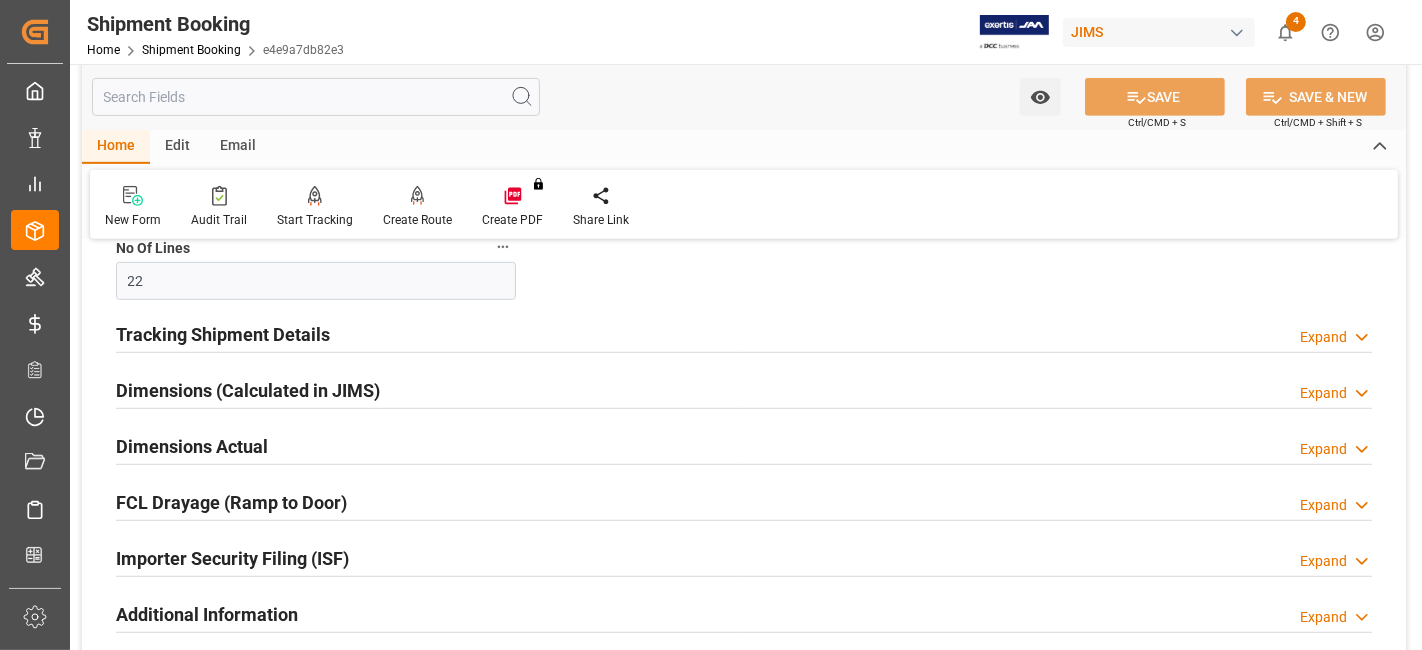scroll, scrollTop: 800, scrollLeft: 0, axis: vertical 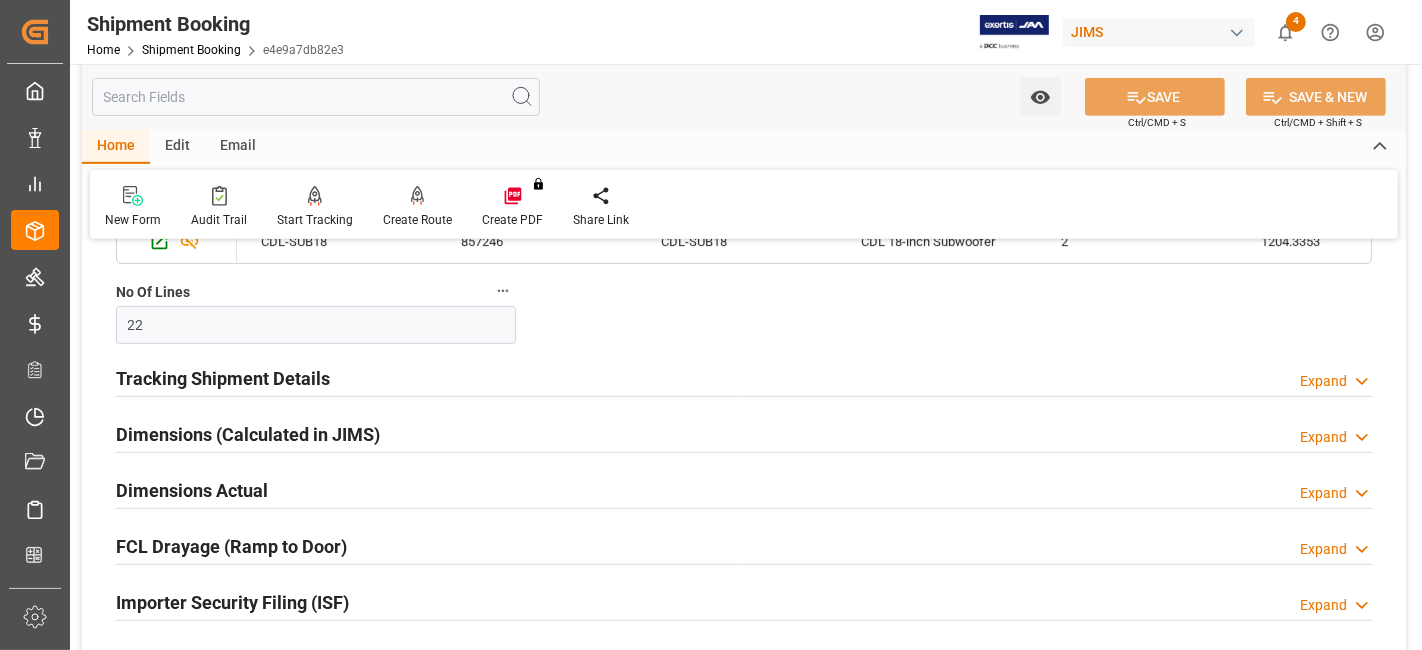 click on "Tracking Shipment Details" at bounding box center (223, 378) 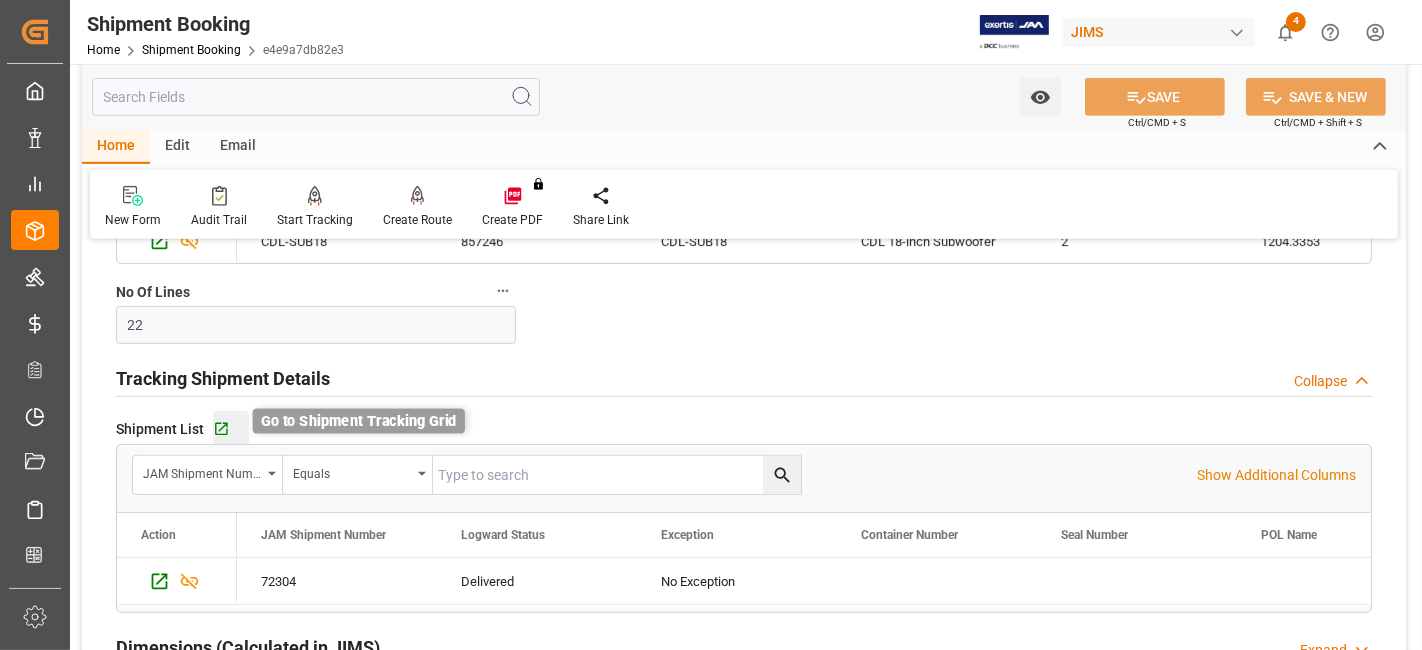 click 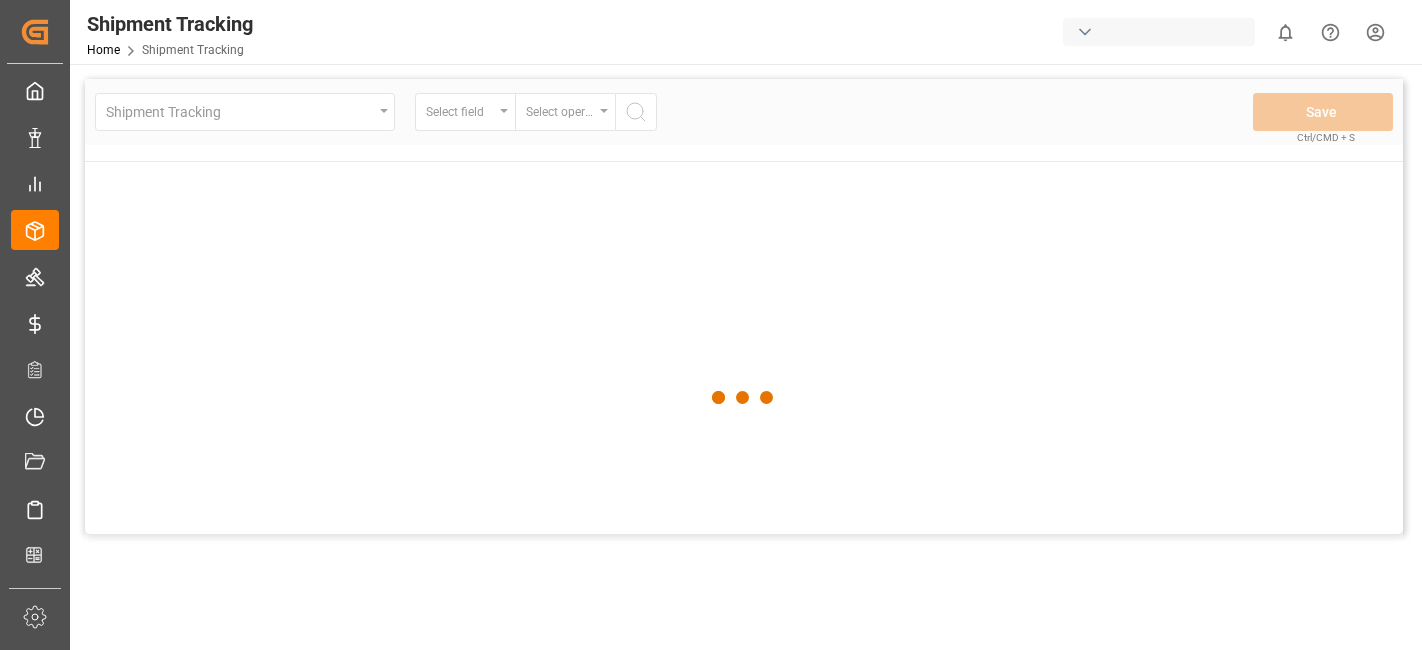 scroll, scrollTop: 0, scrollLeft: 0, axis: both 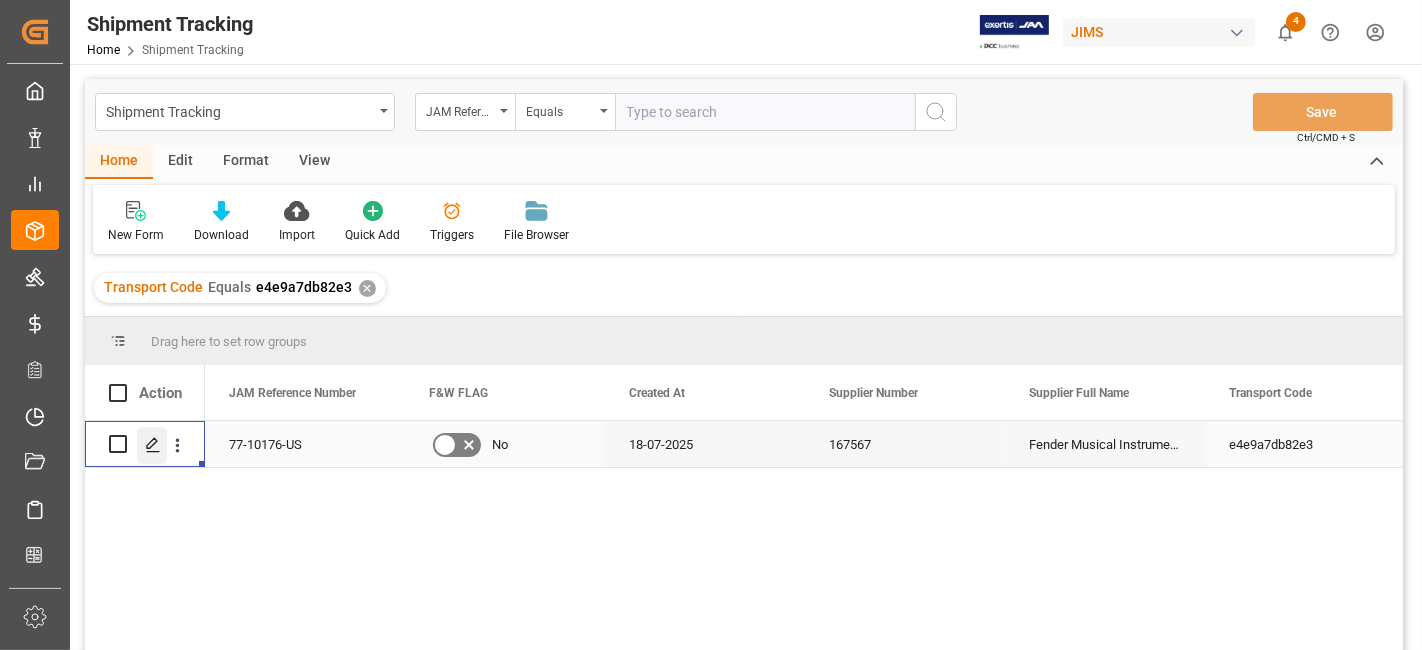click 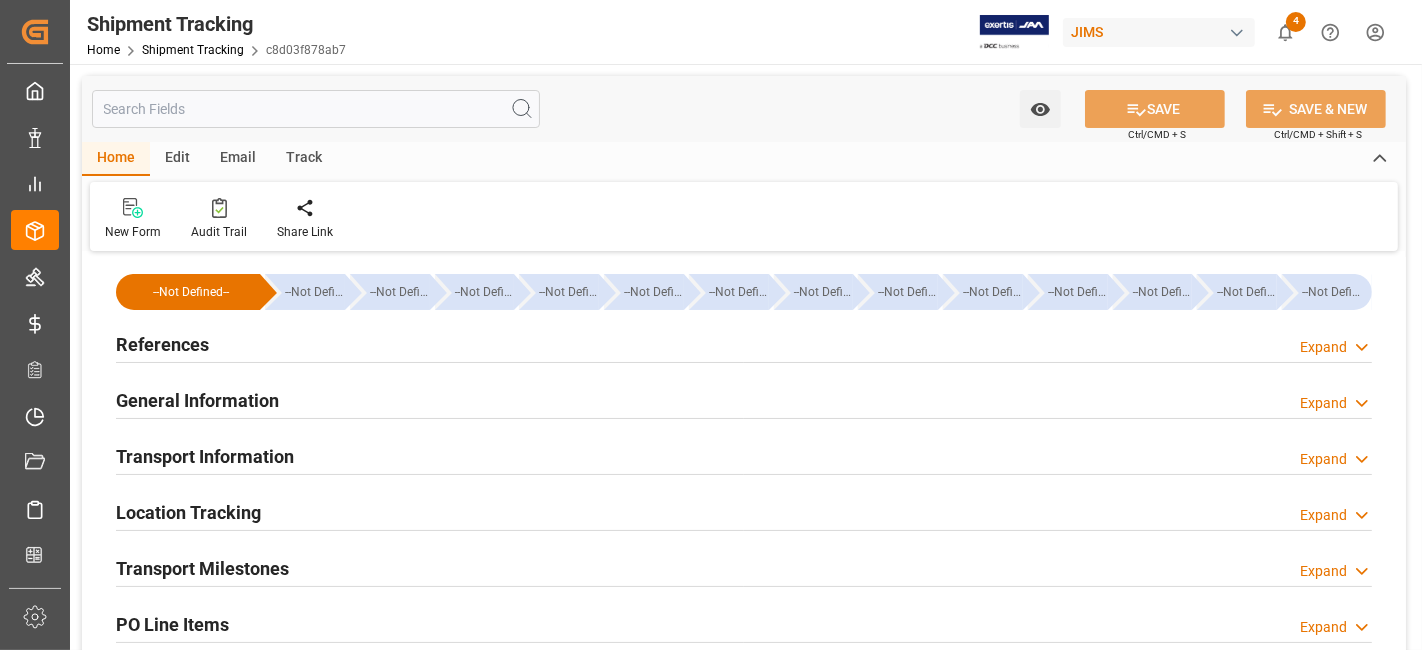 type on "23-07-2025 00:00" 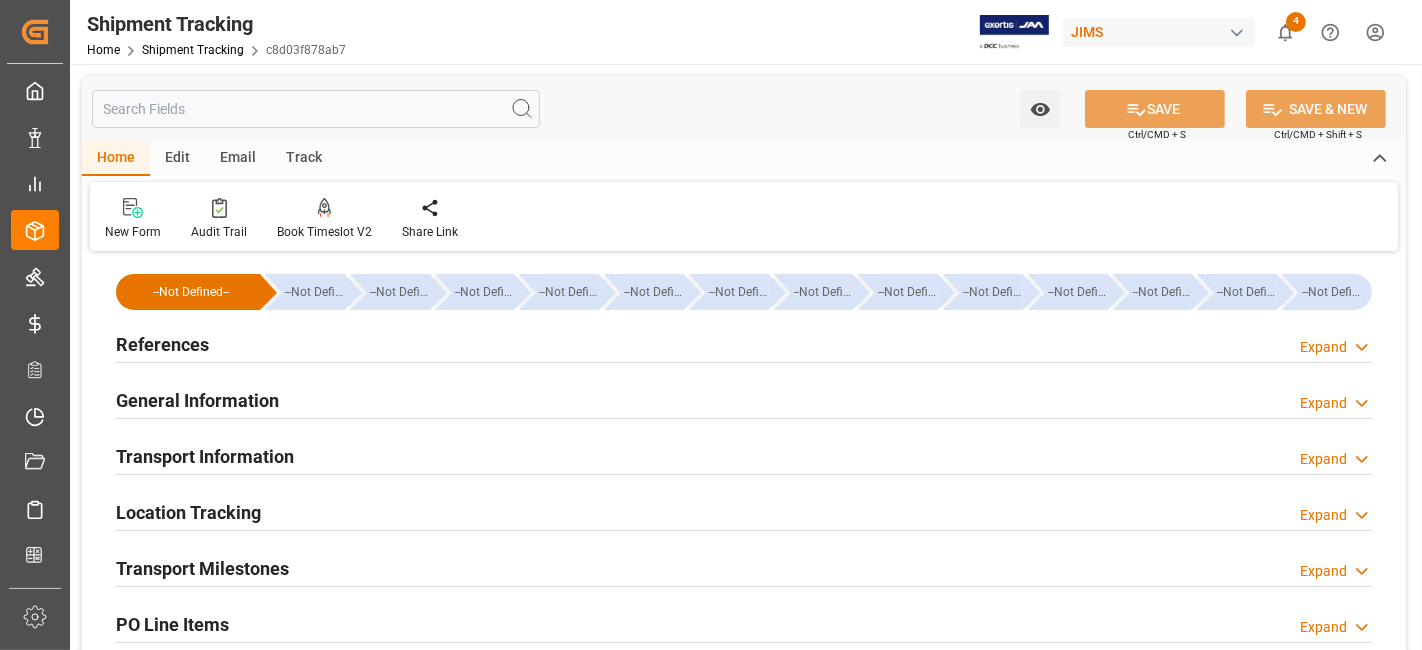 click on "Transport Milestones Expand" at bounding box center [744, 569] 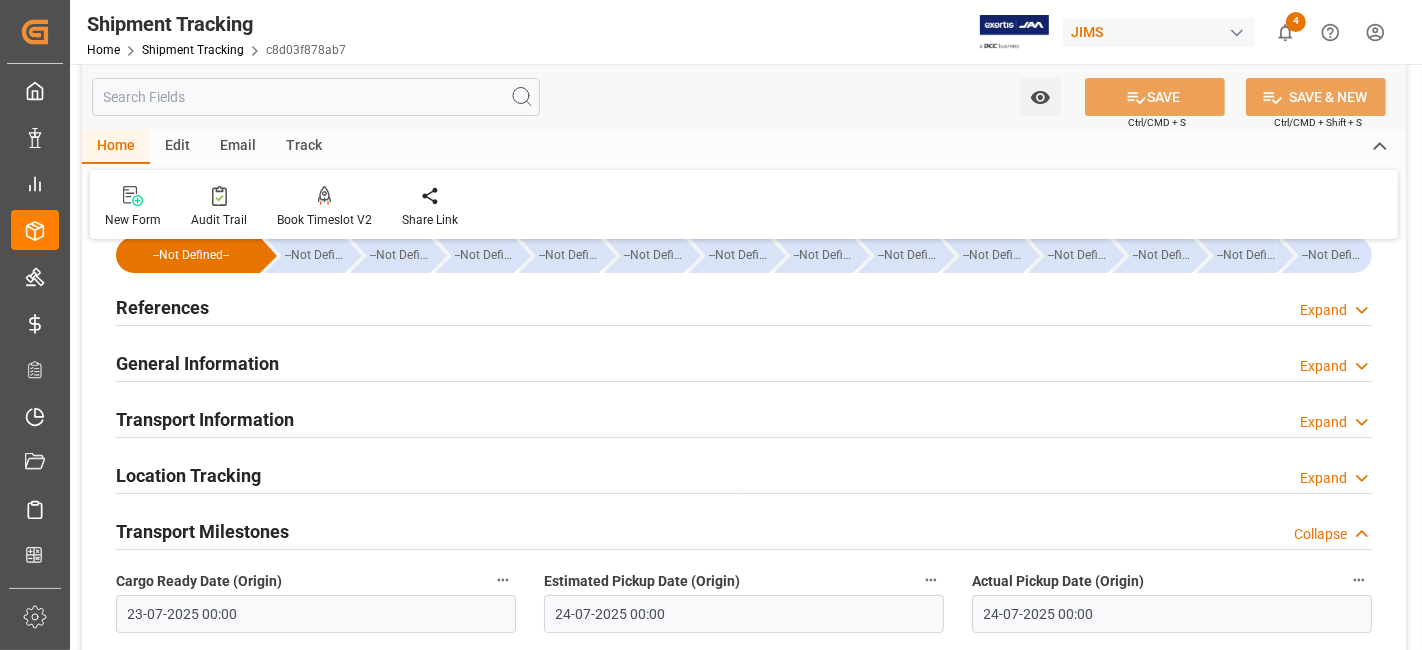 scroll, scrollTop: 0, scrollLeft: 0, axis: both 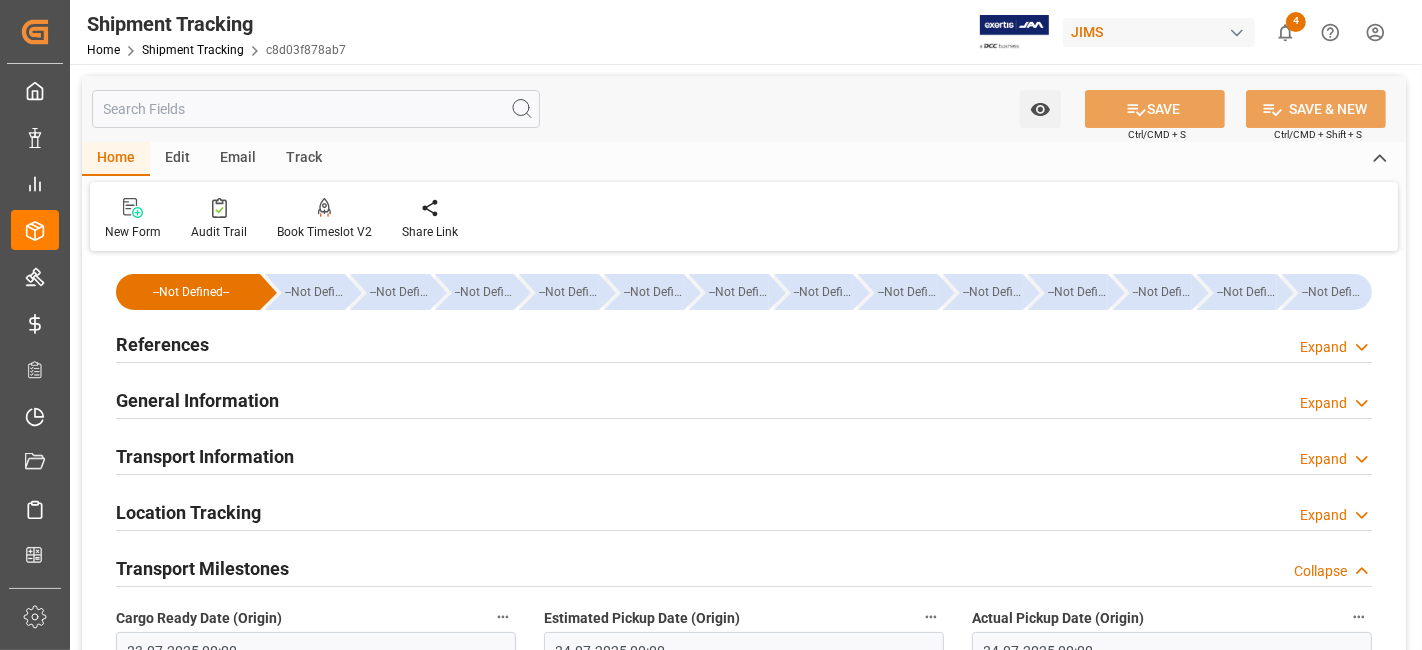 click on "References Expand" at bounding box center (744, 343) 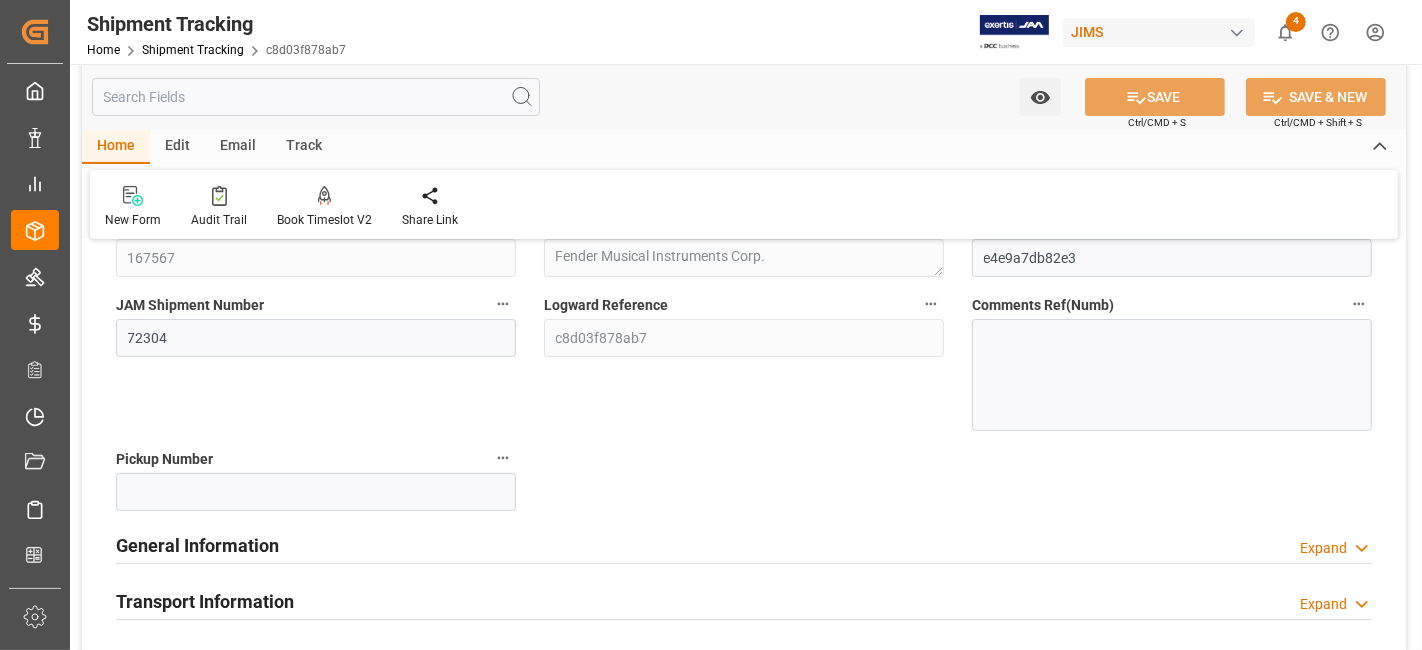 scroll, scrollTop: 266, scrollLeft: 0, axis: vertical 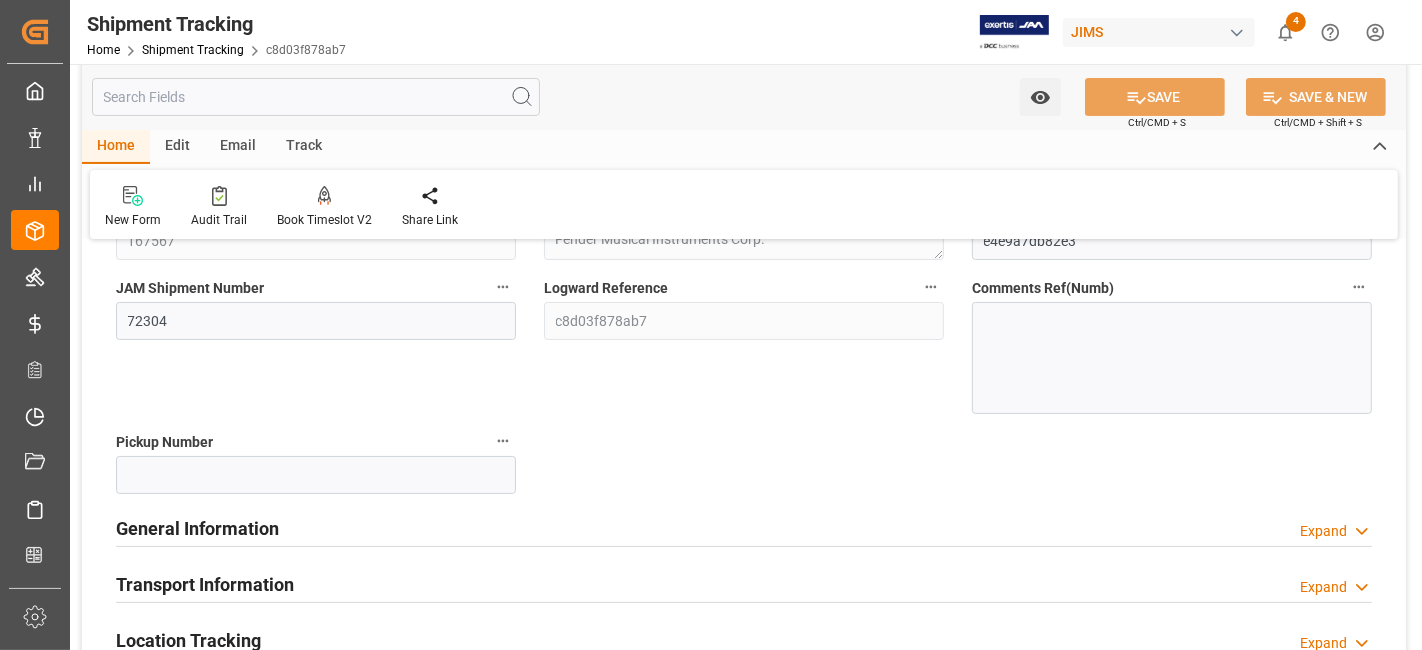 click on "General Information" at bounding box center (197, 528) 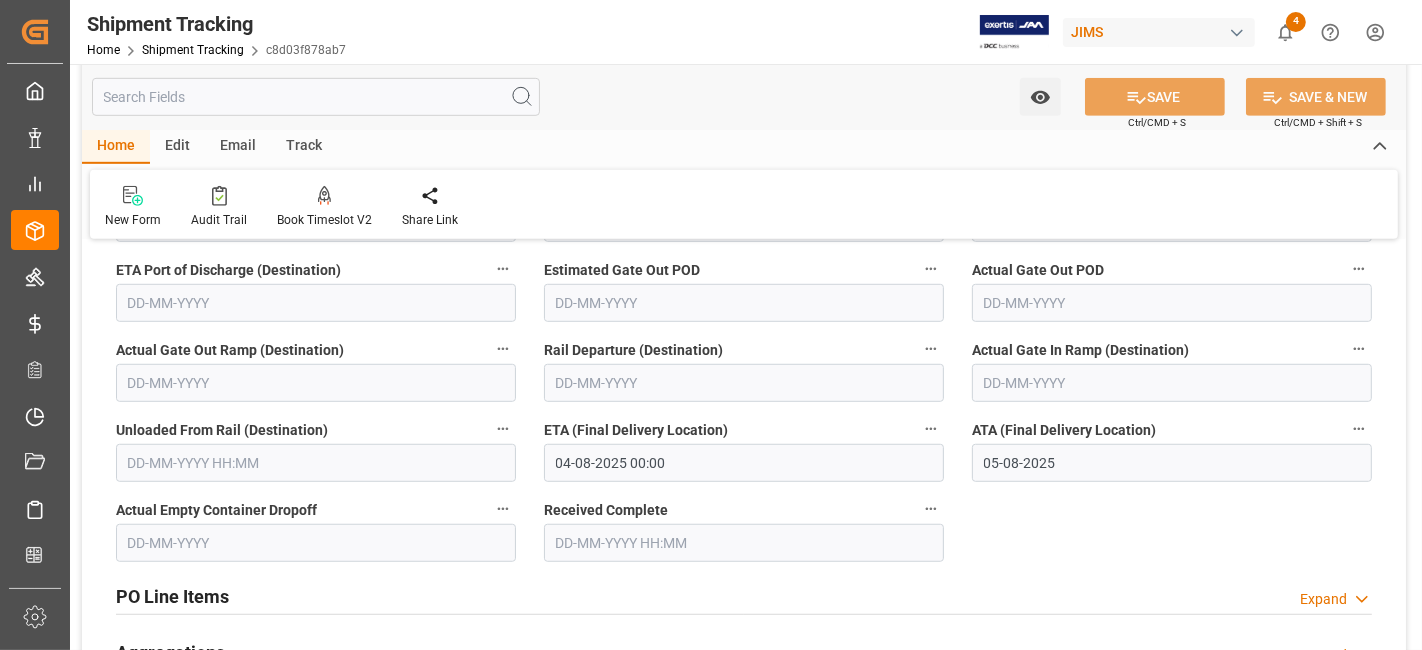 scroll, scrollTop: 1066, scrollLeft: 0, axis: vertical 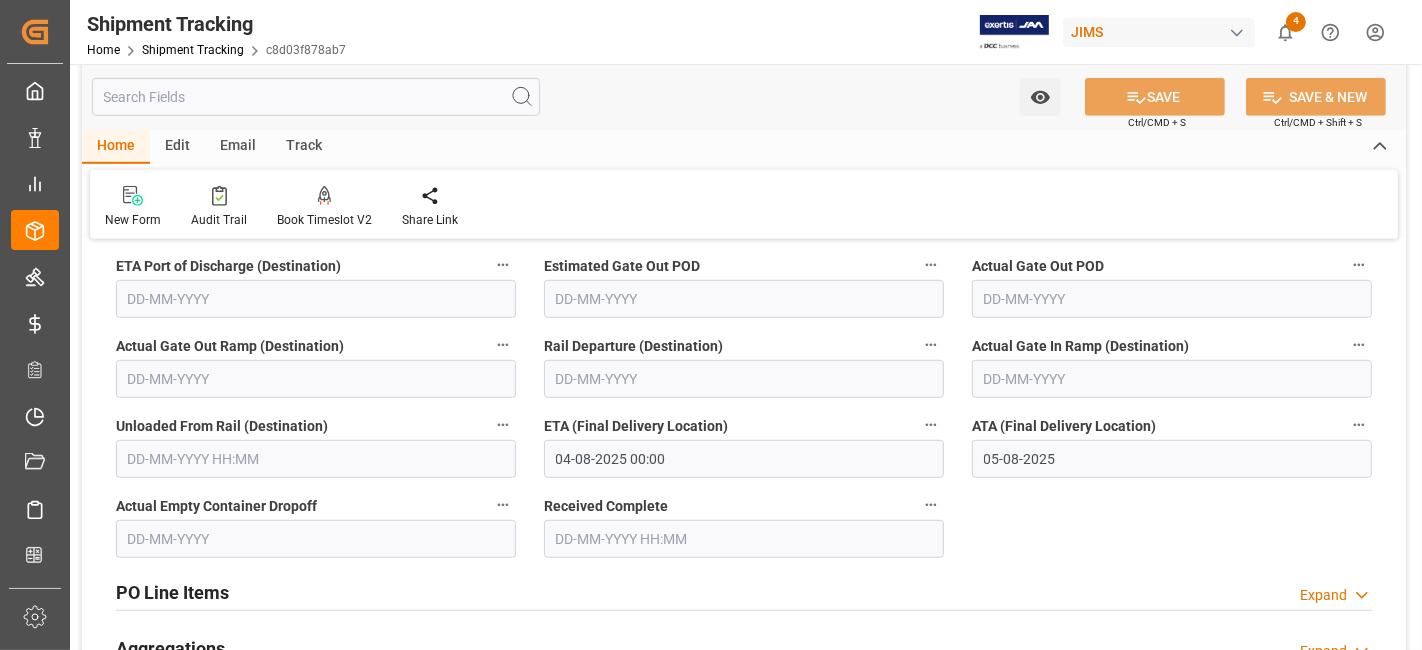 click on "--Not Defined-- --Not Defined-- --Not Defined-- --Not Defined-- --Not Defined-- --Not Defined-- --Not Defined-- --Not Defined-- --Not Defined-- --Not Defined-- --Not Defined-- --Not Defined-- --Not Defined-- --Not Defined--   References Collapse JAM Reference Number     77-10176-US F&W FLAG     No Created At     18-07-2025 Supplier Number     167567 Supplier Full Name     Fender Musical Instruments Corp. Transport Code     e4e9a7db82e3 JAM Shipment Number     72304 Logward Reference     c8d03f878ab7 Comments Ref(Numb)     Pickup Number       General Information Collapse Logward Status     Delivered Exception     No Exception Order Creation Date     Old Jam Reference Number     Agent     JangGyu Kim Comments for customers (SAL)       Transport Information Expand Mode of Transport     3 CEP Account Number     Booking Number     63424 Carrier/ Forwarder Code     K Carrier/ Forwarder Name     FRONTLINE Incoterm     FOB TSING YI N.T.  HK  Seal Number     Trailer Number     FTLNM4027 Container Type      LTL" at bounding box center (744, 56) 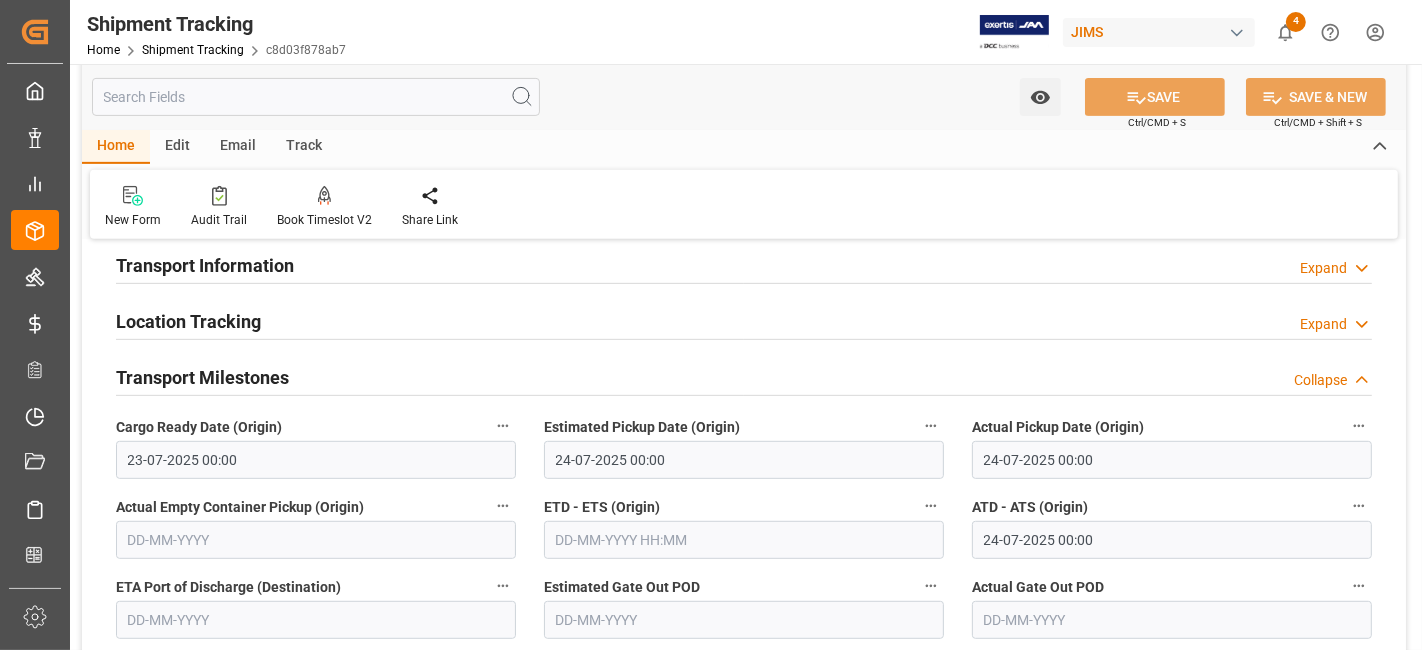 scroll, scrollTop: 711, scrollLeft: 0, axis: vertical 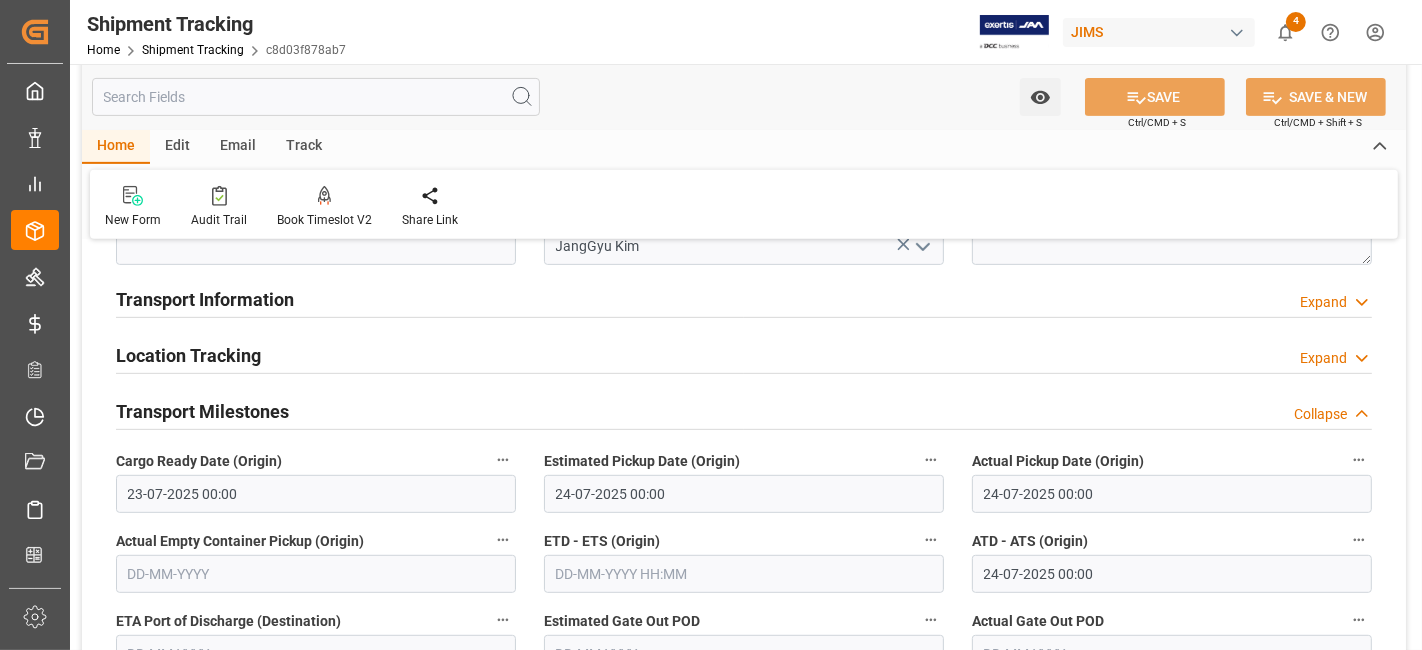 click on "Transport Milestones Collapse" at bounding box center (744, 410) 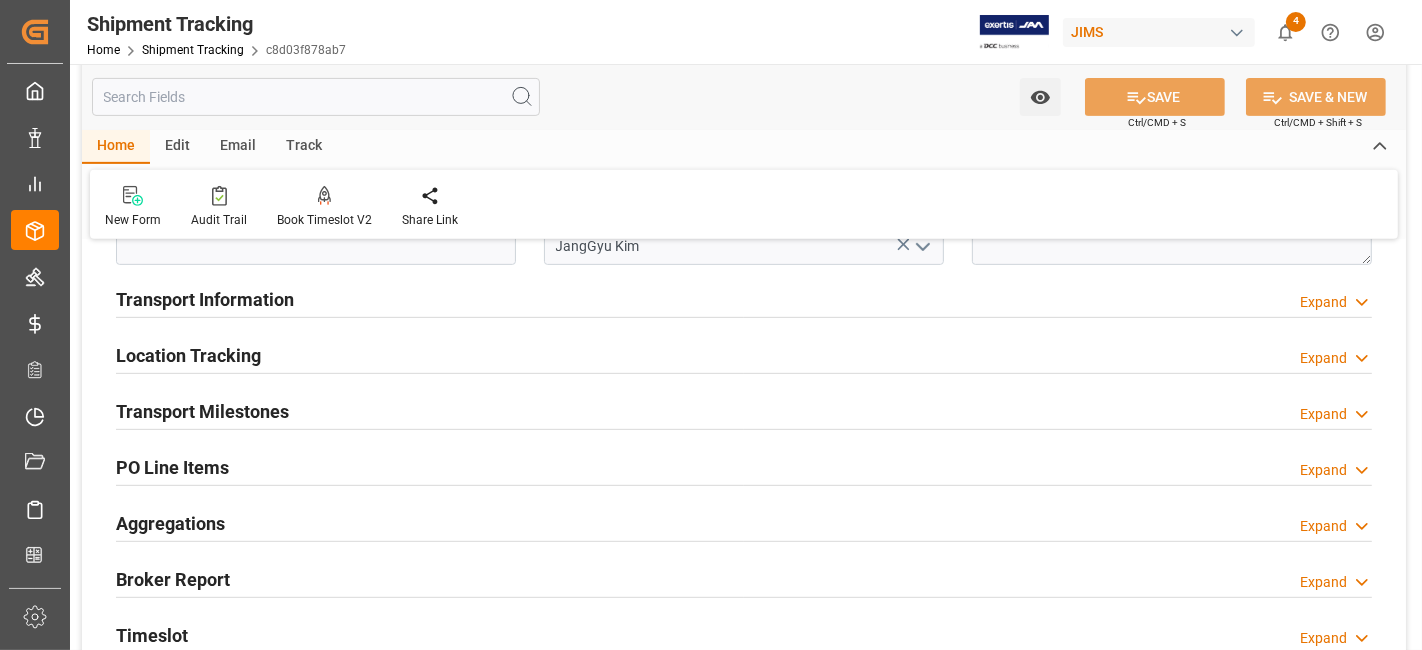 click on "Aggregations" at bounding box center (170, 523) 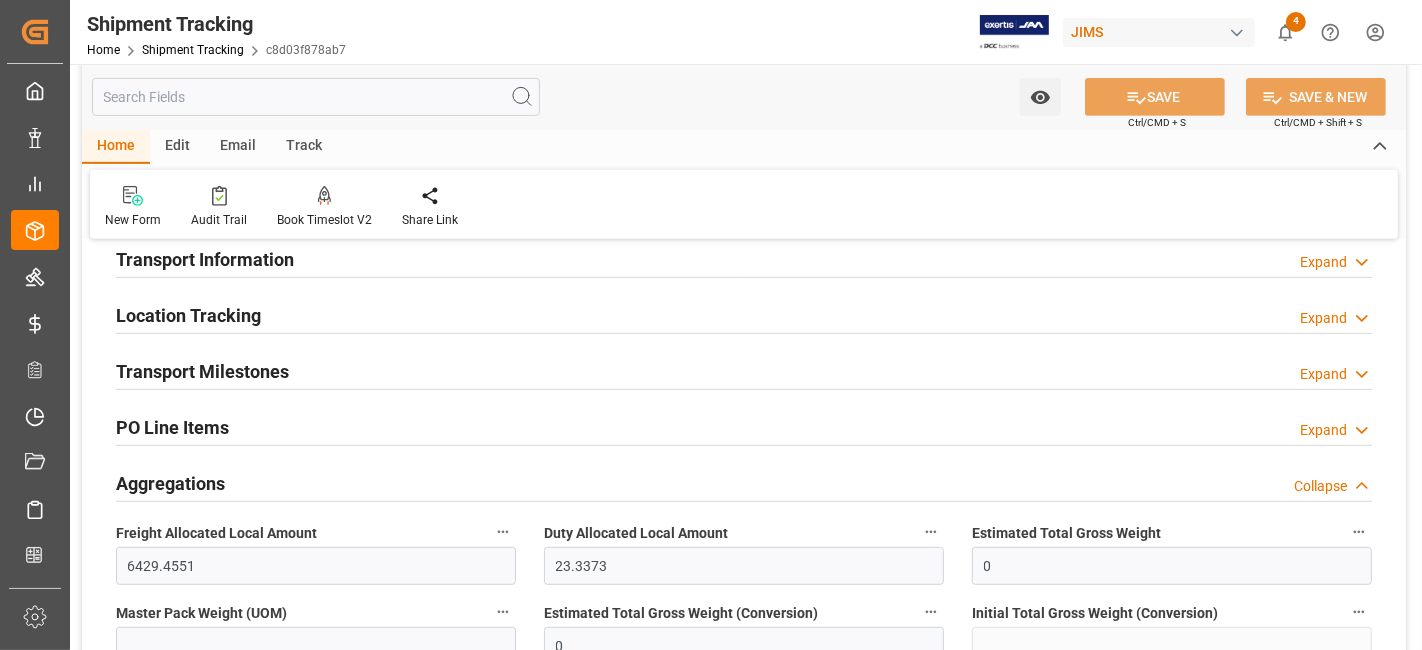 scroll, scrollTop: 755, scrollLeft: 0, axis: vertical 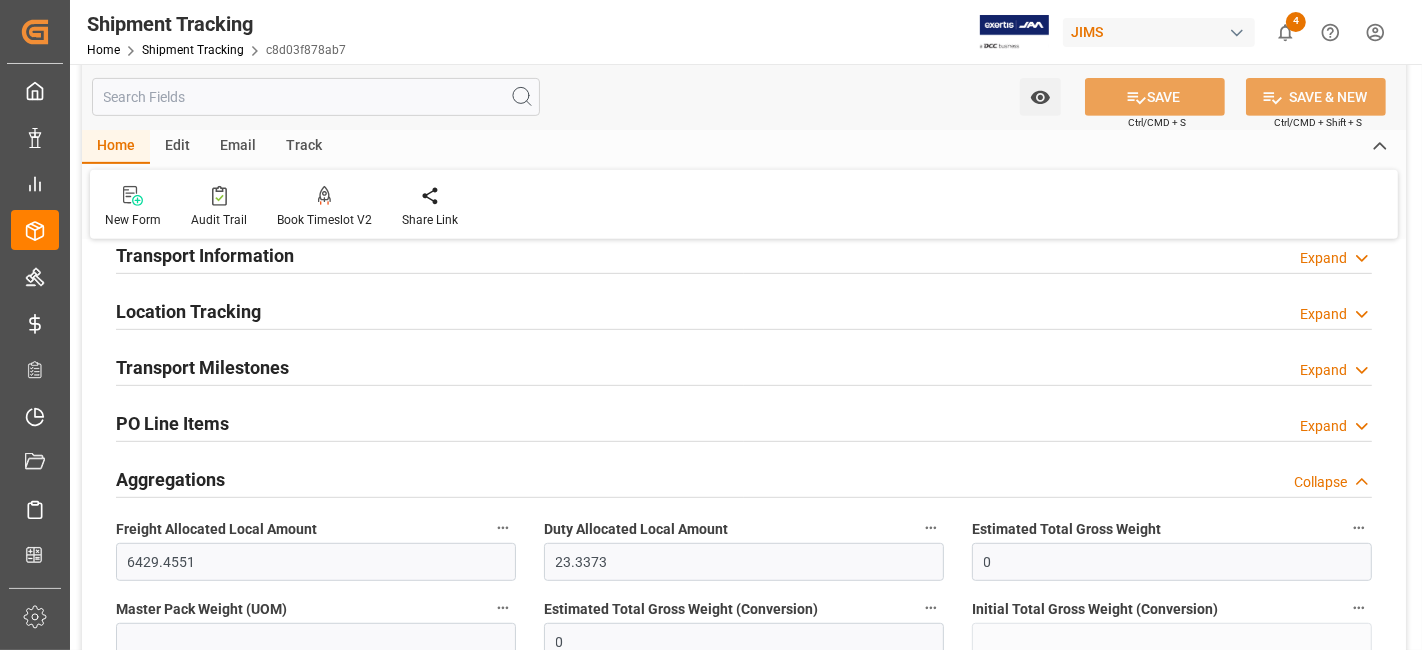 click on "Aggregations Collapse" at bounding box center [744, 478] 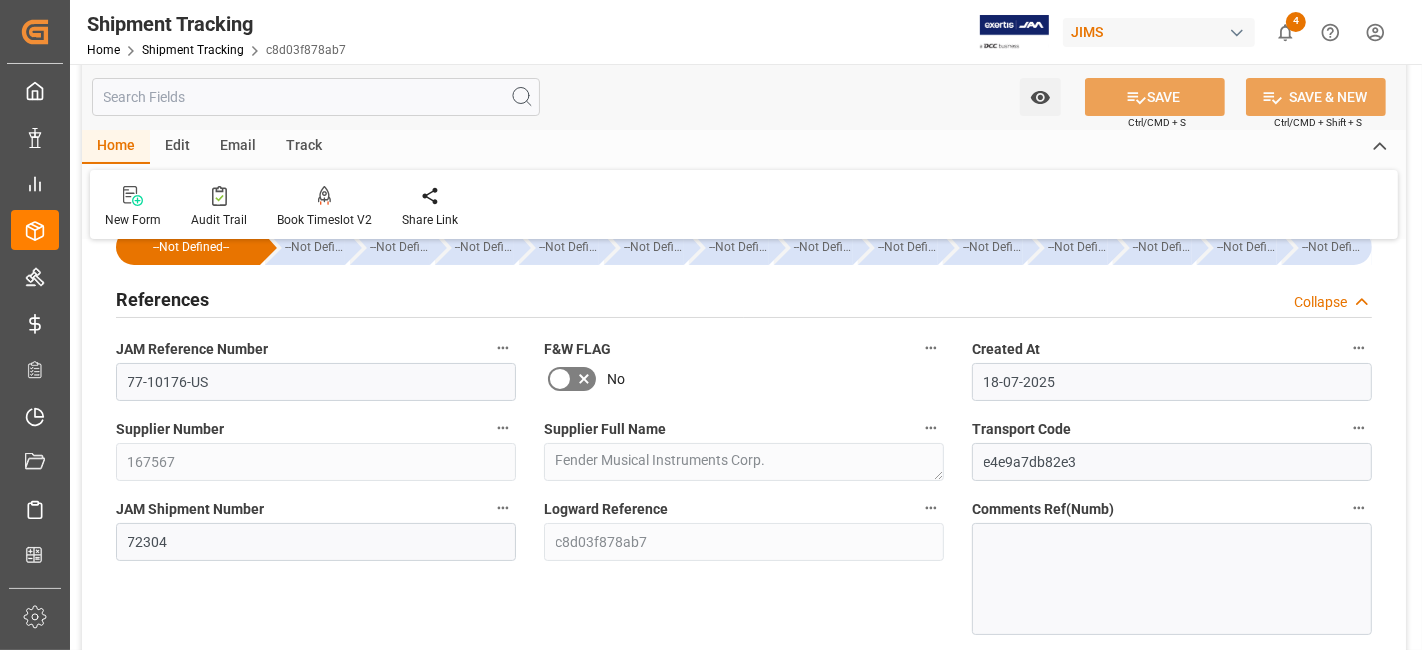 scroll, scrollTop: 44, scrollLeft: 0, axis: vertical 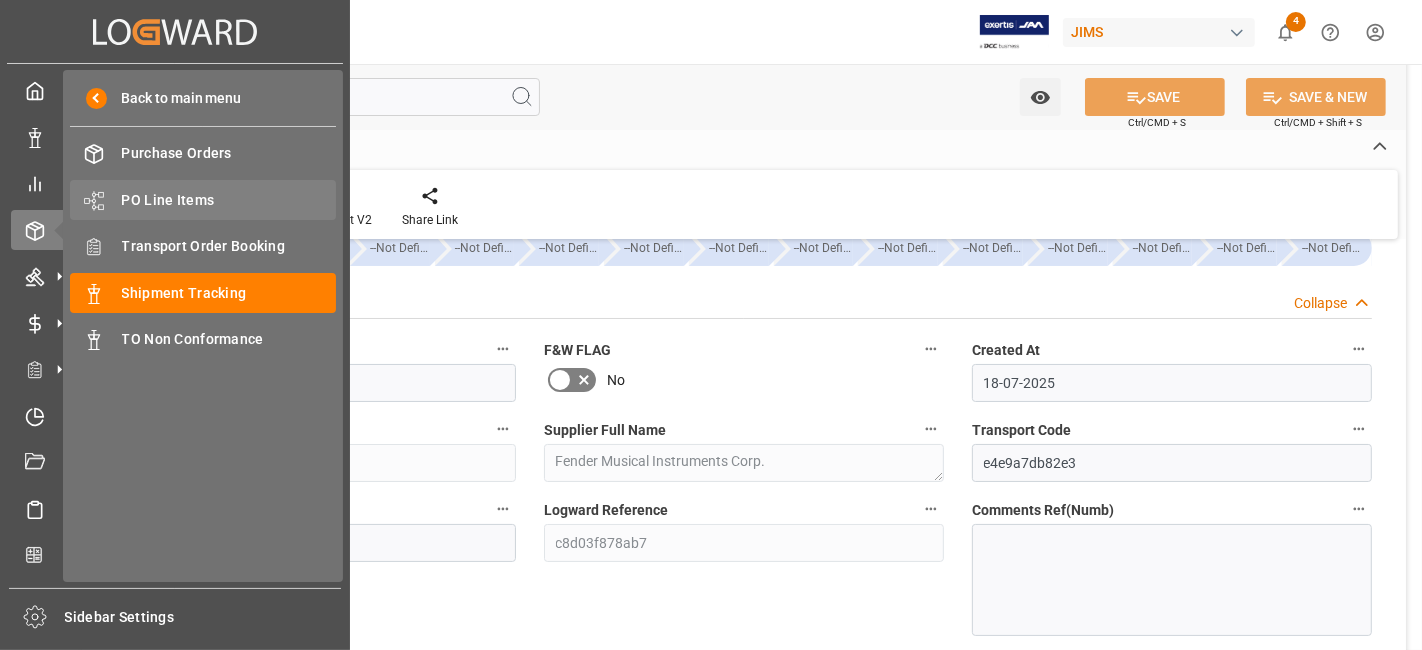 click on "PO Line Items" at bounding box center (229, 200) 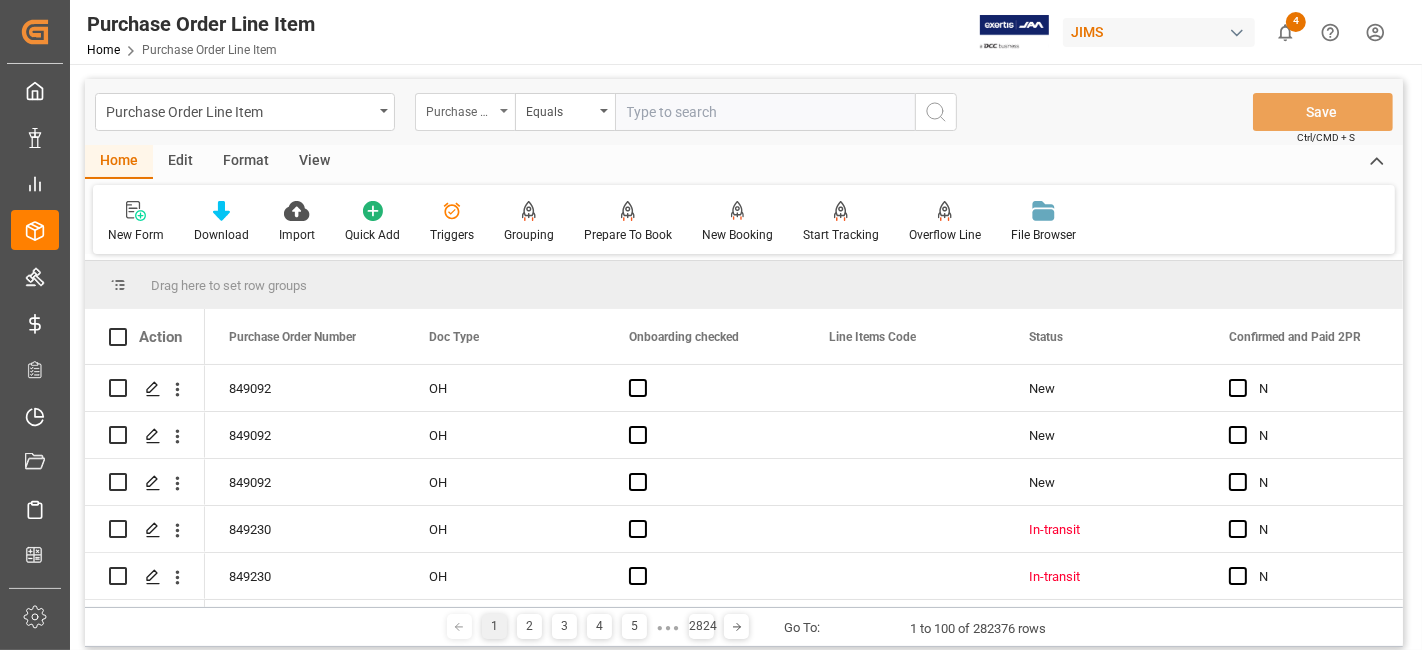 click on "Purchase Order Number" at bounding box center (460, 109) 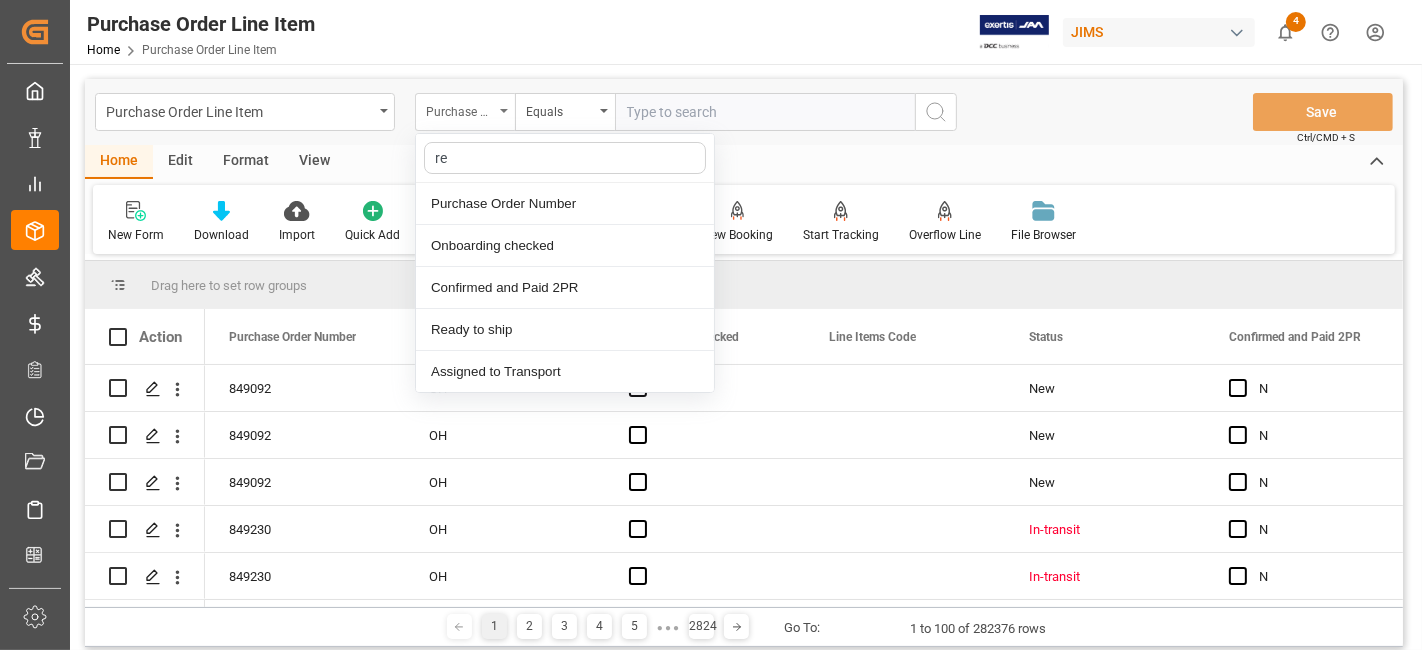 type on "ref" 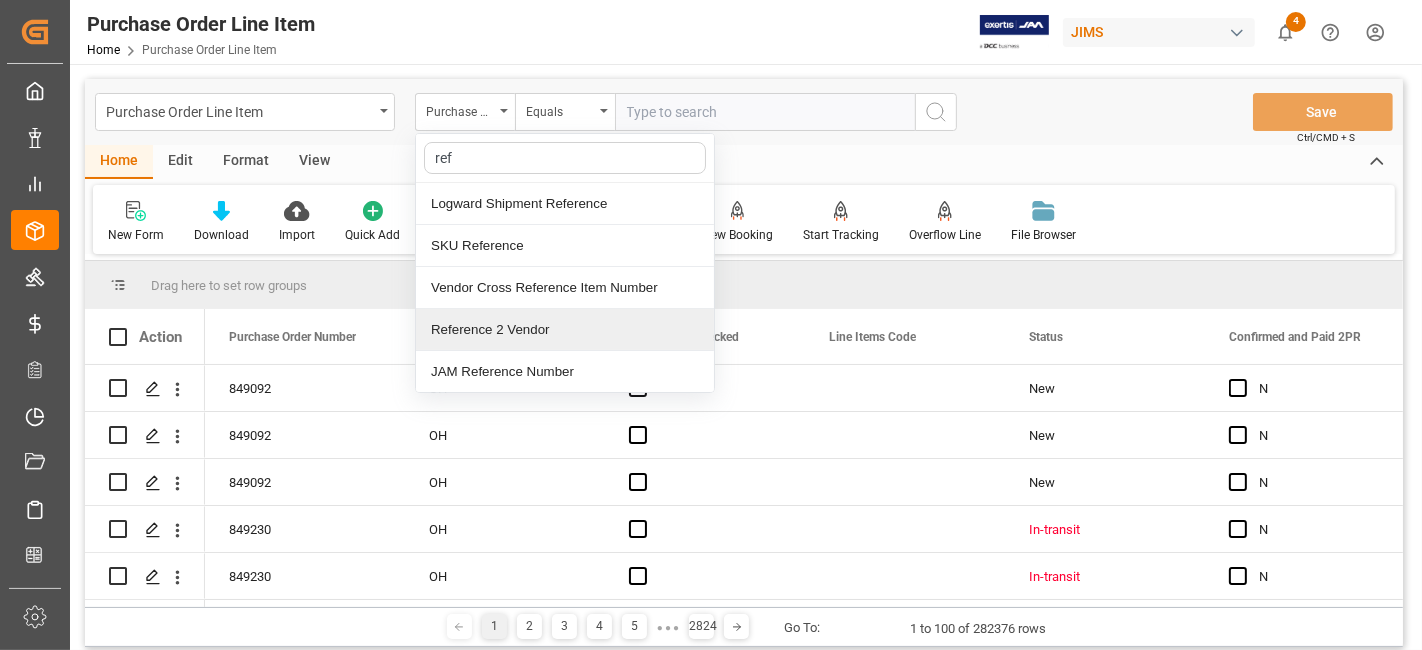 click on "Reference 2 Vendor" at bounding box center (565, 330) 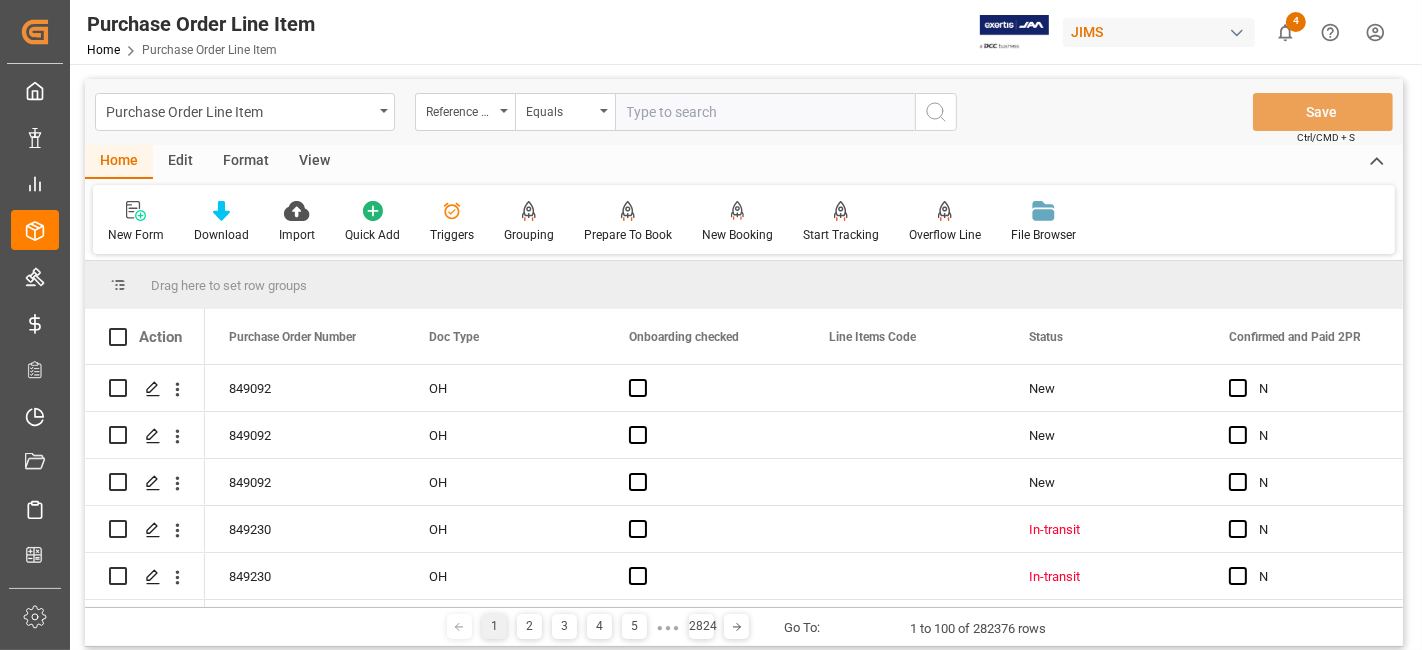 click at bounding box center (765, 112) 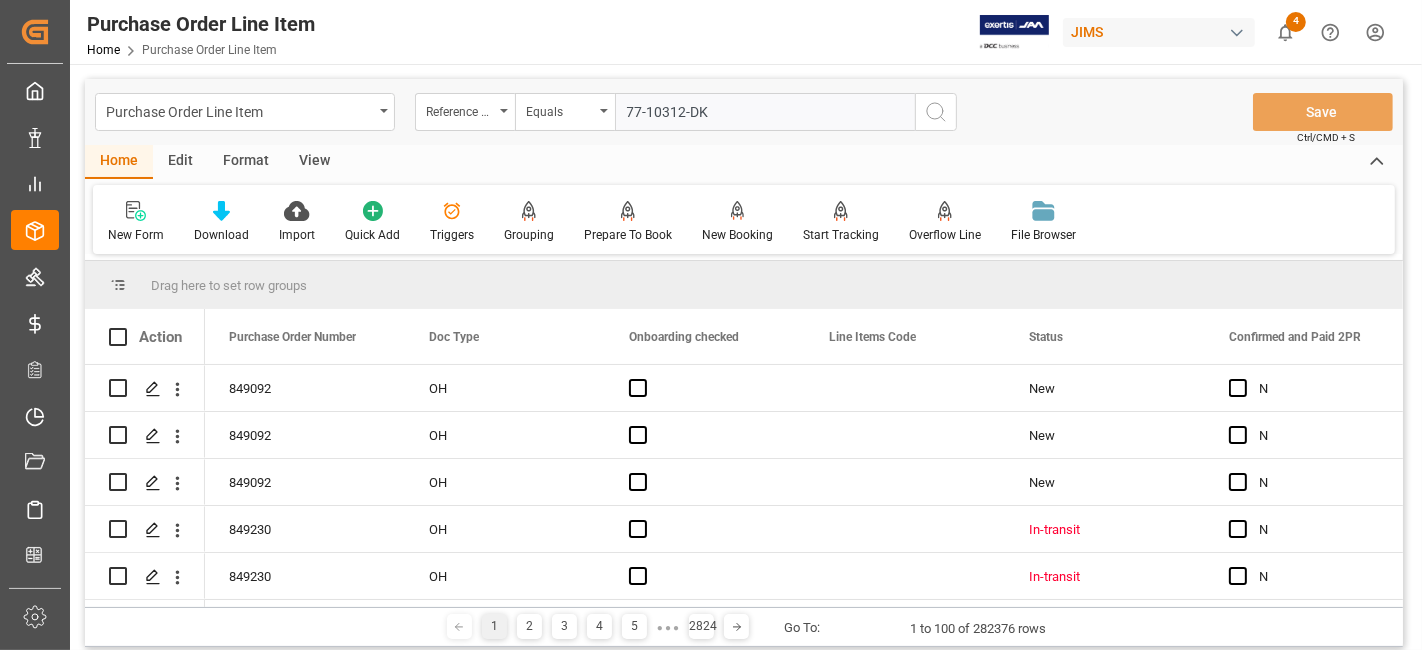 type on "77-10312-DK" 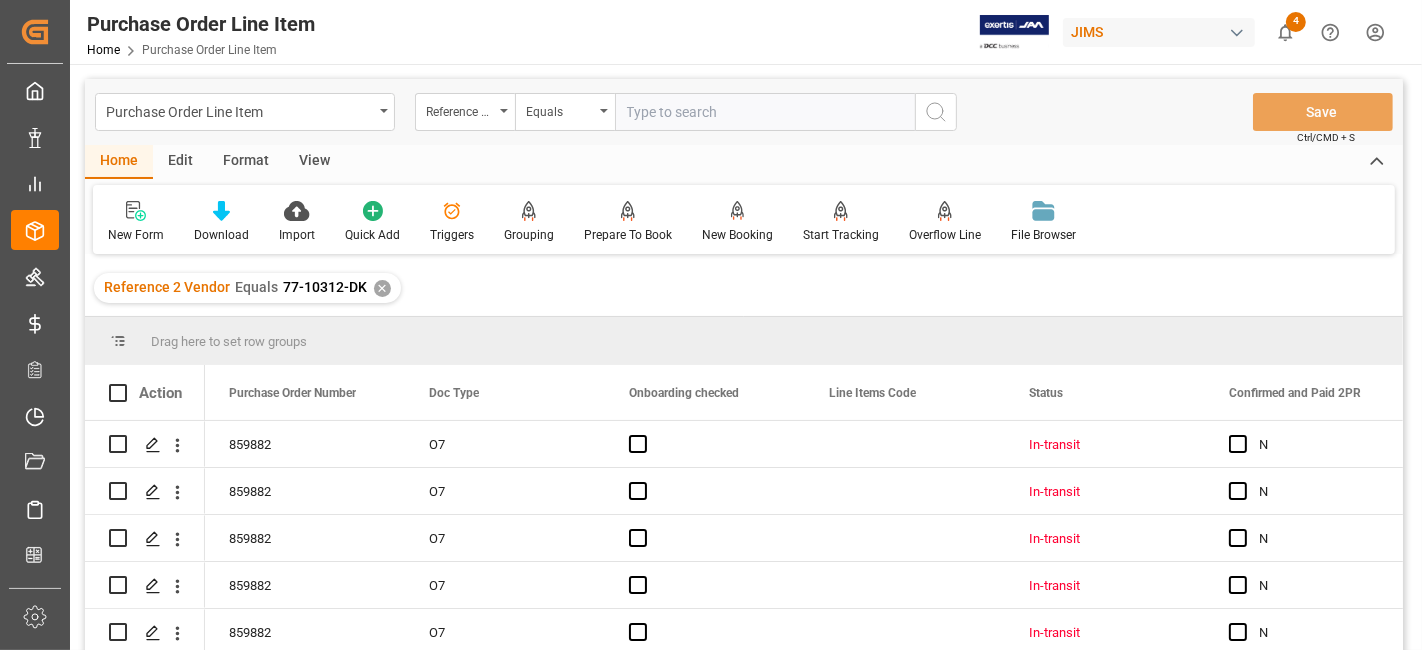 click on "View" at bounding box center (314, 162) 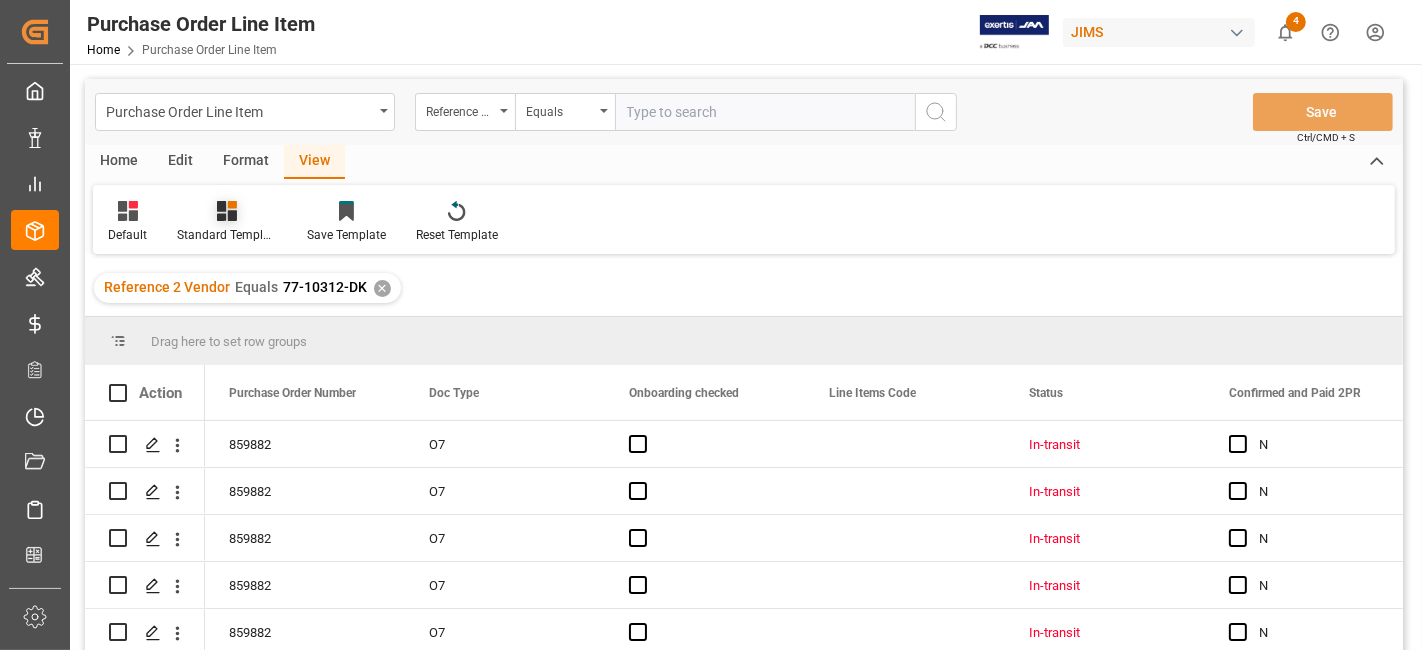 click on "Standard Templates" at bounding box center (227, 235) 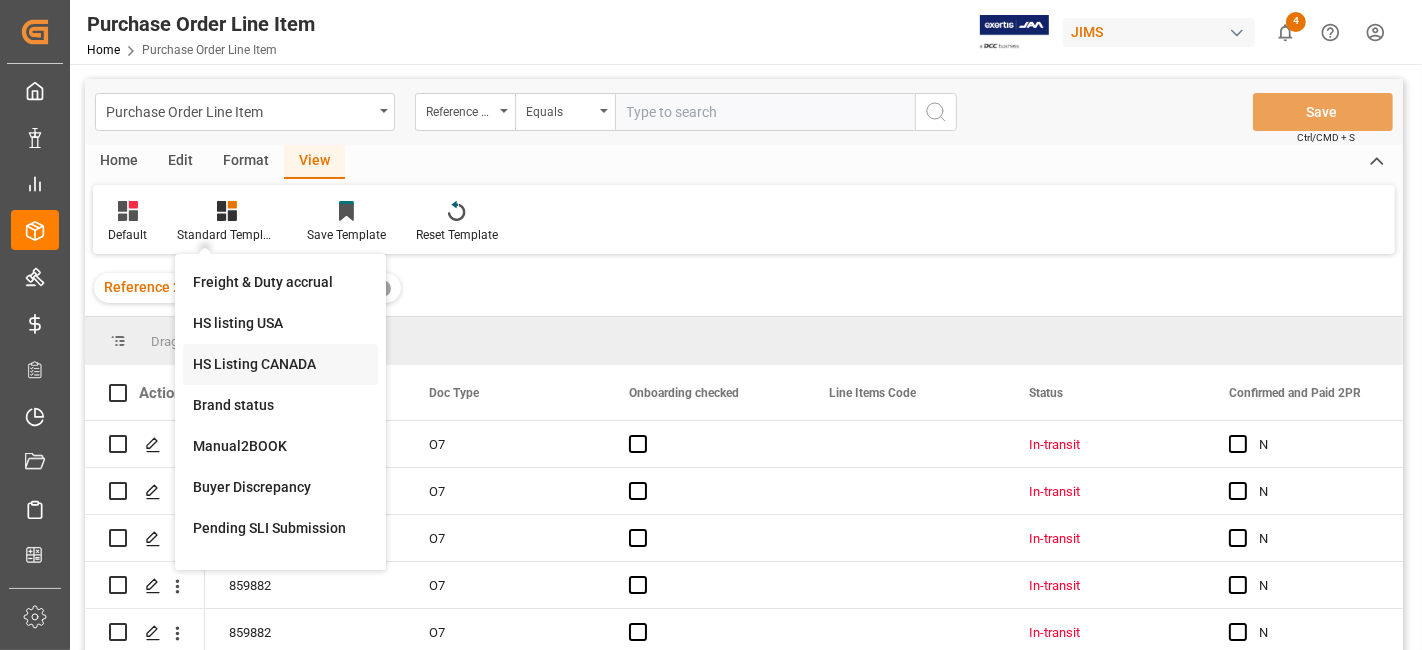 click on "HS Listing CANADA" at bounding box center (280, 364) 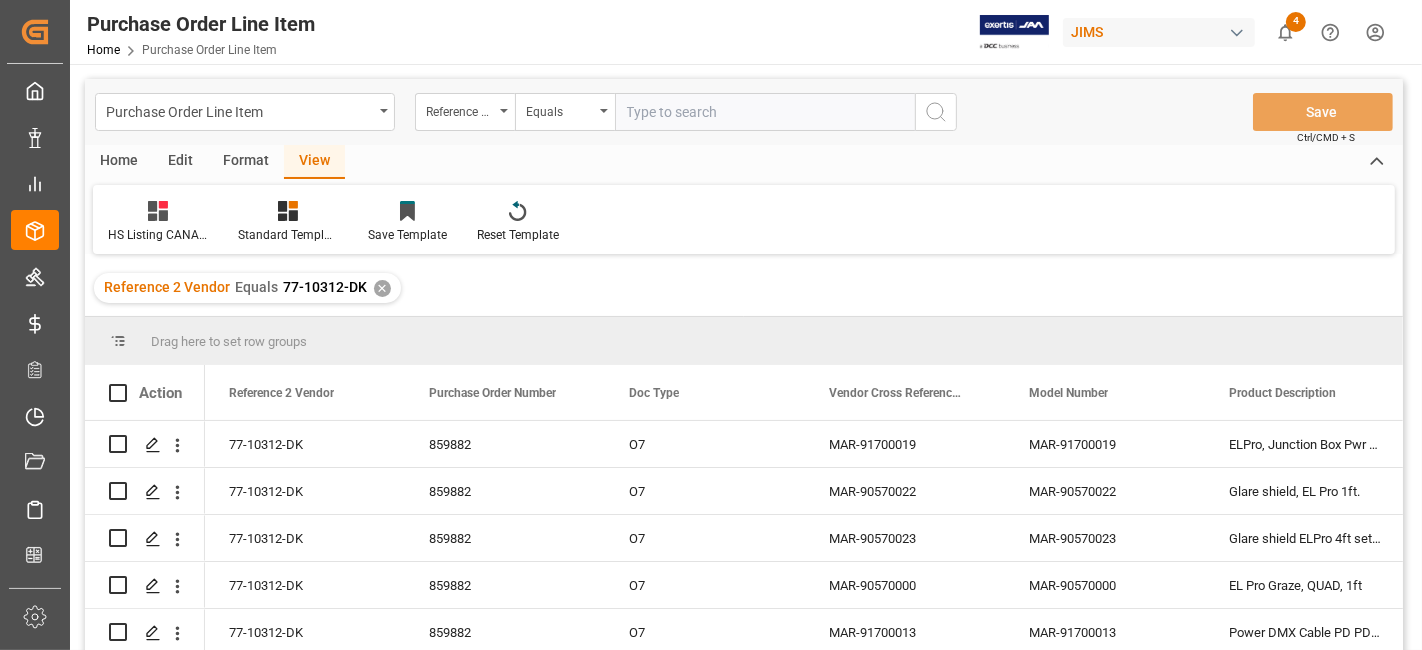 click on "Home" at bounding box center (119, 162) 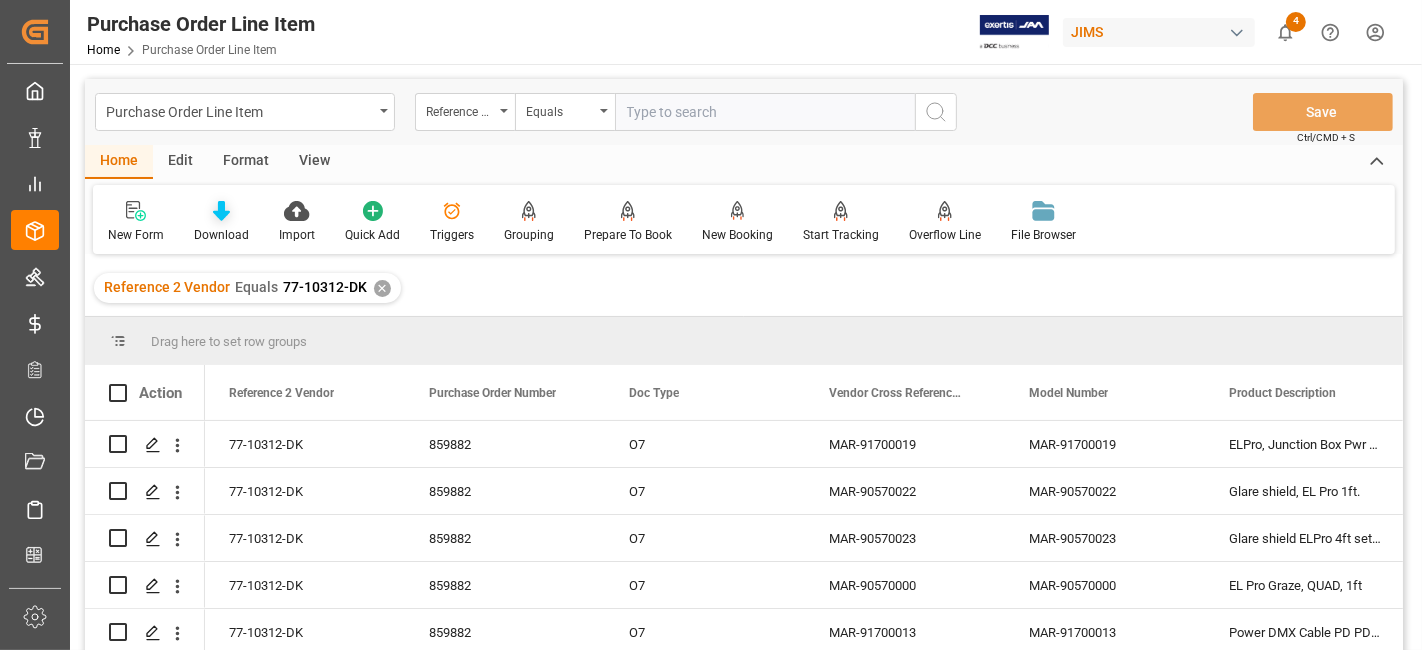 click at bounding box center (221, 210) 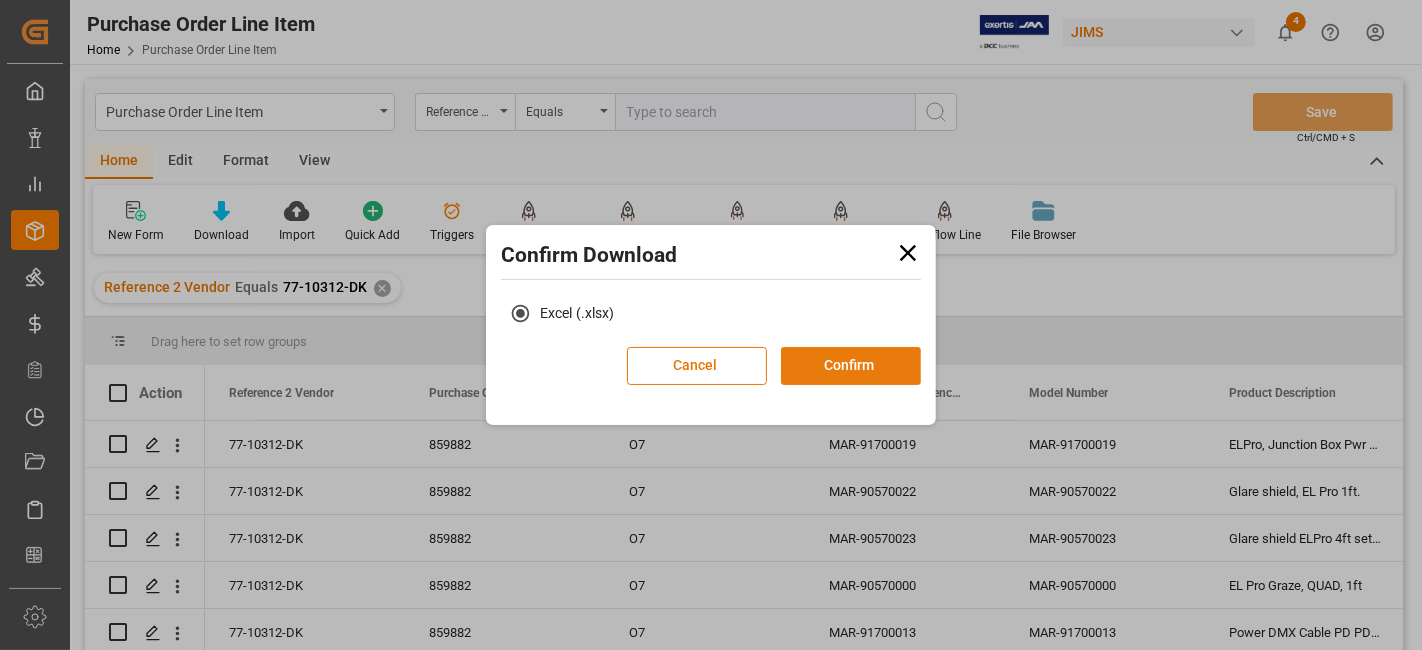 click on "Confirm" at bounding box center [851, 366] 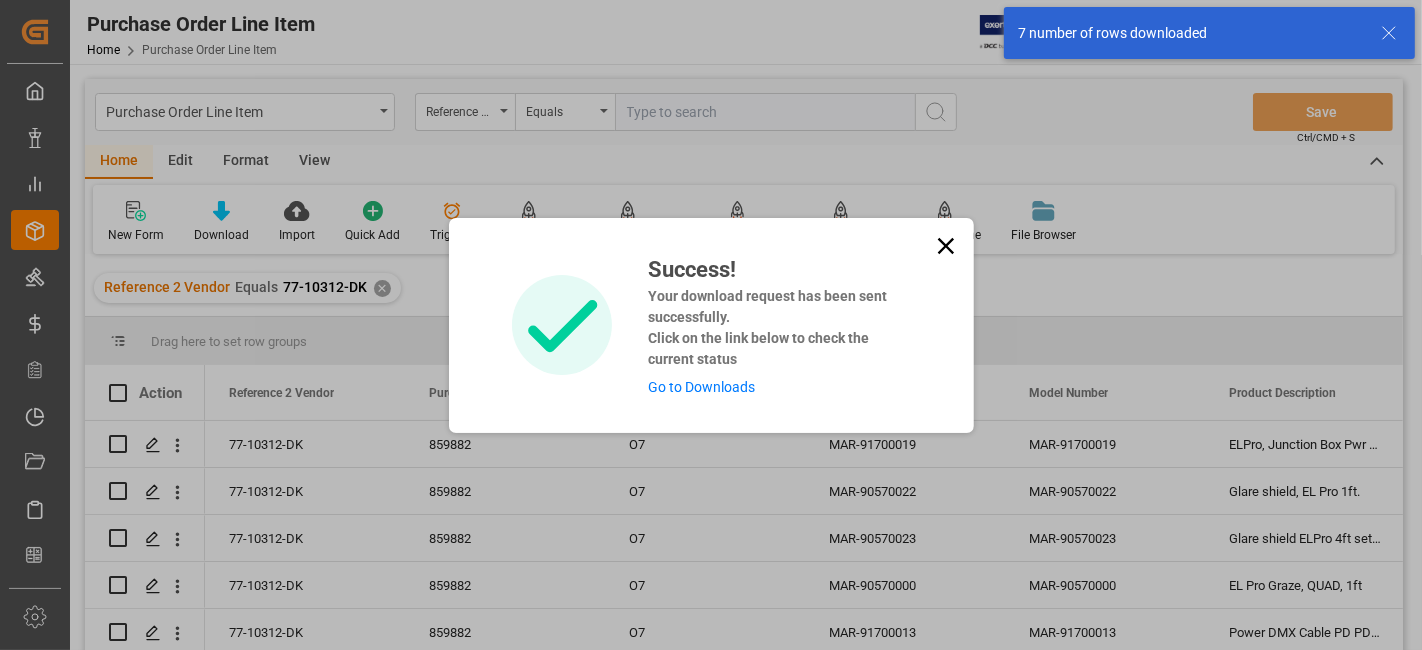 click on "Go to Downloads" at bounding box center (701, 387) 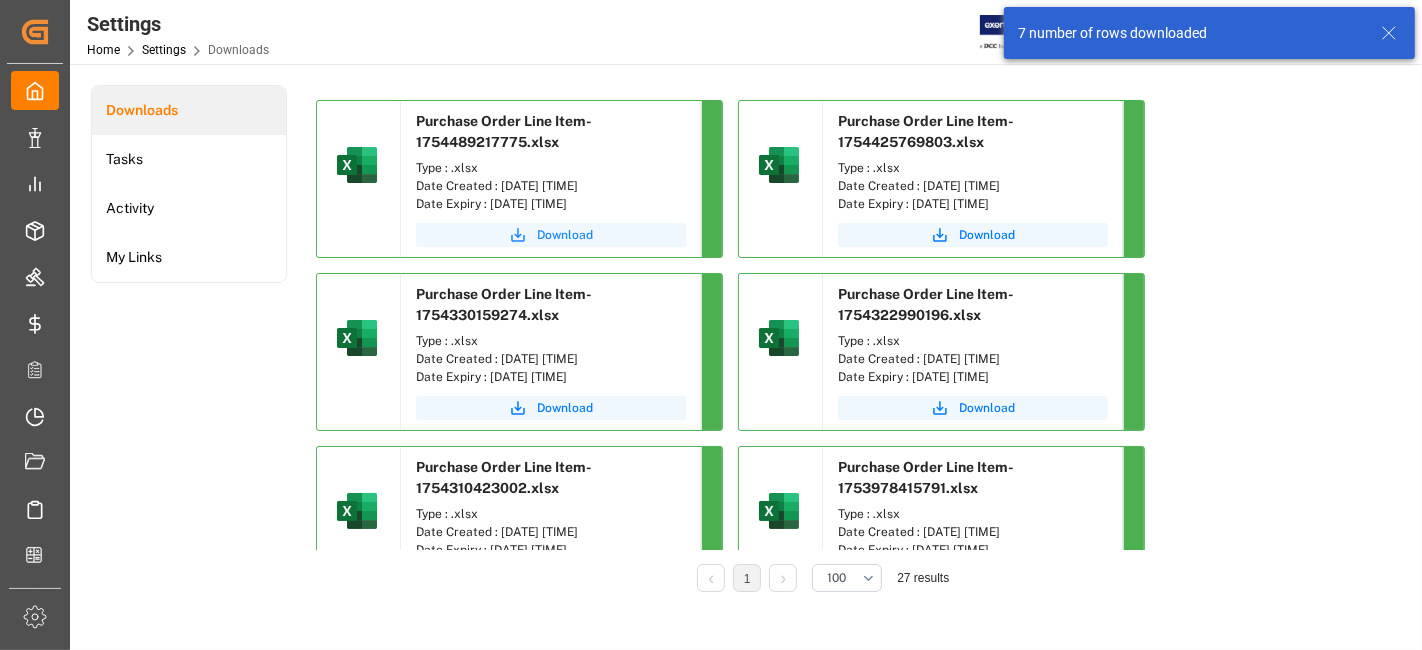 click on "Download" at bounding box center (565, 235) 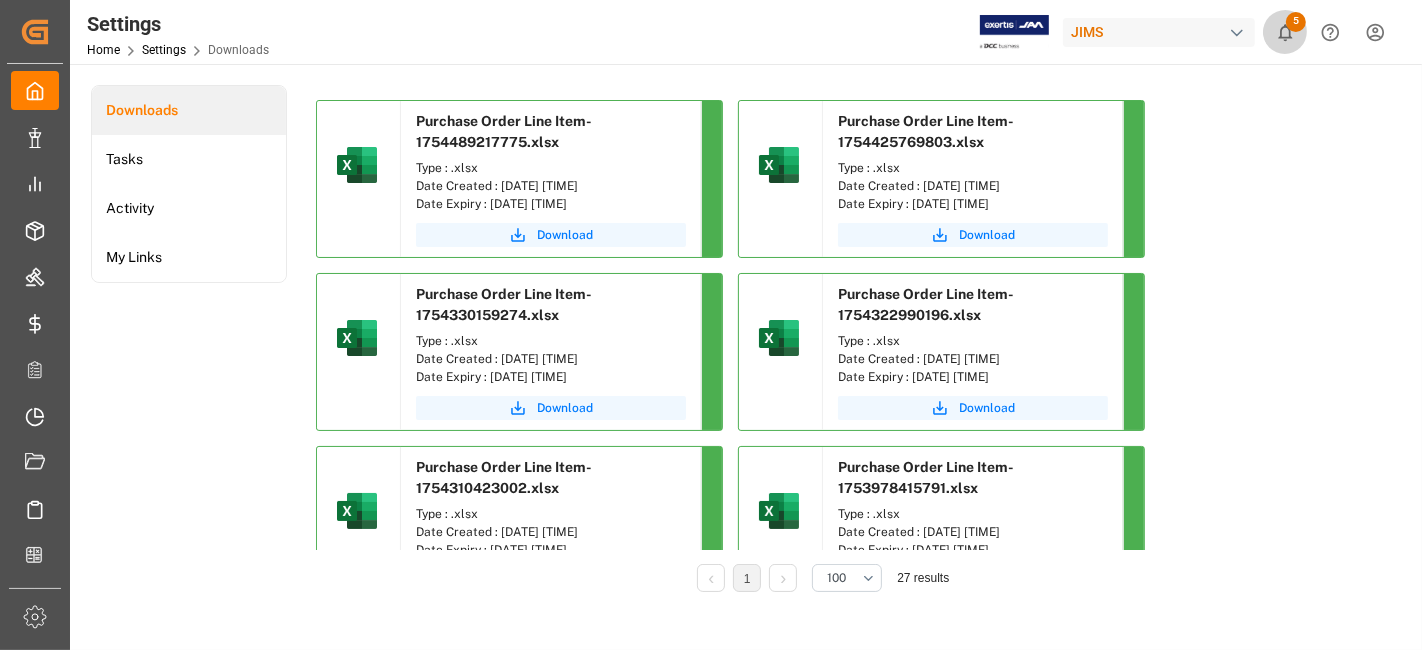 click 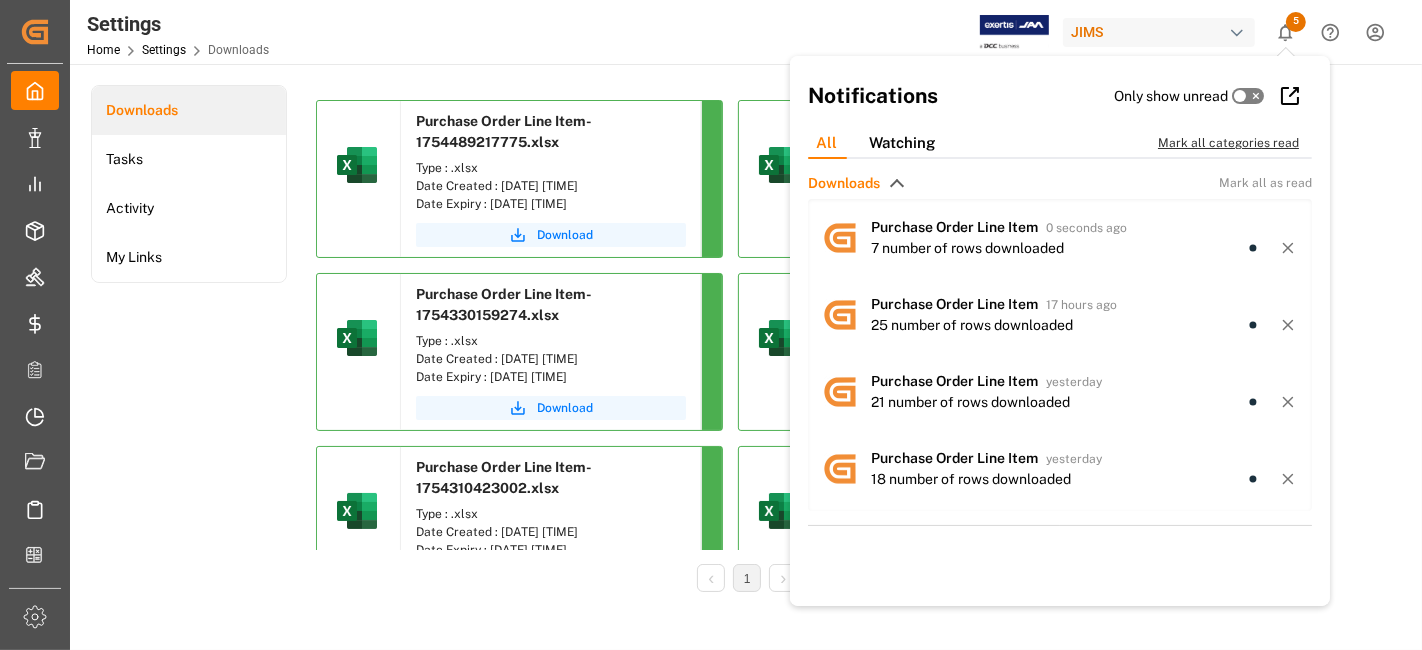 click on "Mark all categories read" at bounding box center (1239, 143) 